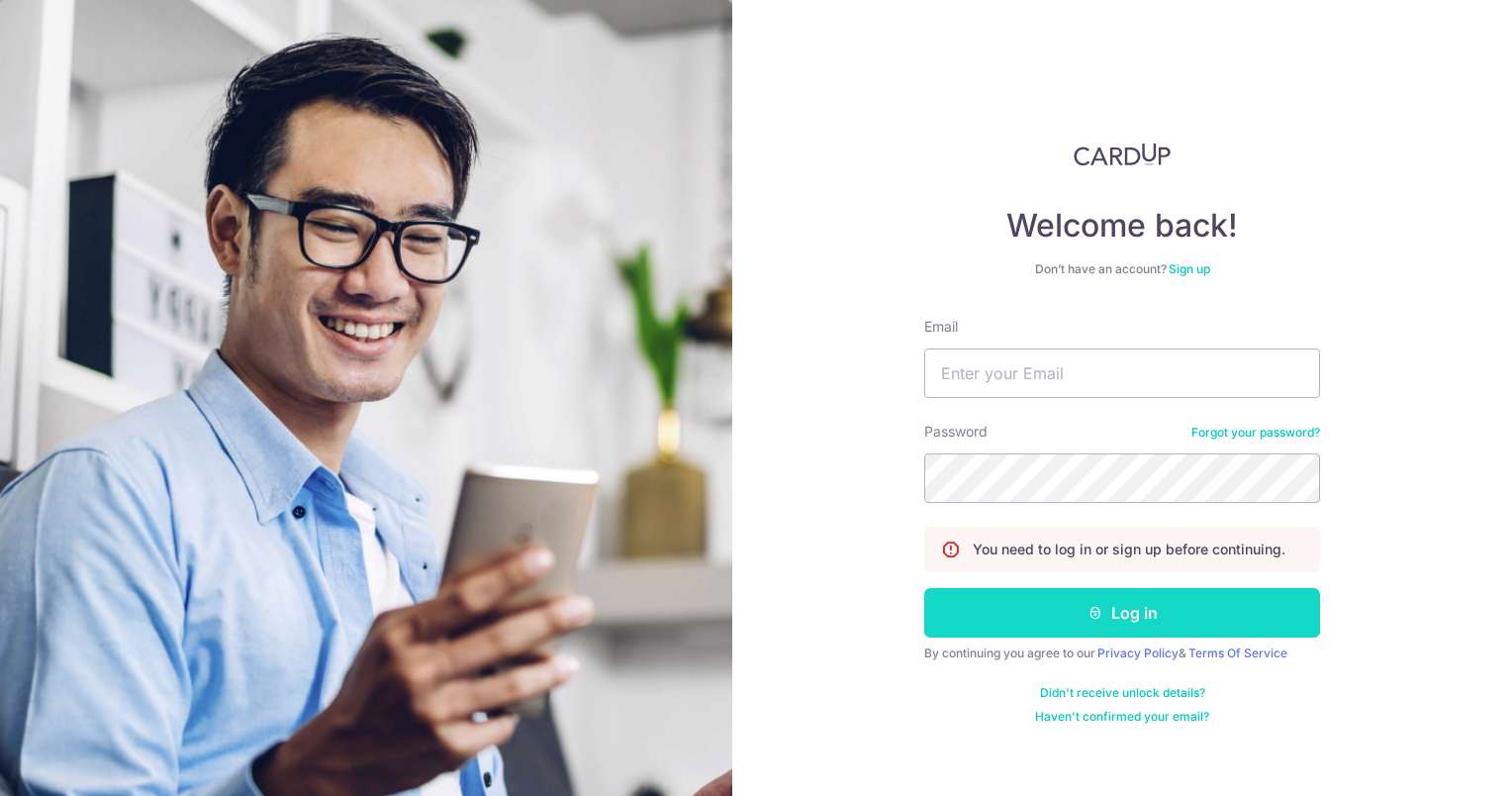 scroll, scrollTop: 0, scrollLeft: 0, axis: both 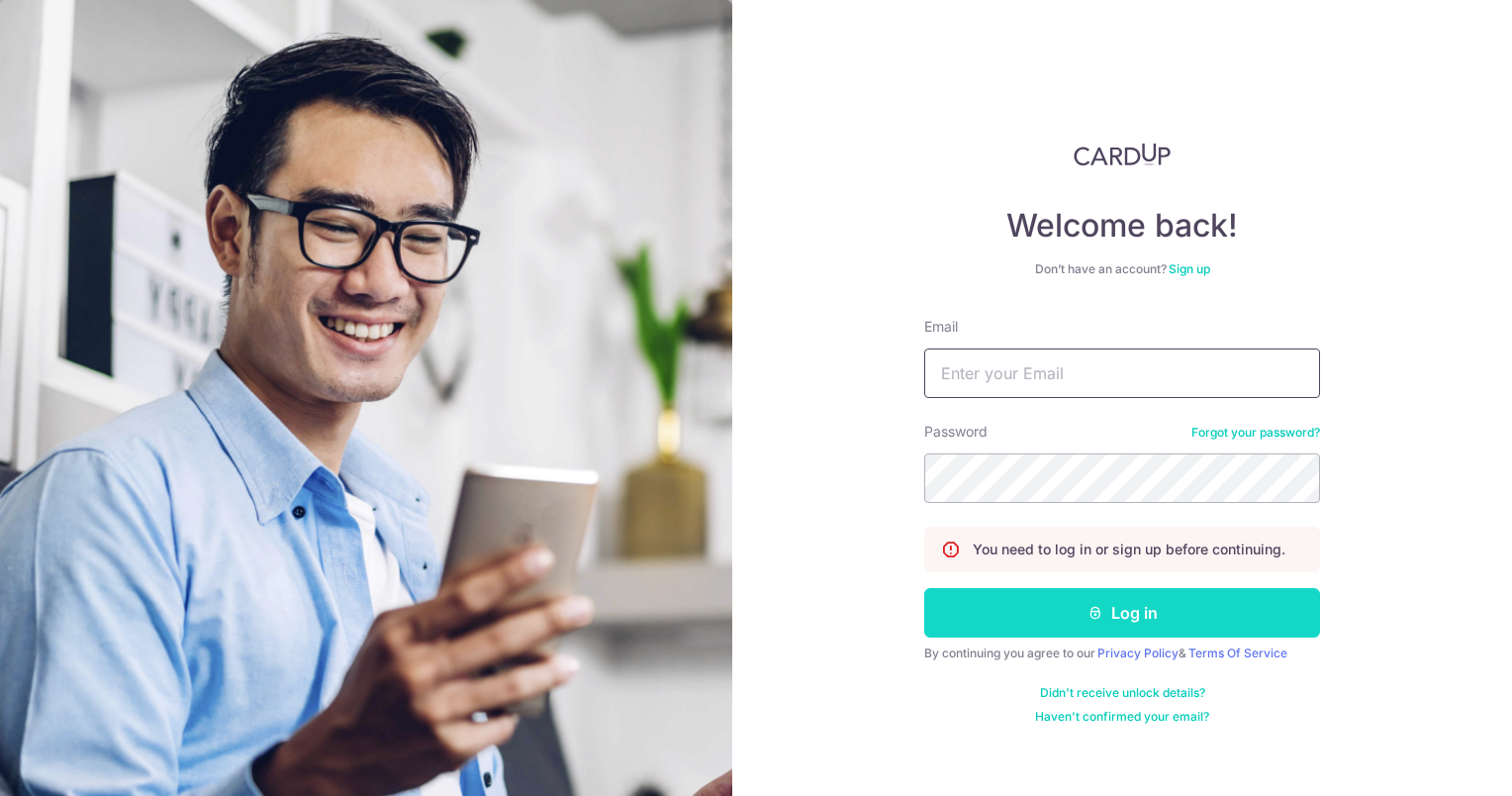 type on "[USERNAME]@[DOMAIN].com" 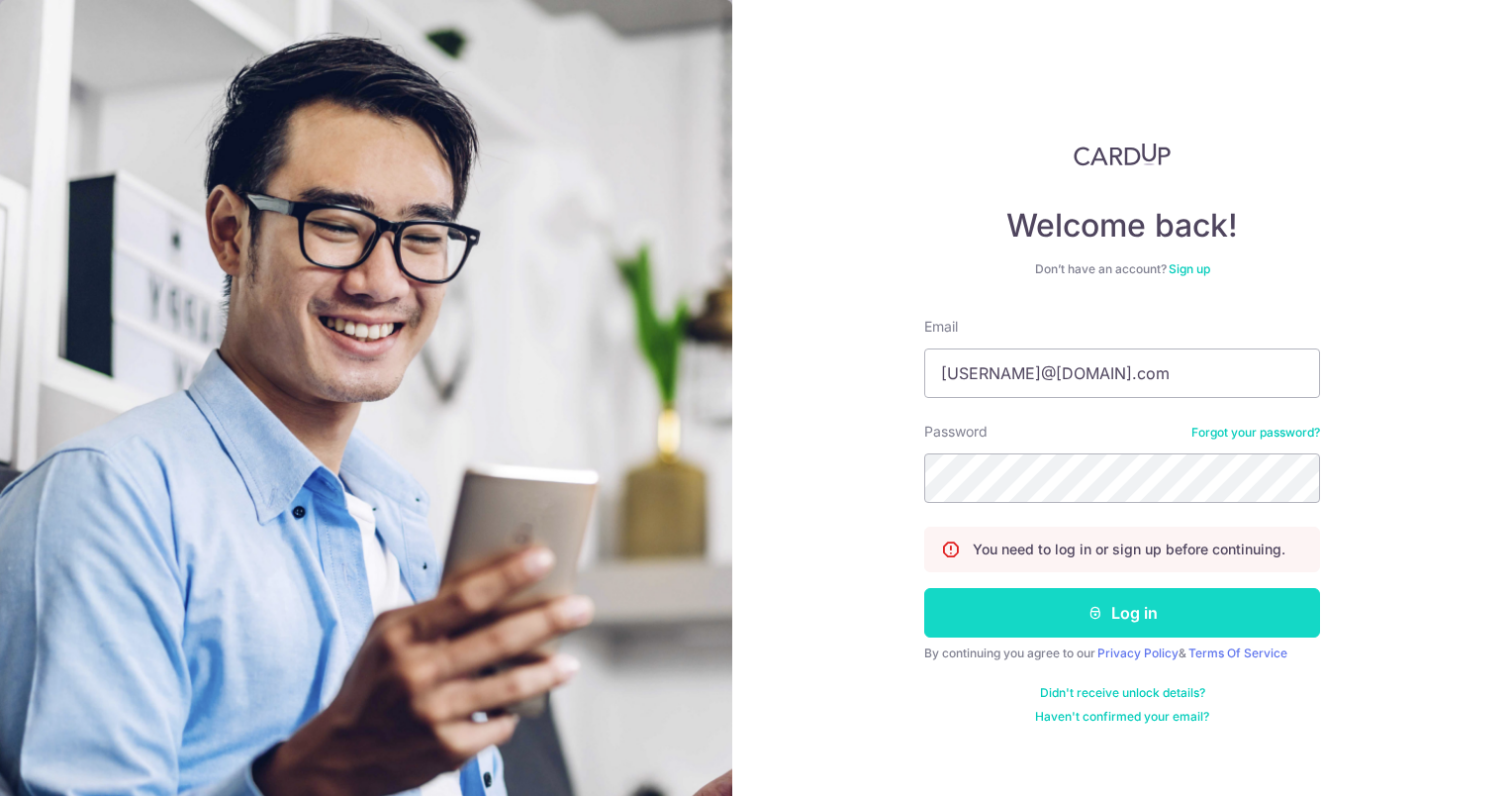 click on "Log in" at bounding box center (1122, 613) 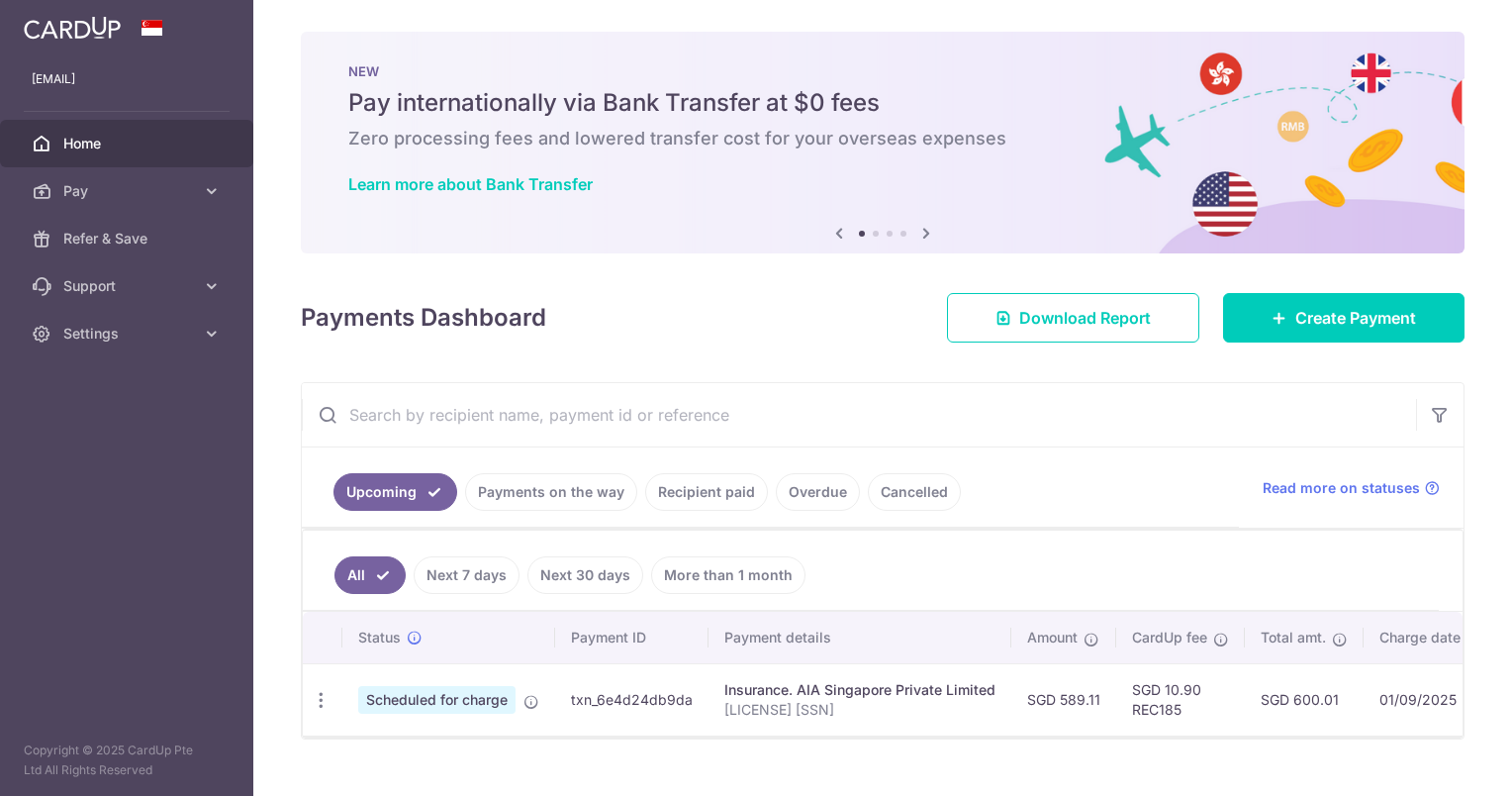 scroll, scrollTop: 0, scrollLeft: 0, axis: both 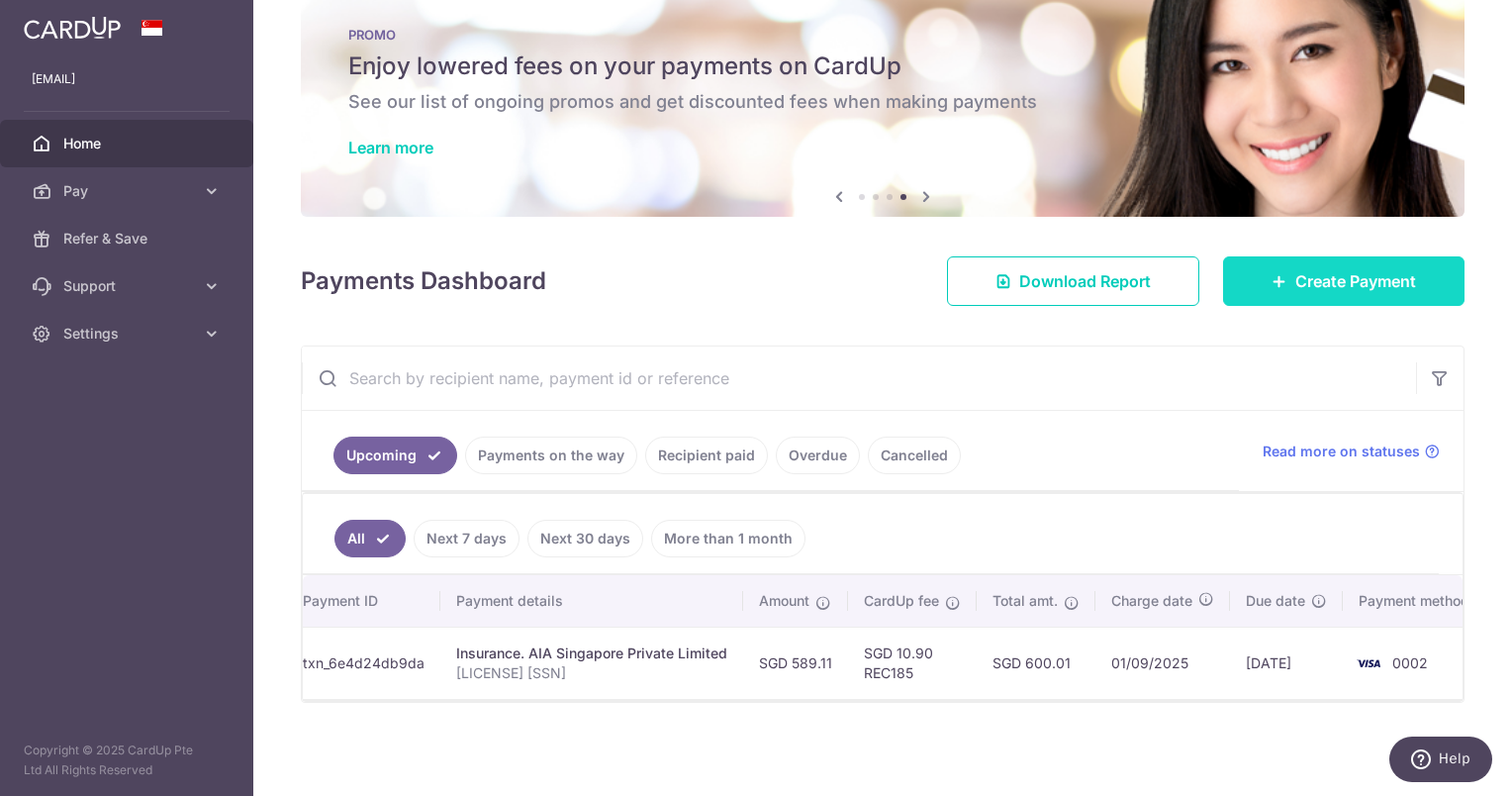 click on "Create Payment" at bounding box center (1356, 281) 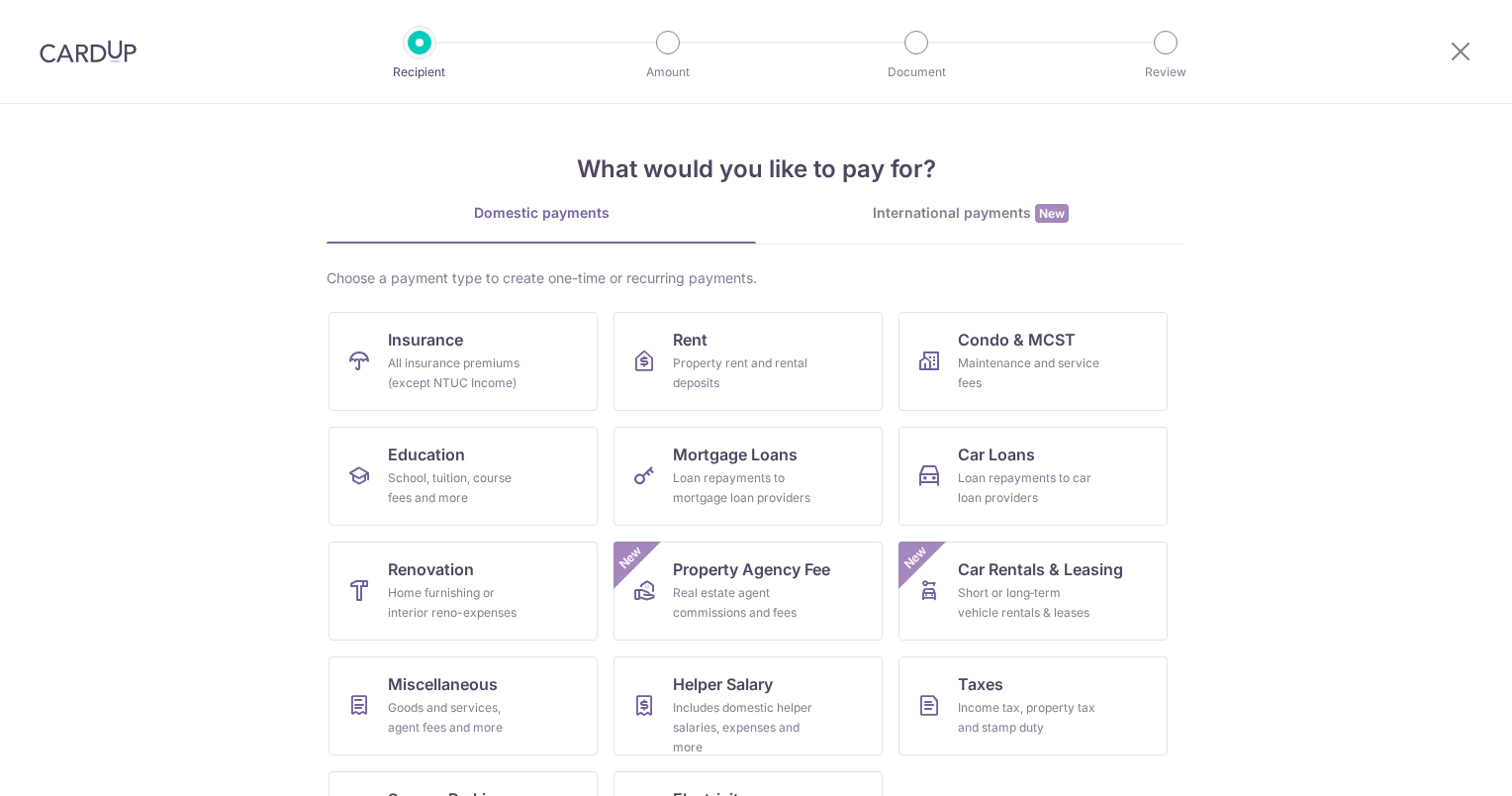 scroll, scrollTop: 0, scrollLeft: 0, axis: both 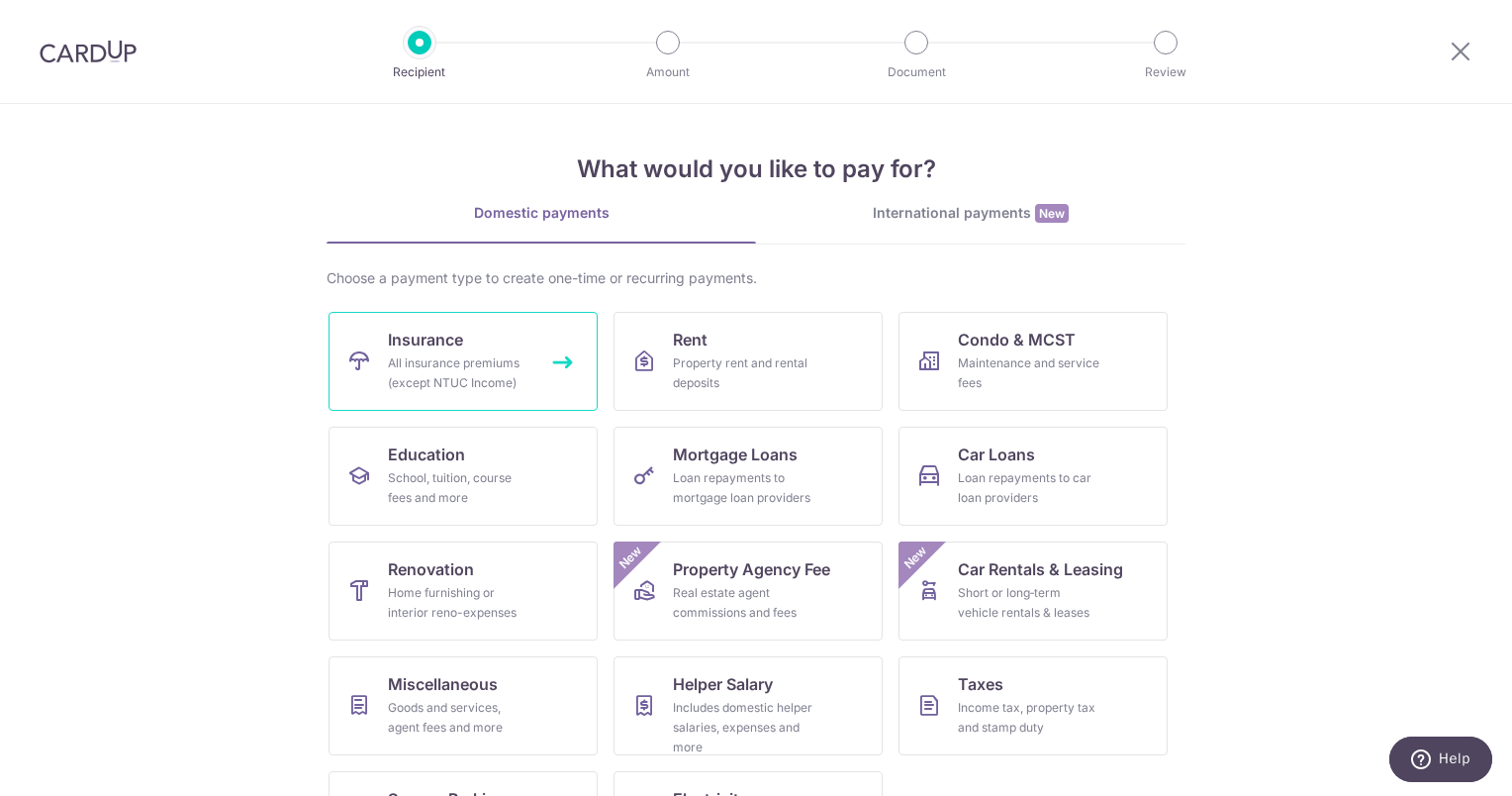 click on "Insurance" at bounding box center (425, 340) 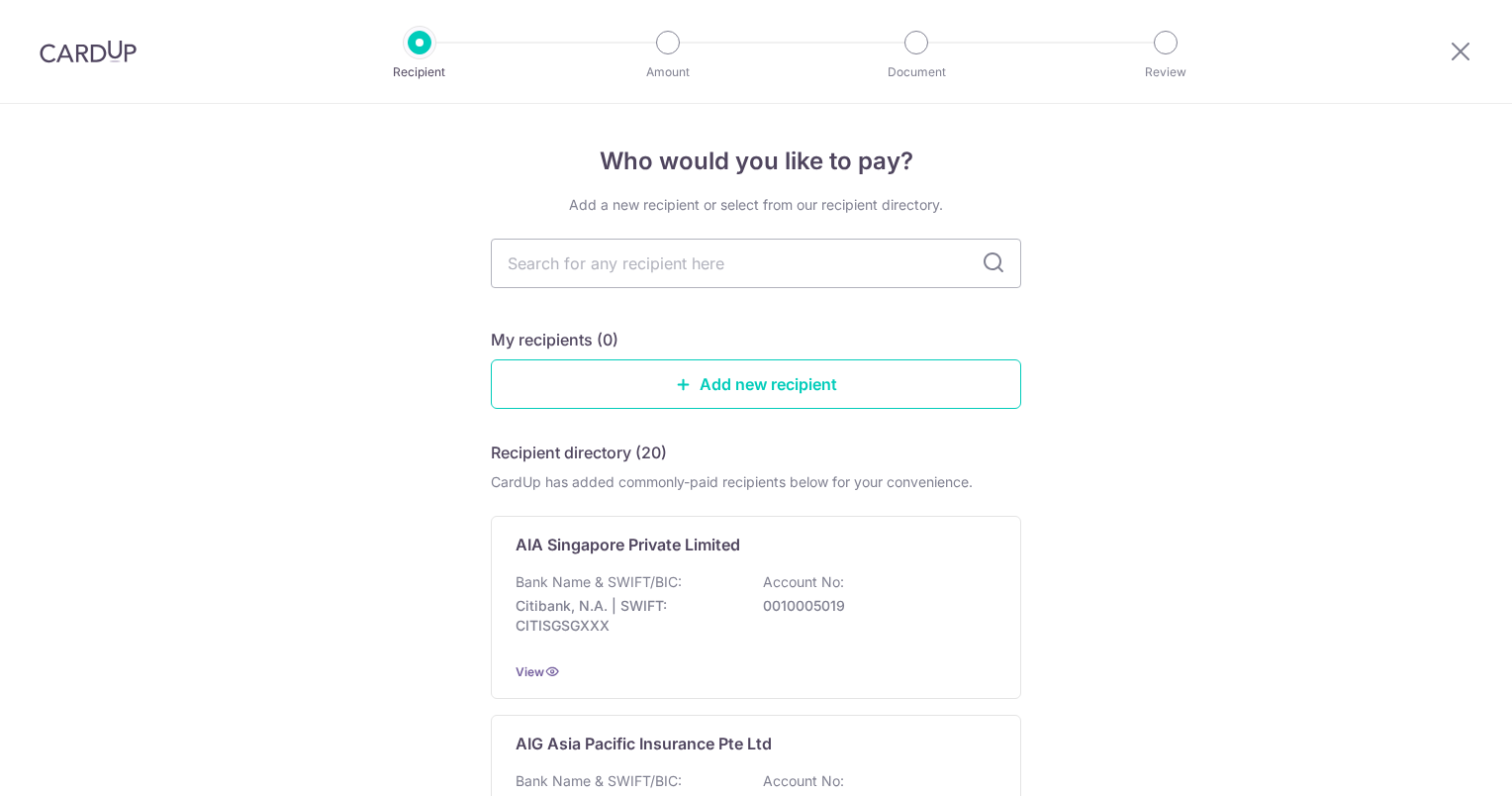 scroll, scrollTop: 0, scrollLeft: 0, axis: both 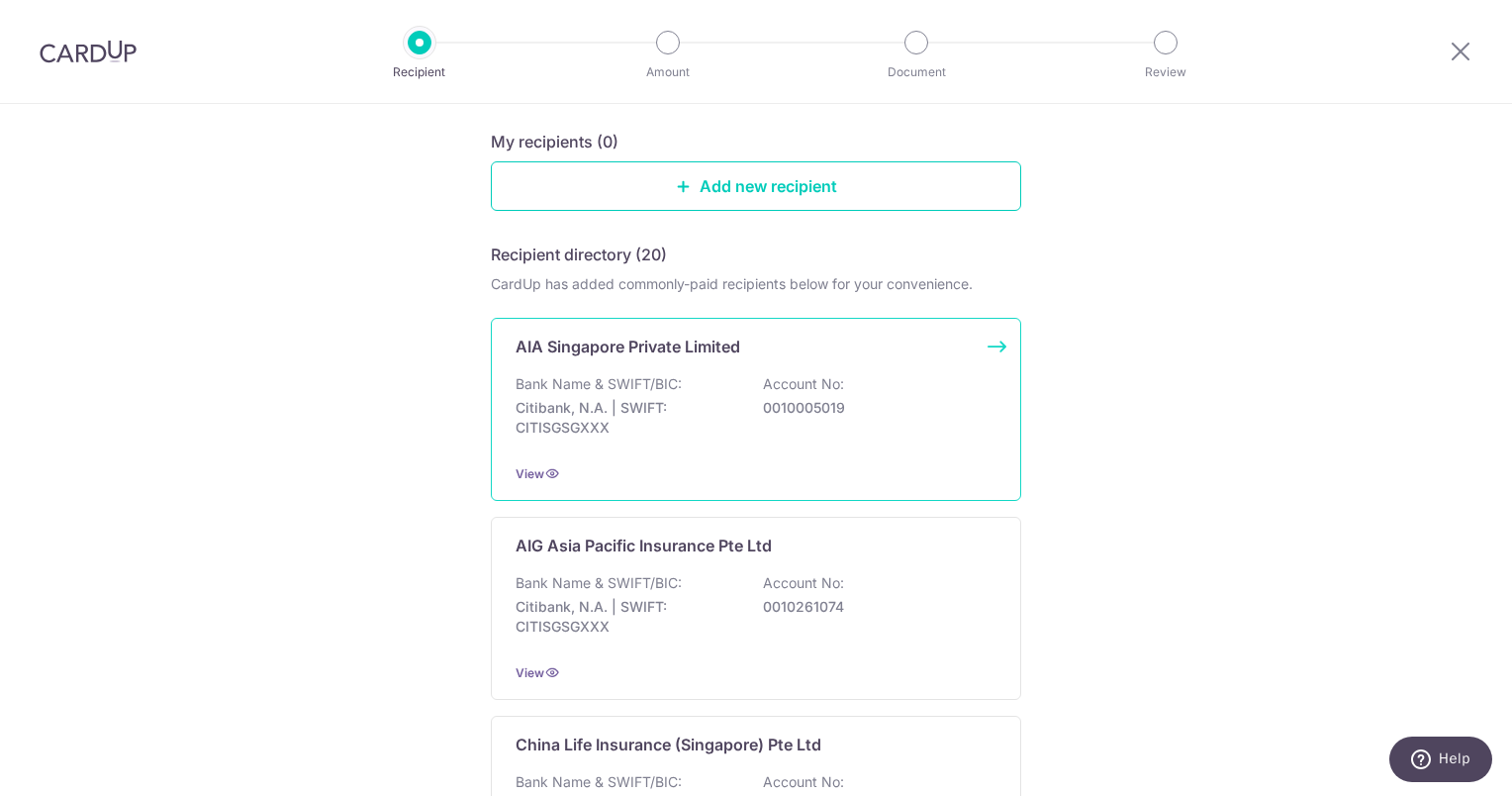 click on "Citibank, N.A. | SWIFT: CITISGSGXXX" at bounding box center (626, 418) 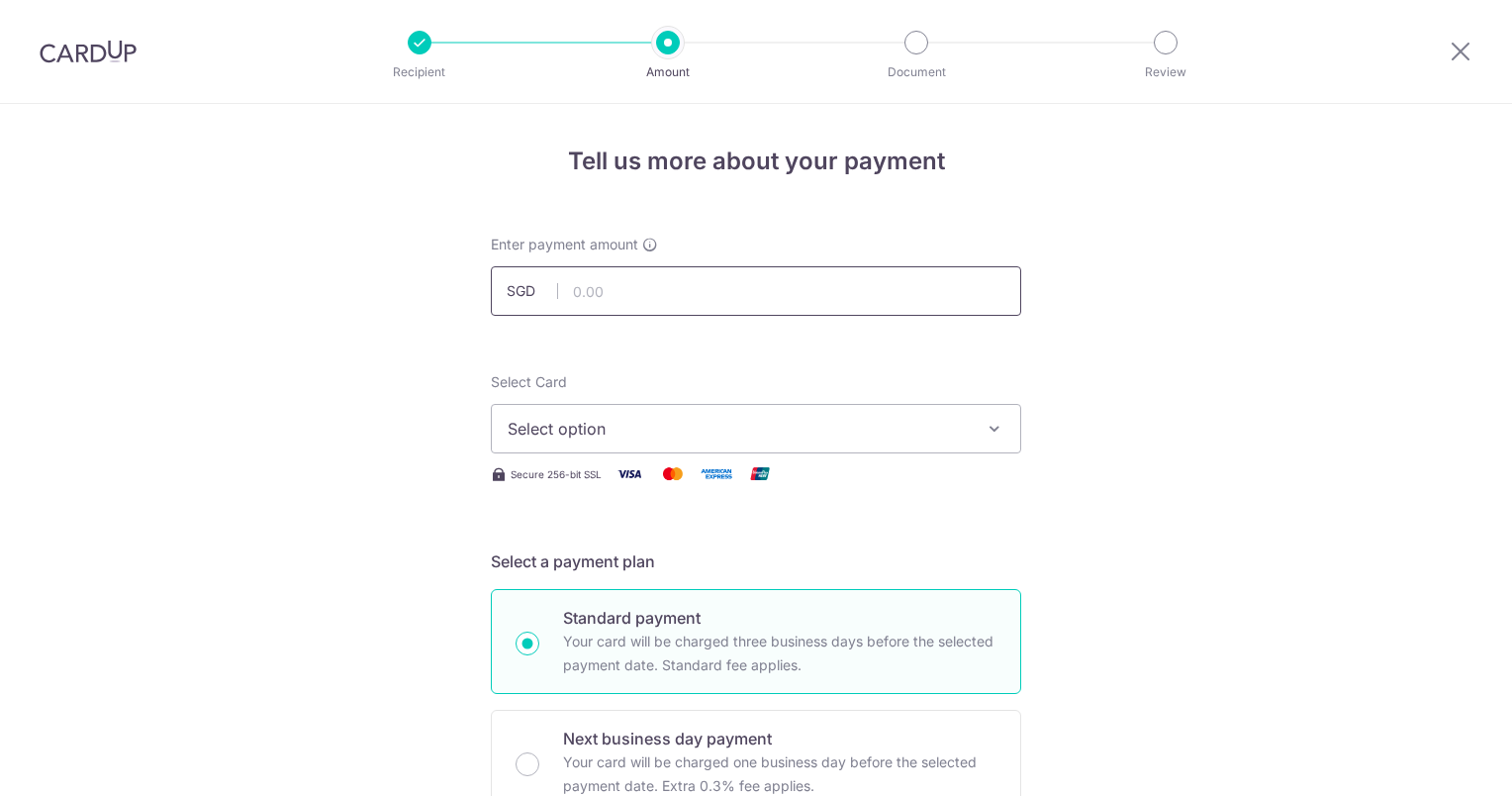scroll, scrollTop: 0, scrollLeft: 0, axis: both 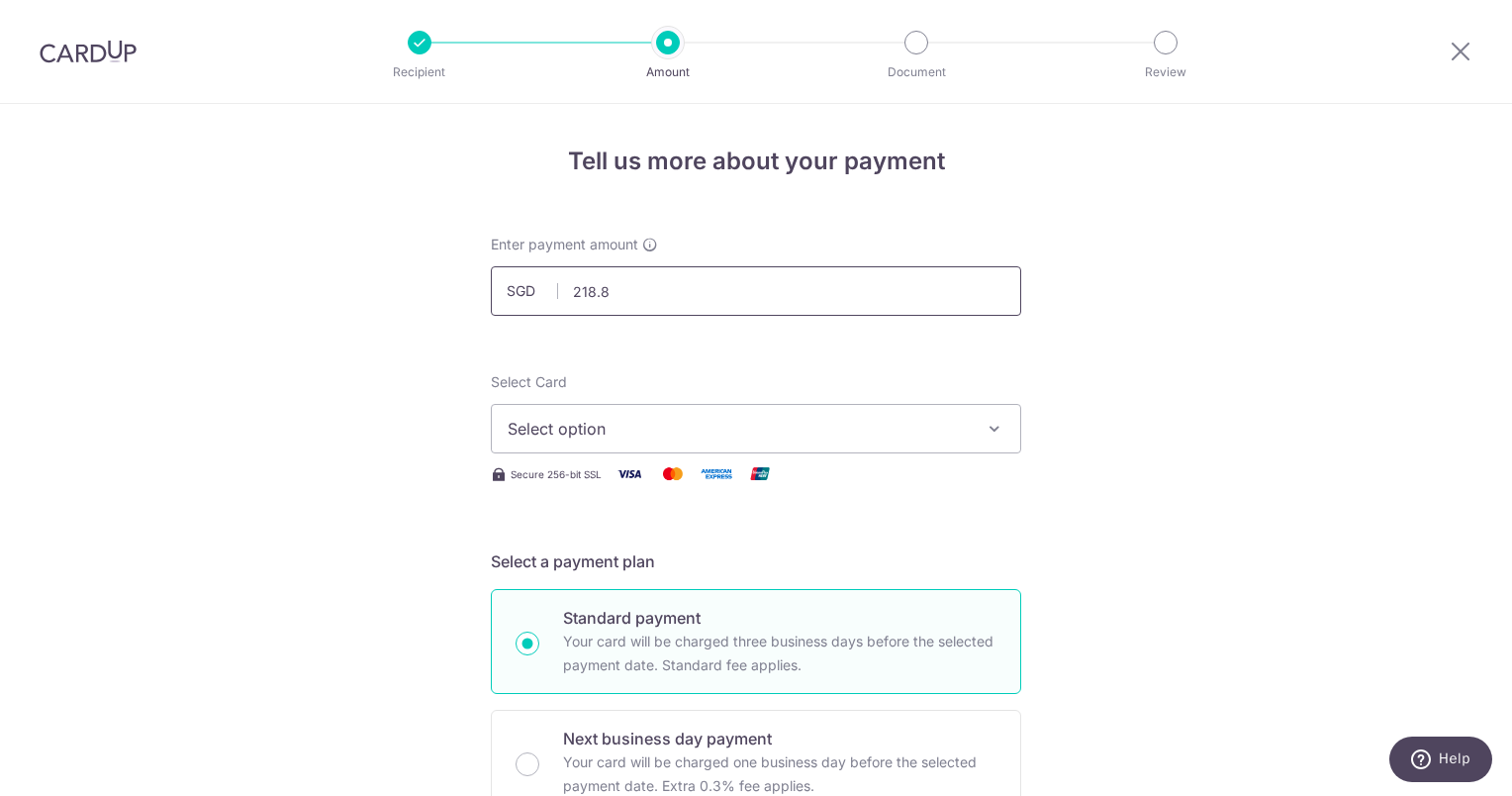 type on "218.86" 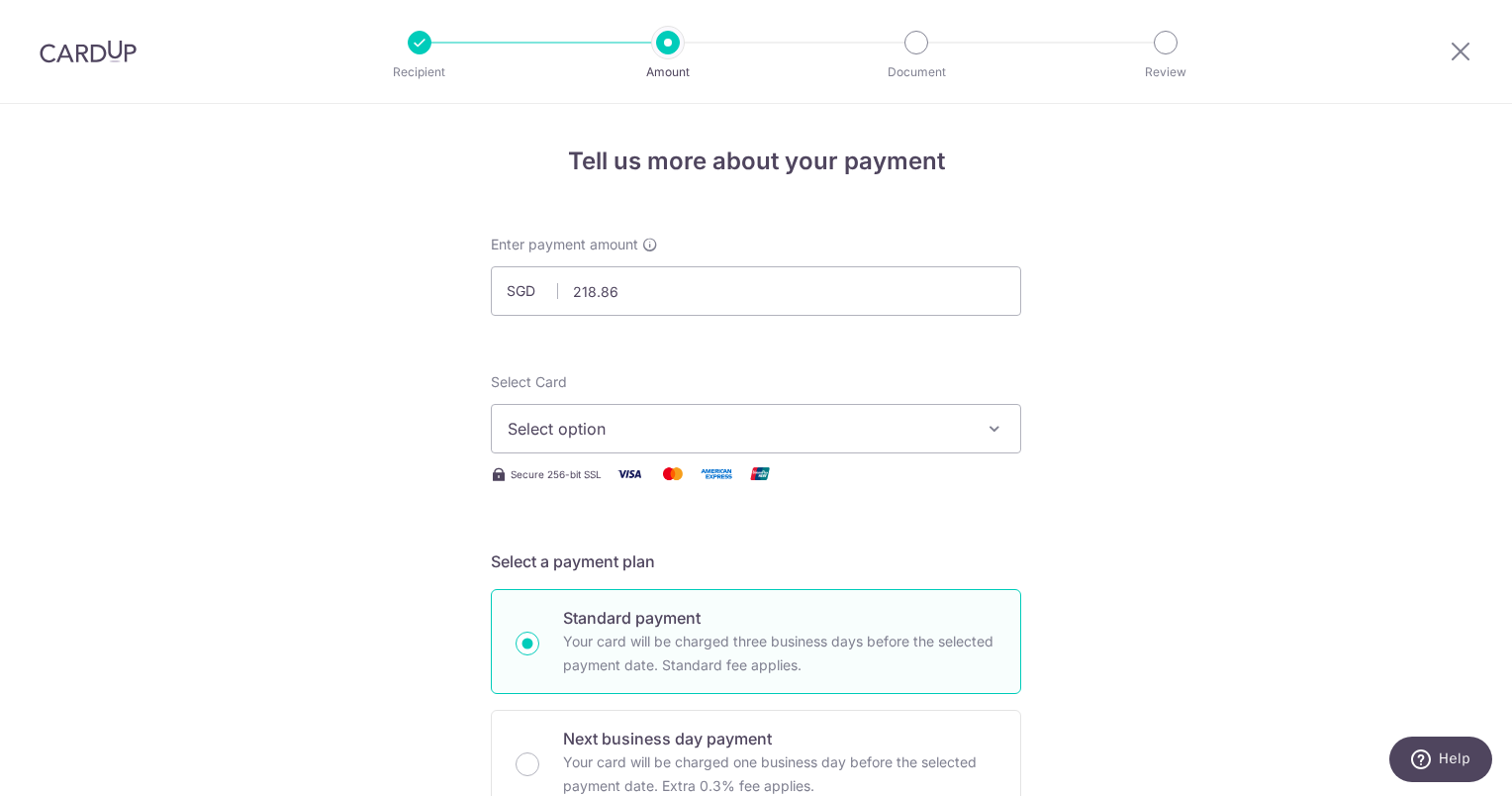 click on "Select option" at bounding box center [738, 429] 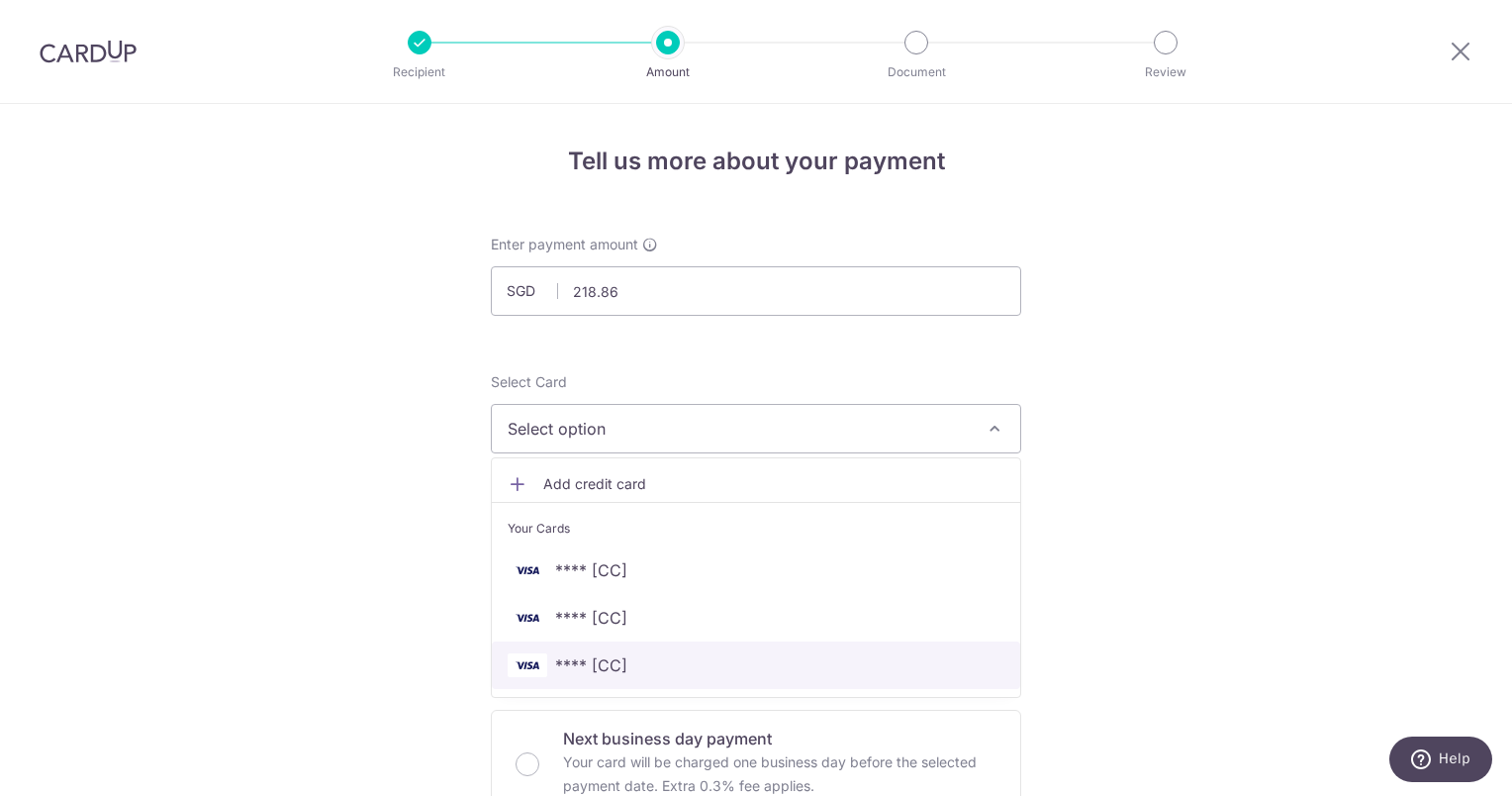 click on "**** [CARD]" at bounding box center [591, 665] 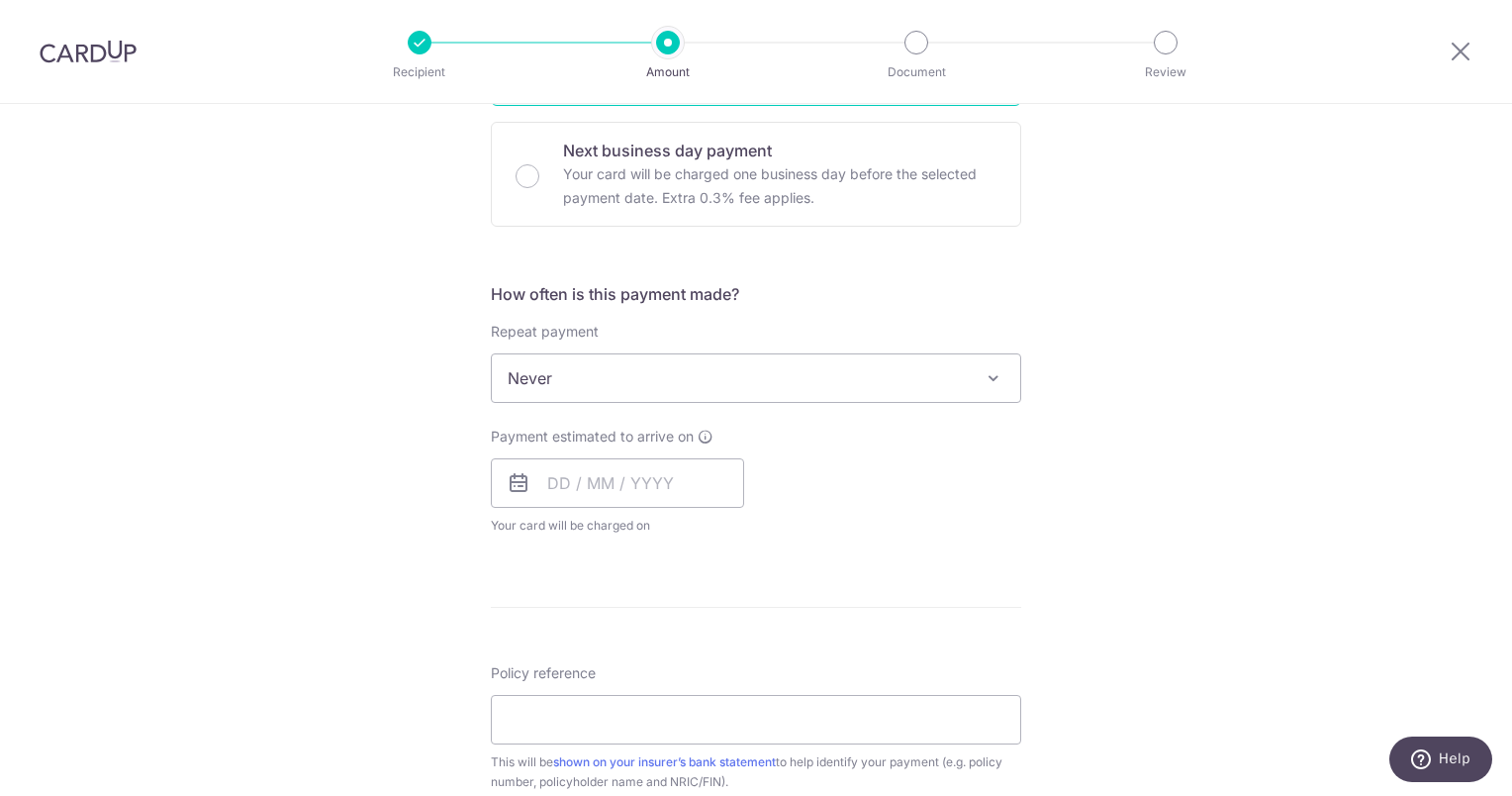 scroll, scrollTop: 594, scrollLeft: 0, axis: vertical 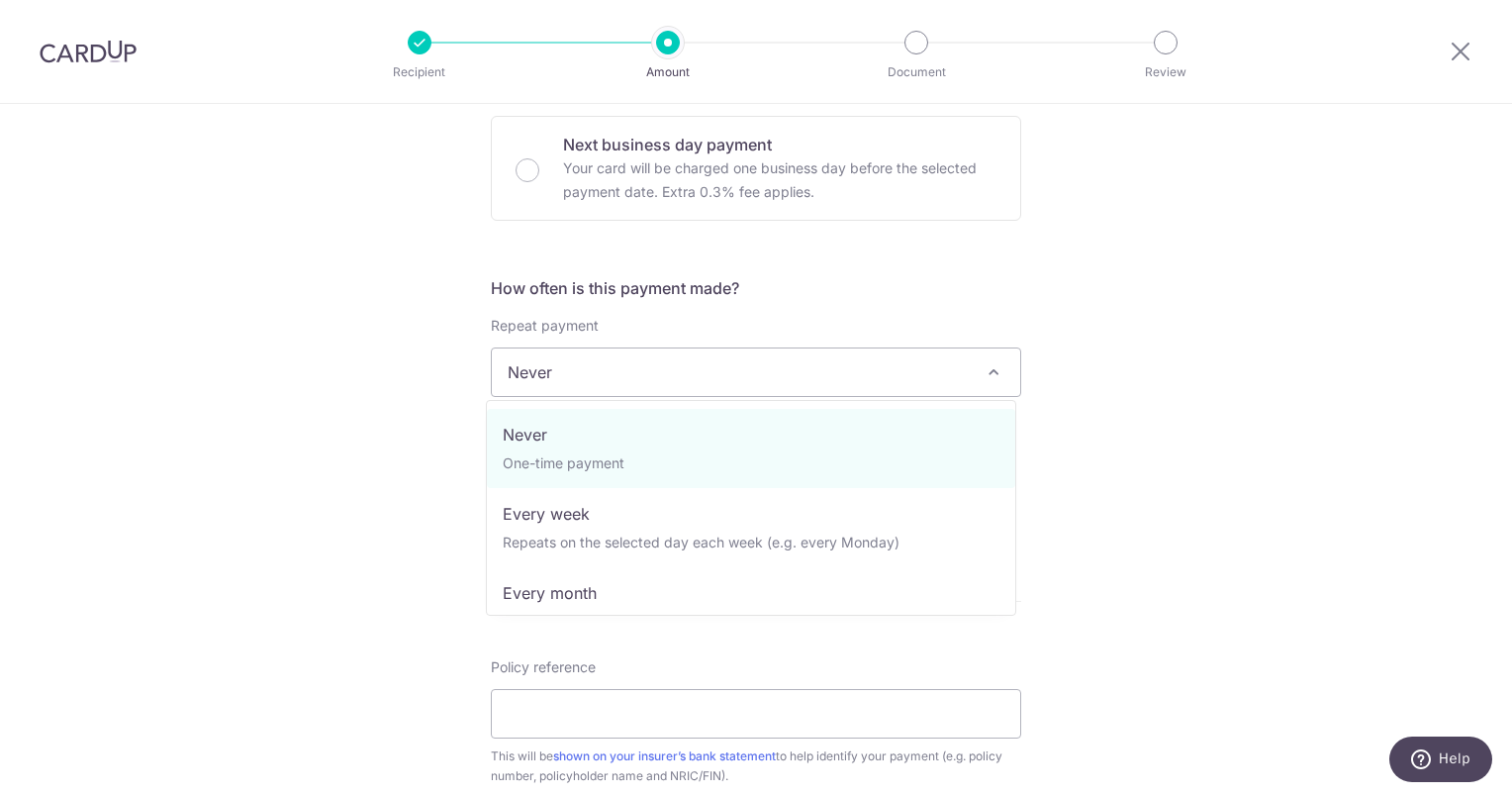click on "Never" at bounding box center [756, 372] 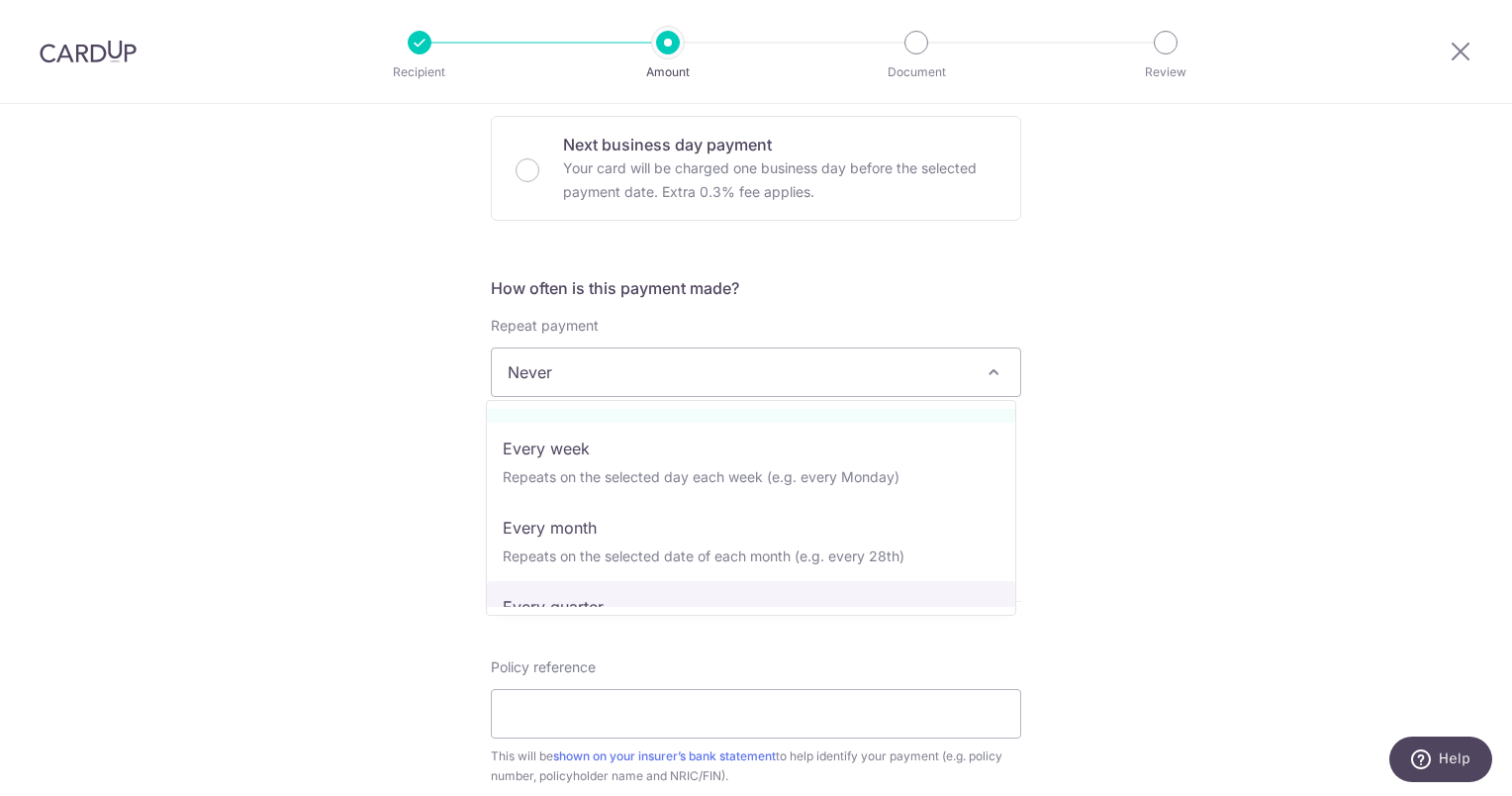 scroll, scrollTop: 99, scrollLeft: 0, axis: vertical 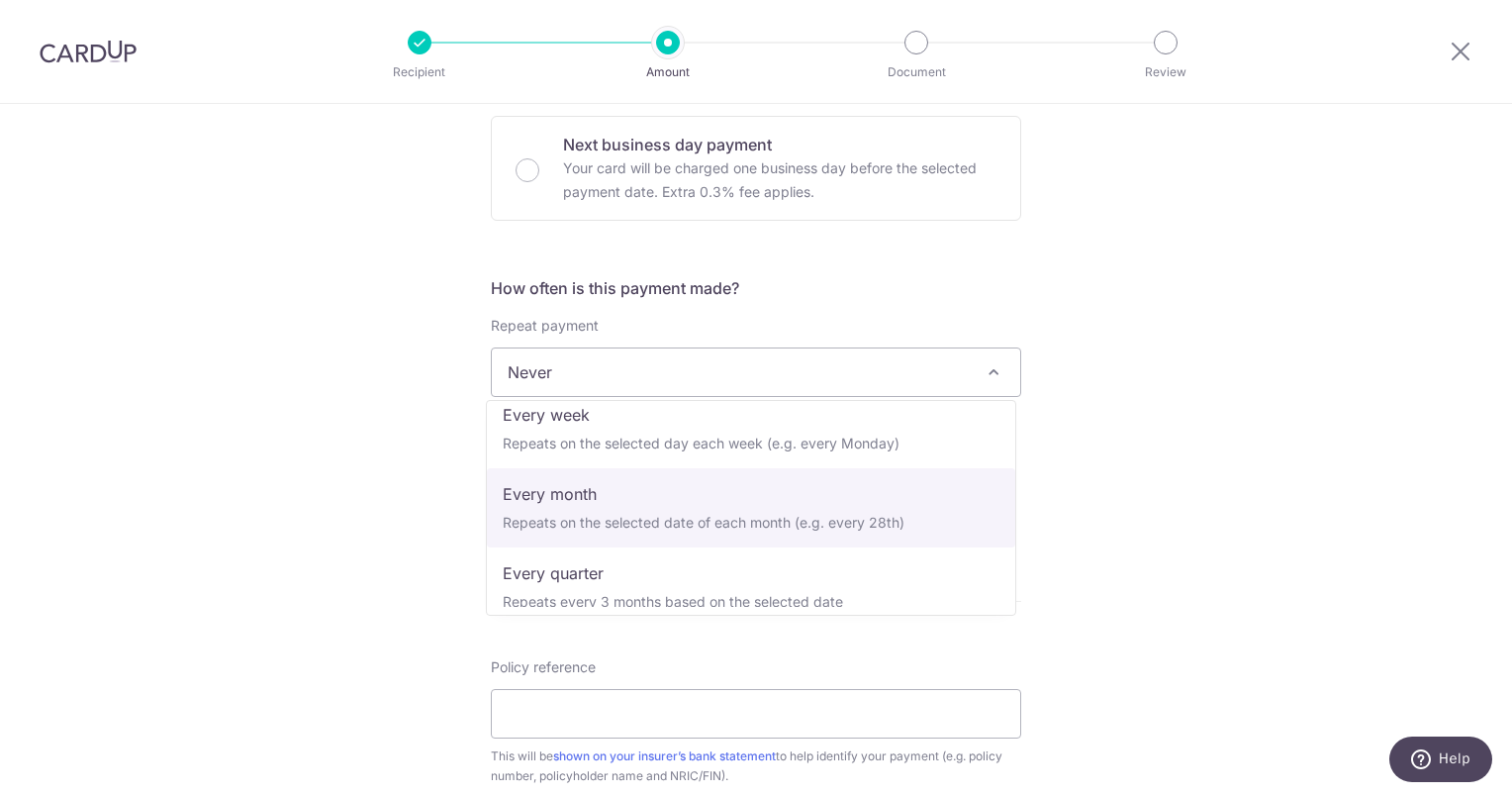select on "3" 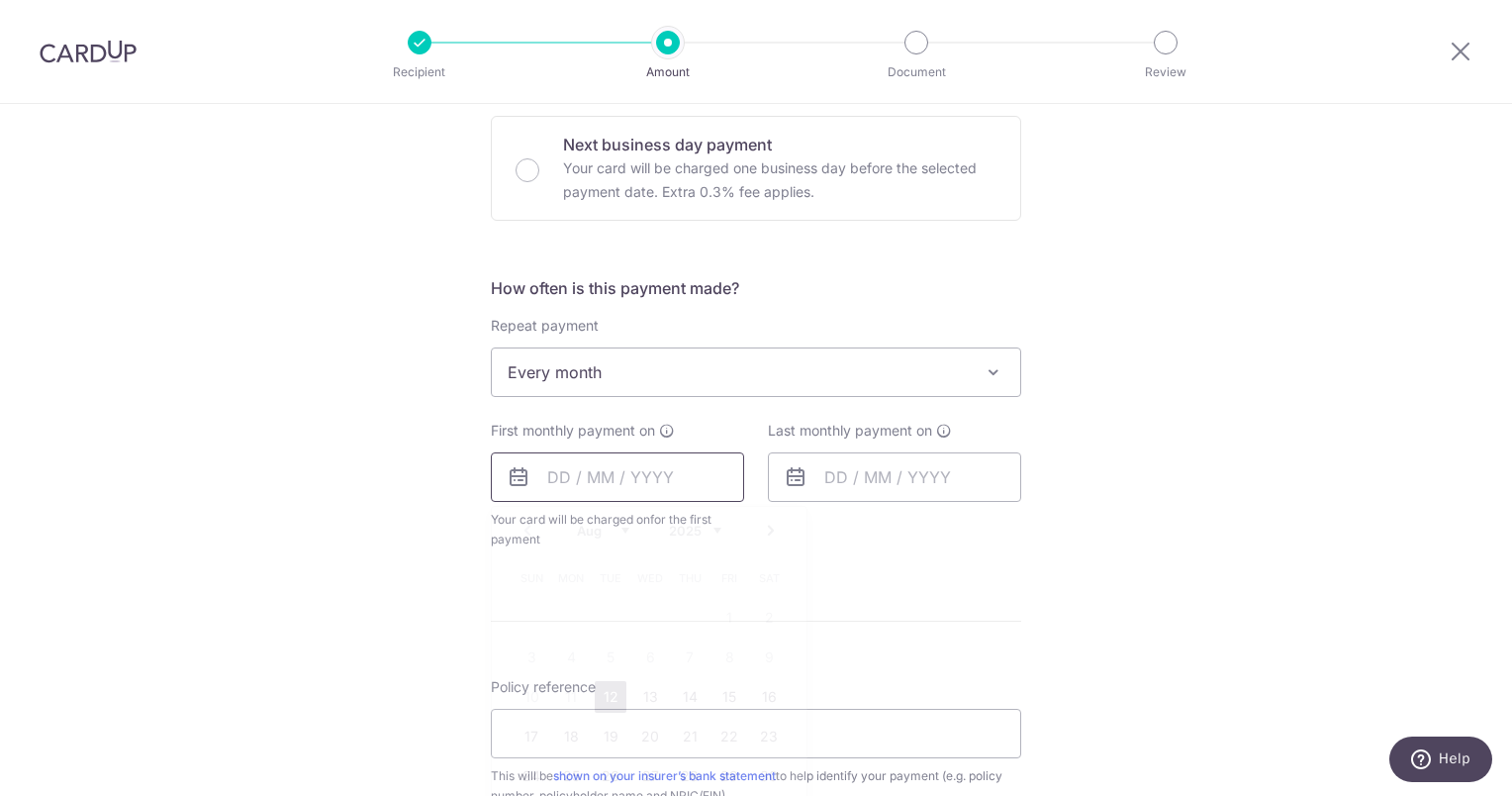 click at bounding box center [617, 477] 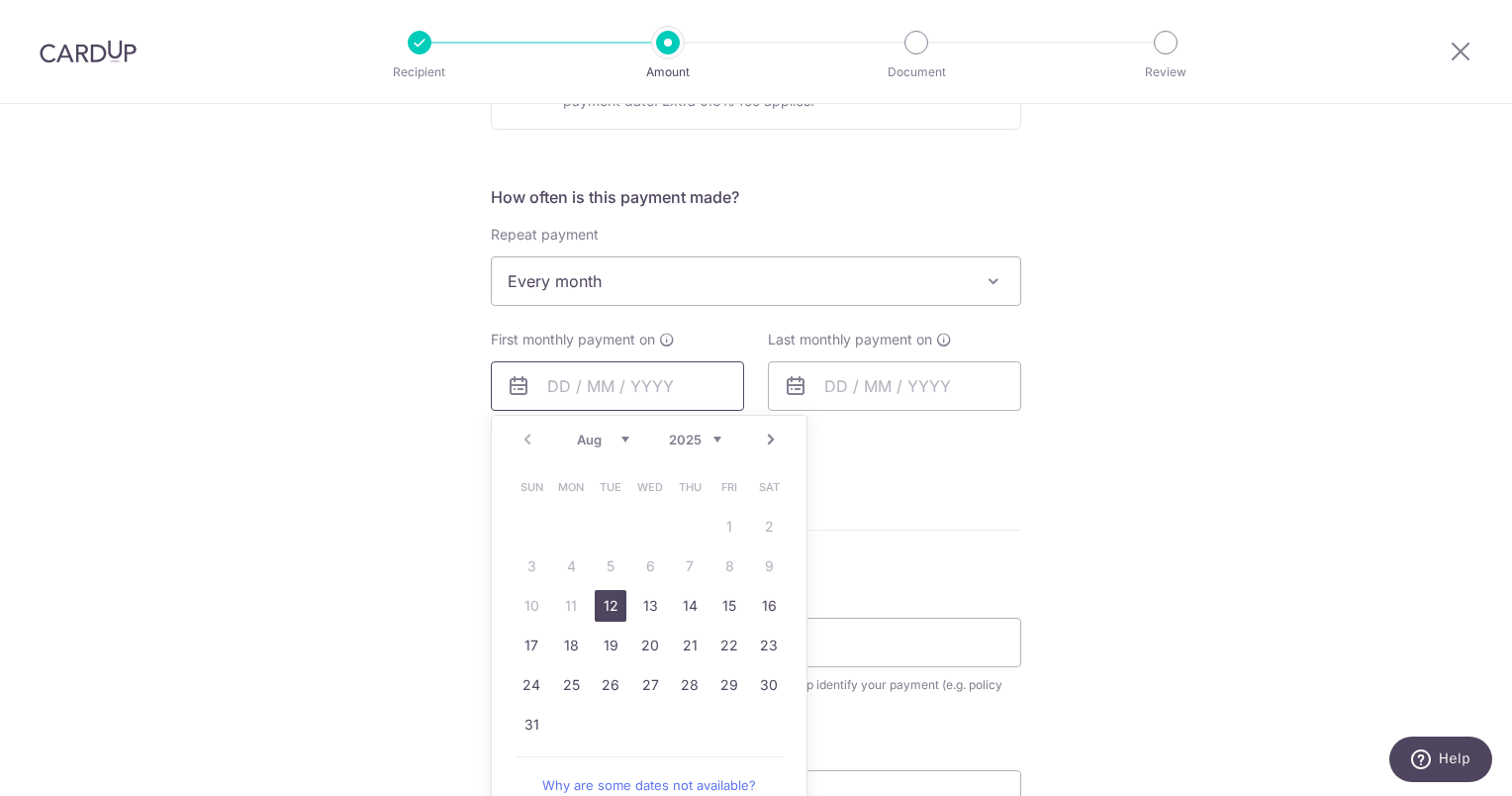 scroll, scrollTop: 792, scrollLeft: 0, axis: vertical 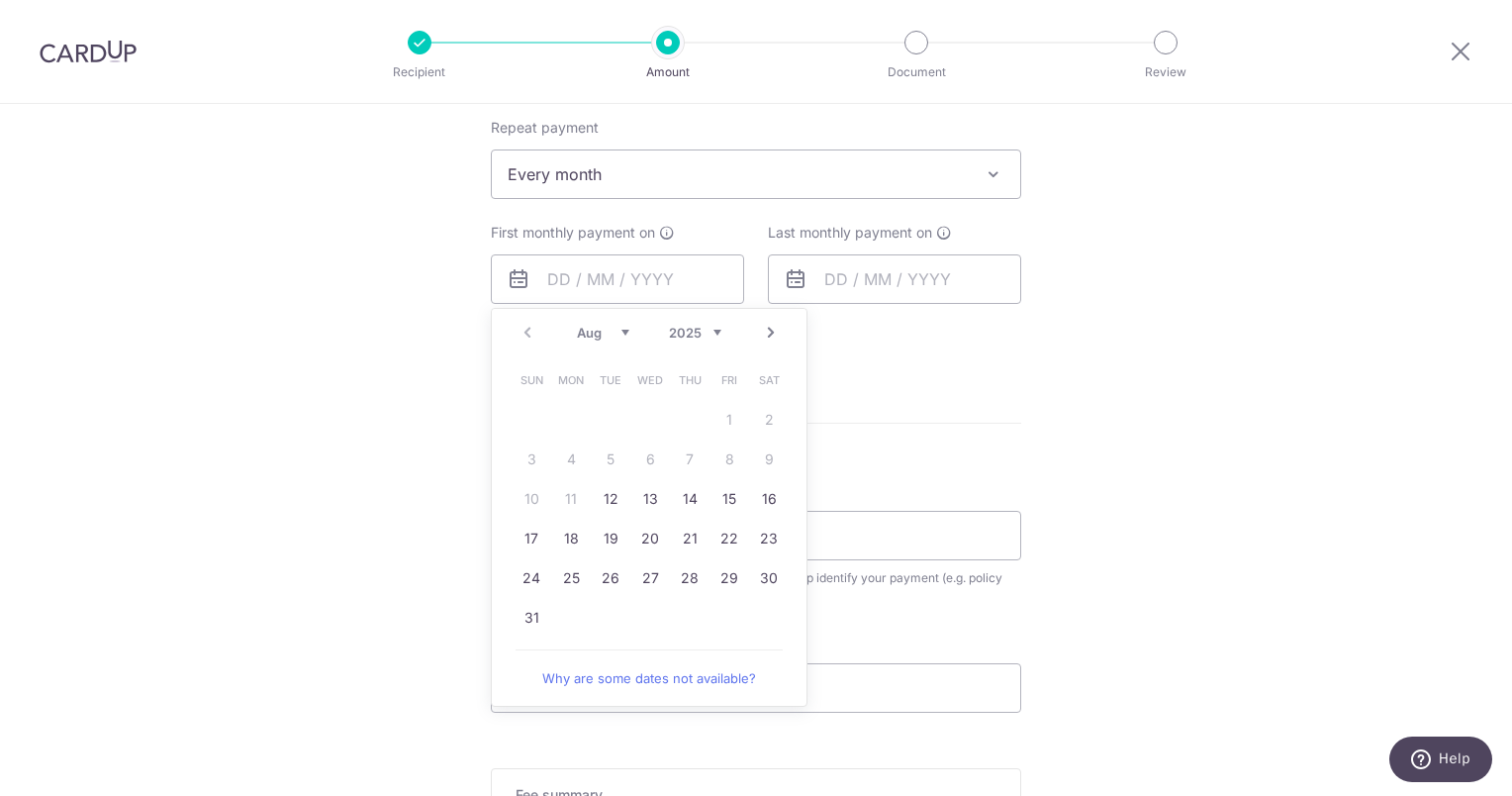 click on "Next" at bounding box center (771, 333) 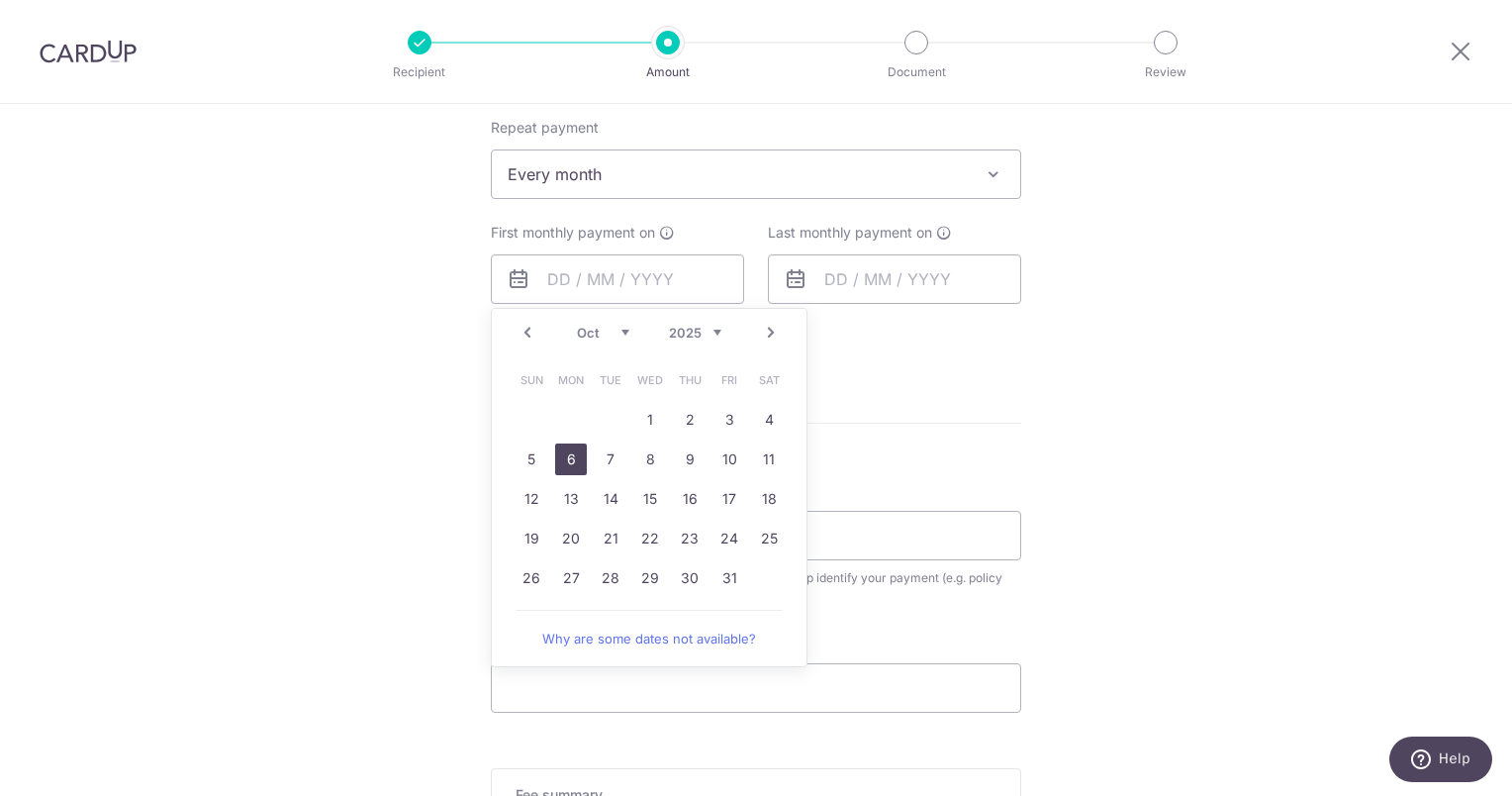 click on "6" at bounding box center [571, 459] 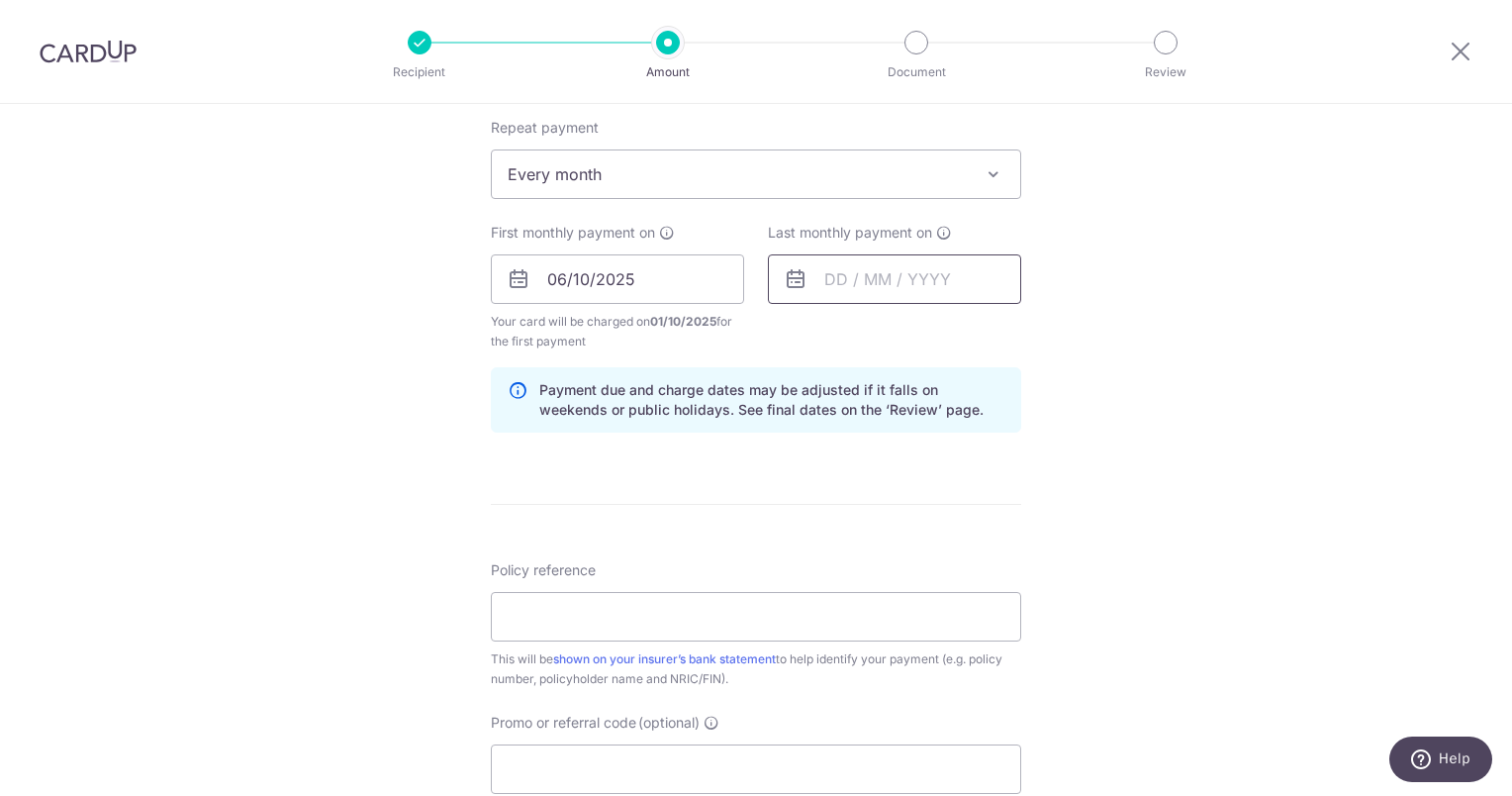 click at bounding box center (895, 279) 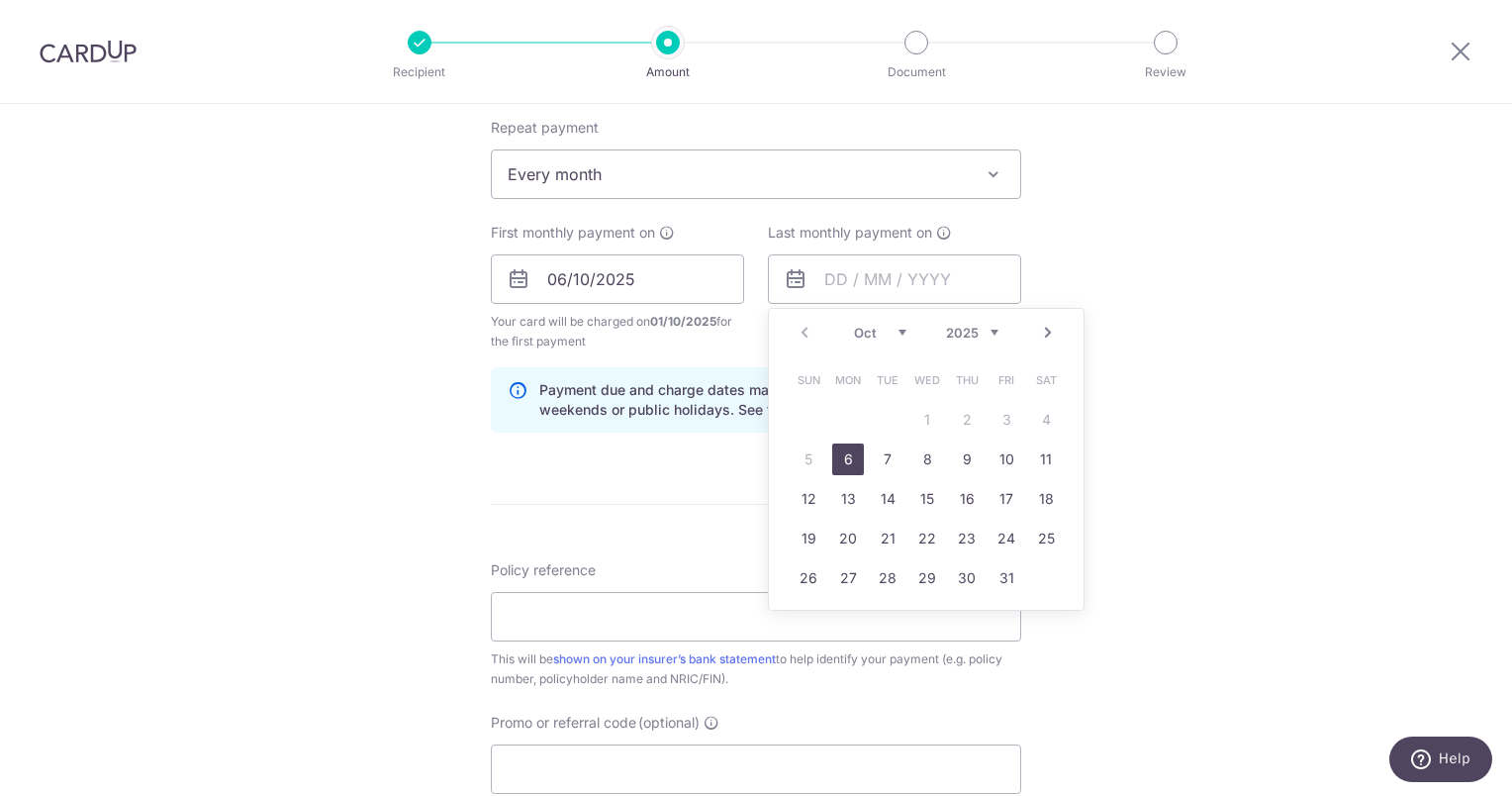 click on "Next" at bounding box center [1048, 333] 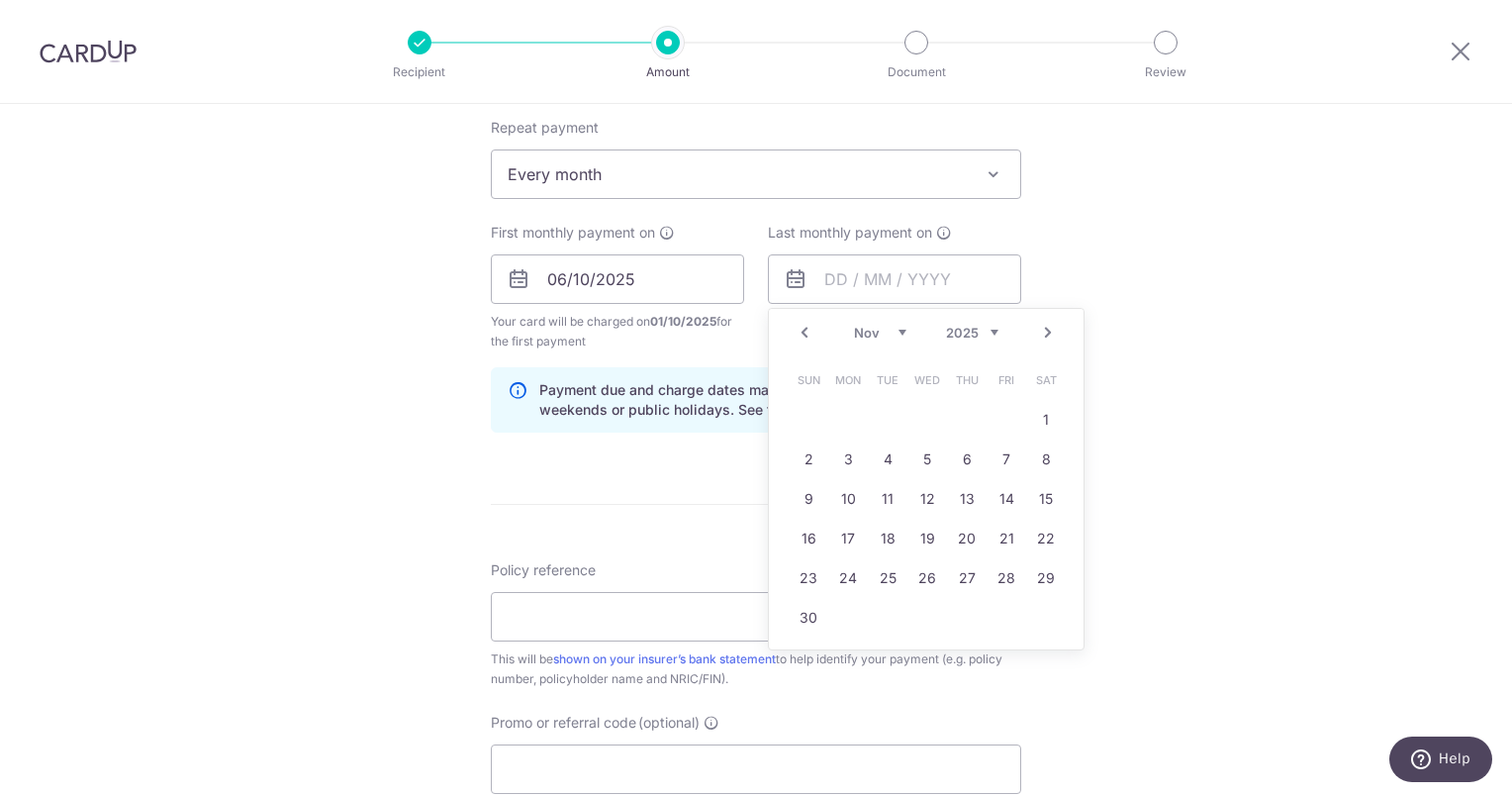 click on "Next" at bounding box center (1048, 333) 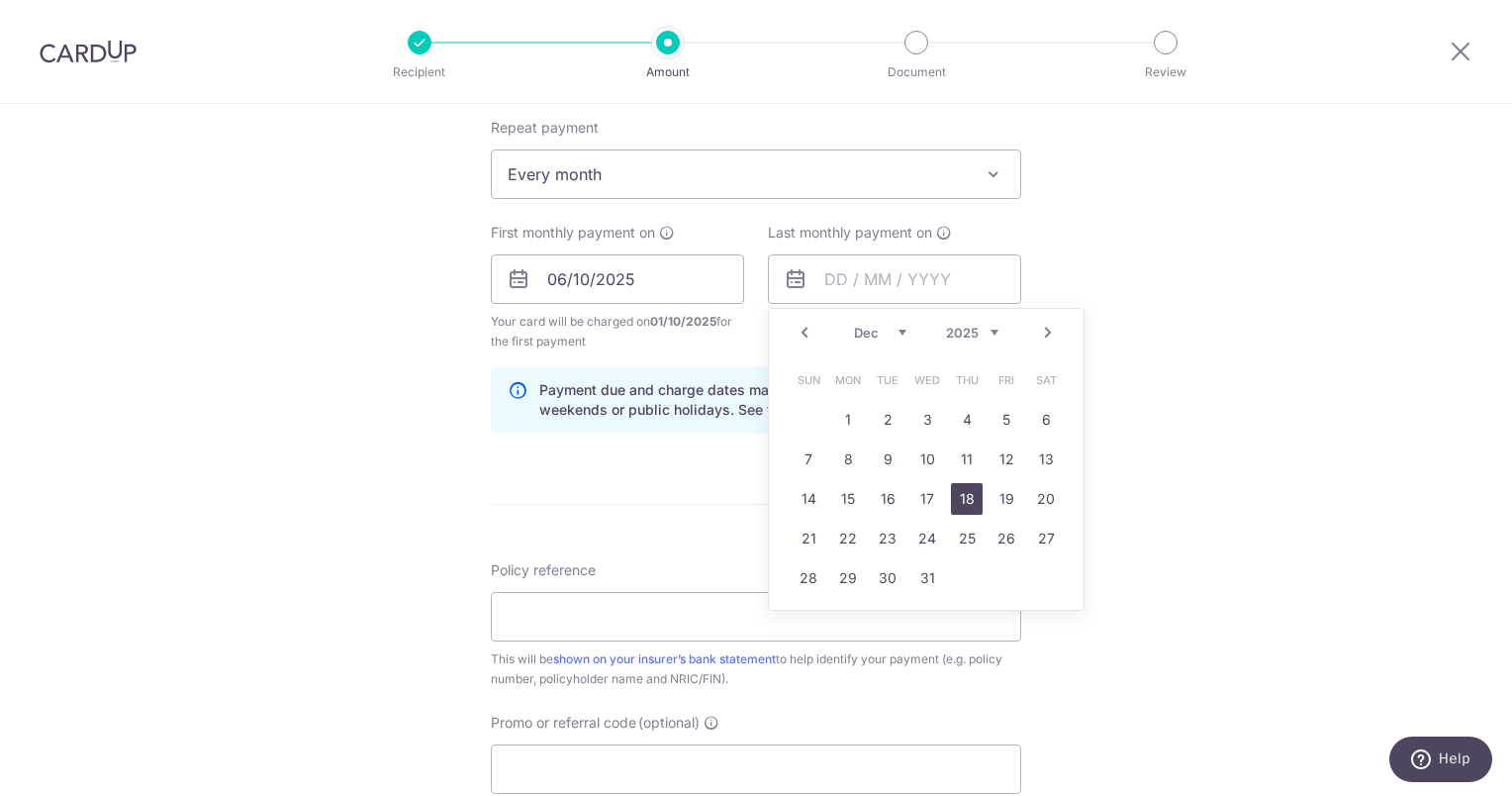 click on "18" at bounding box center [967, 499] 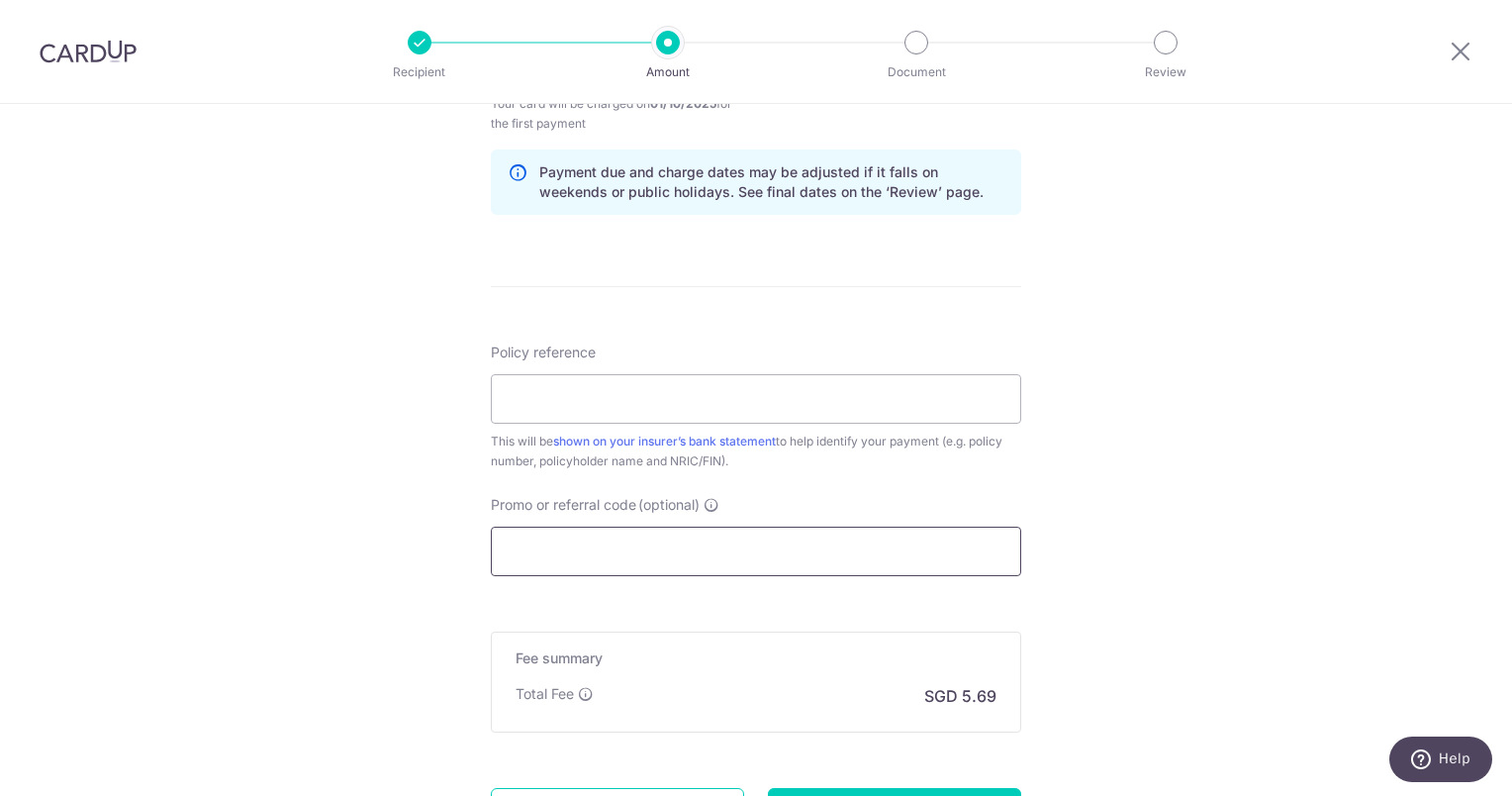 scroll, scrollTop: 1188, scrollLeft: 0, axis: vertical 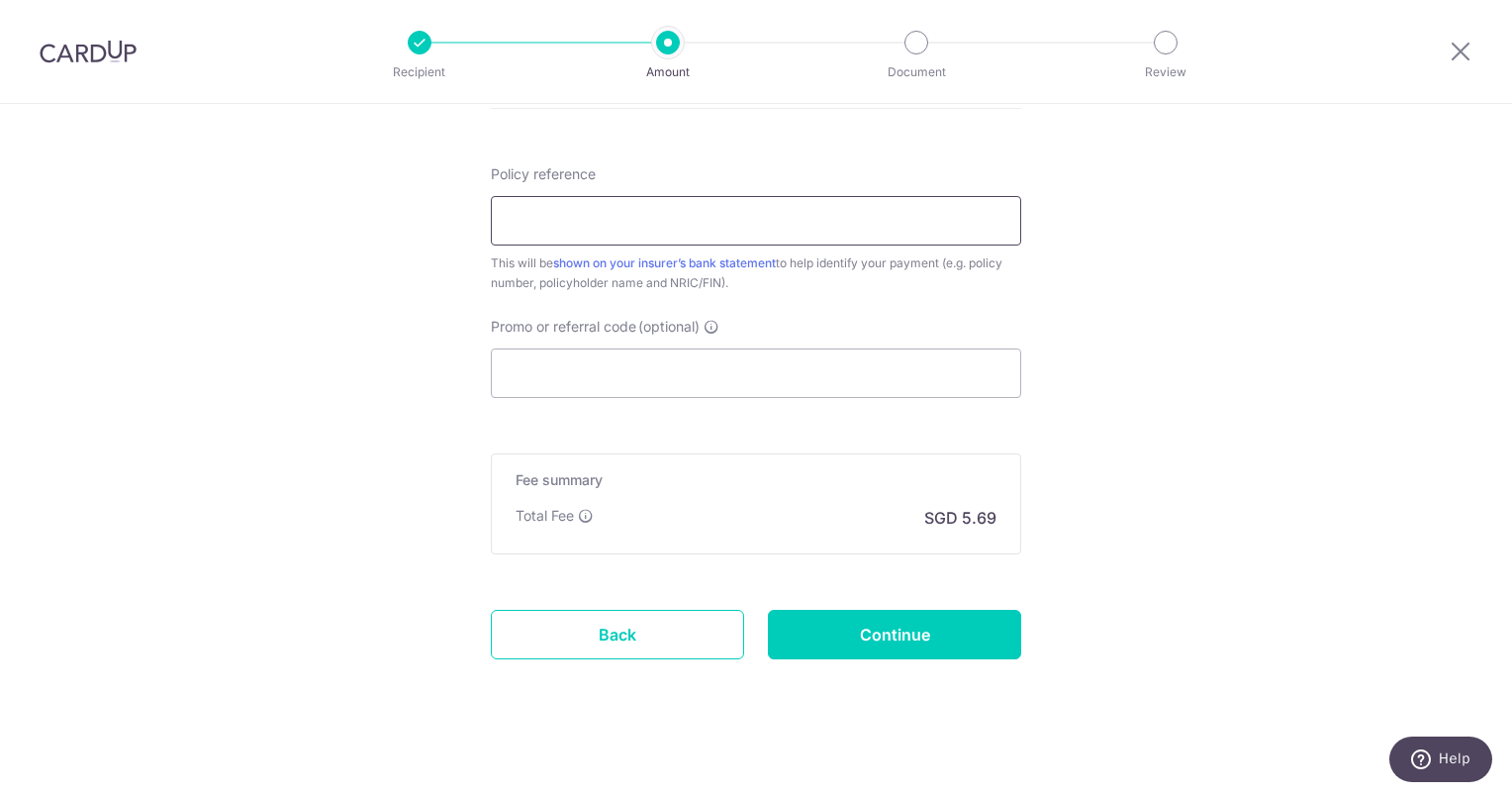 click on "Policy reference" at bounding box center [756, 221] 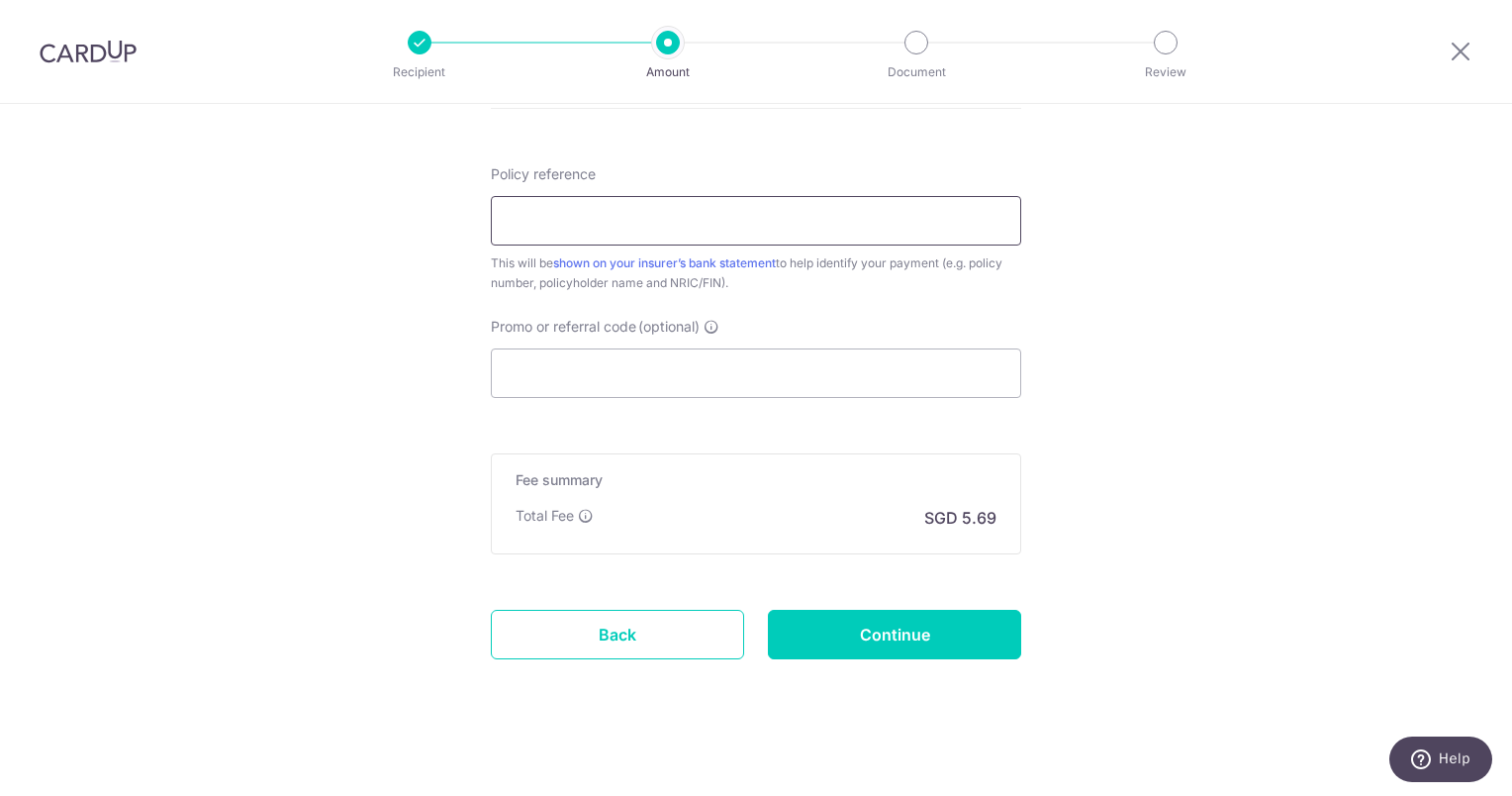 type on "[NUMBER] [SSN]" 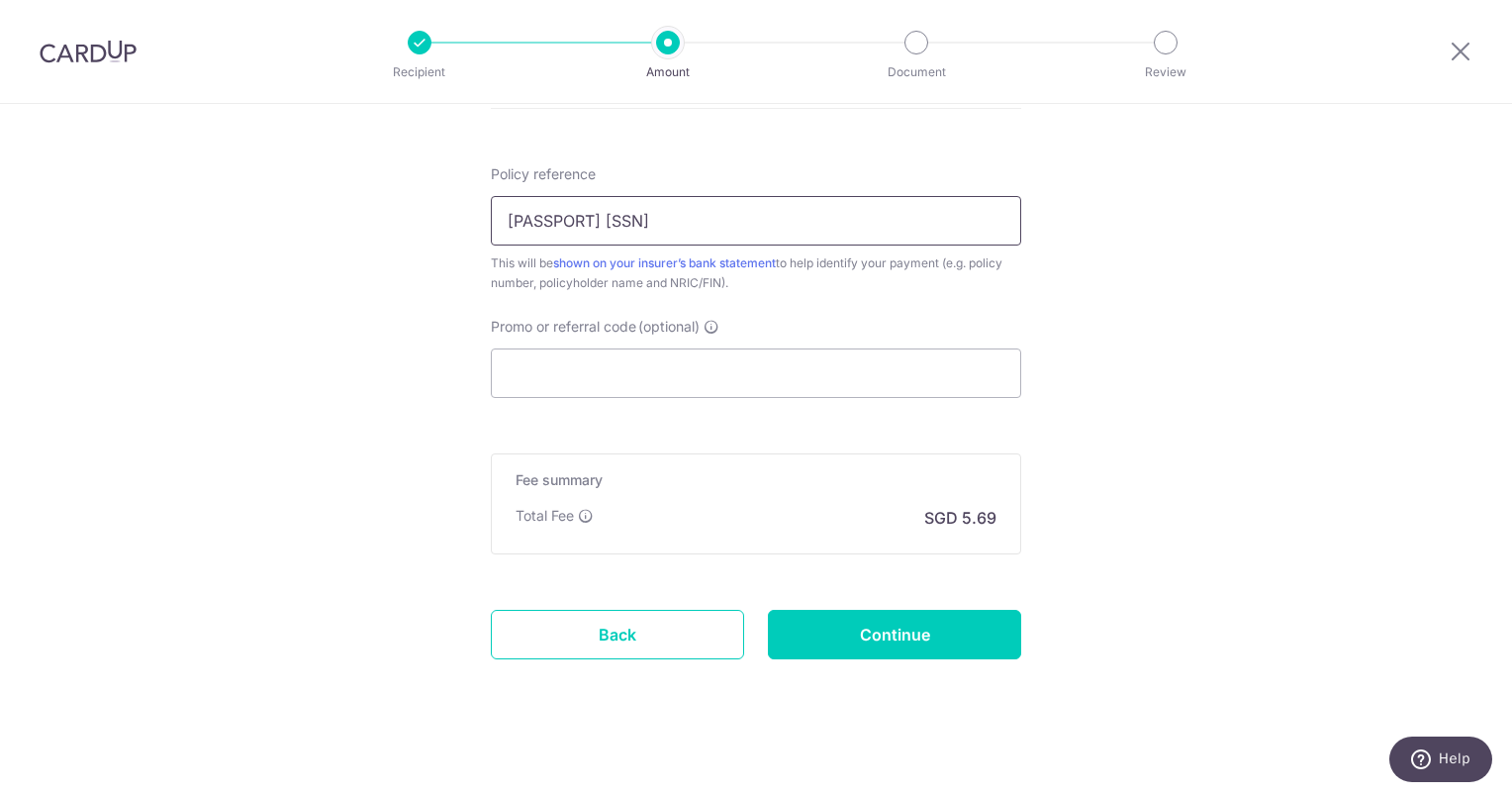 type on "REC185" 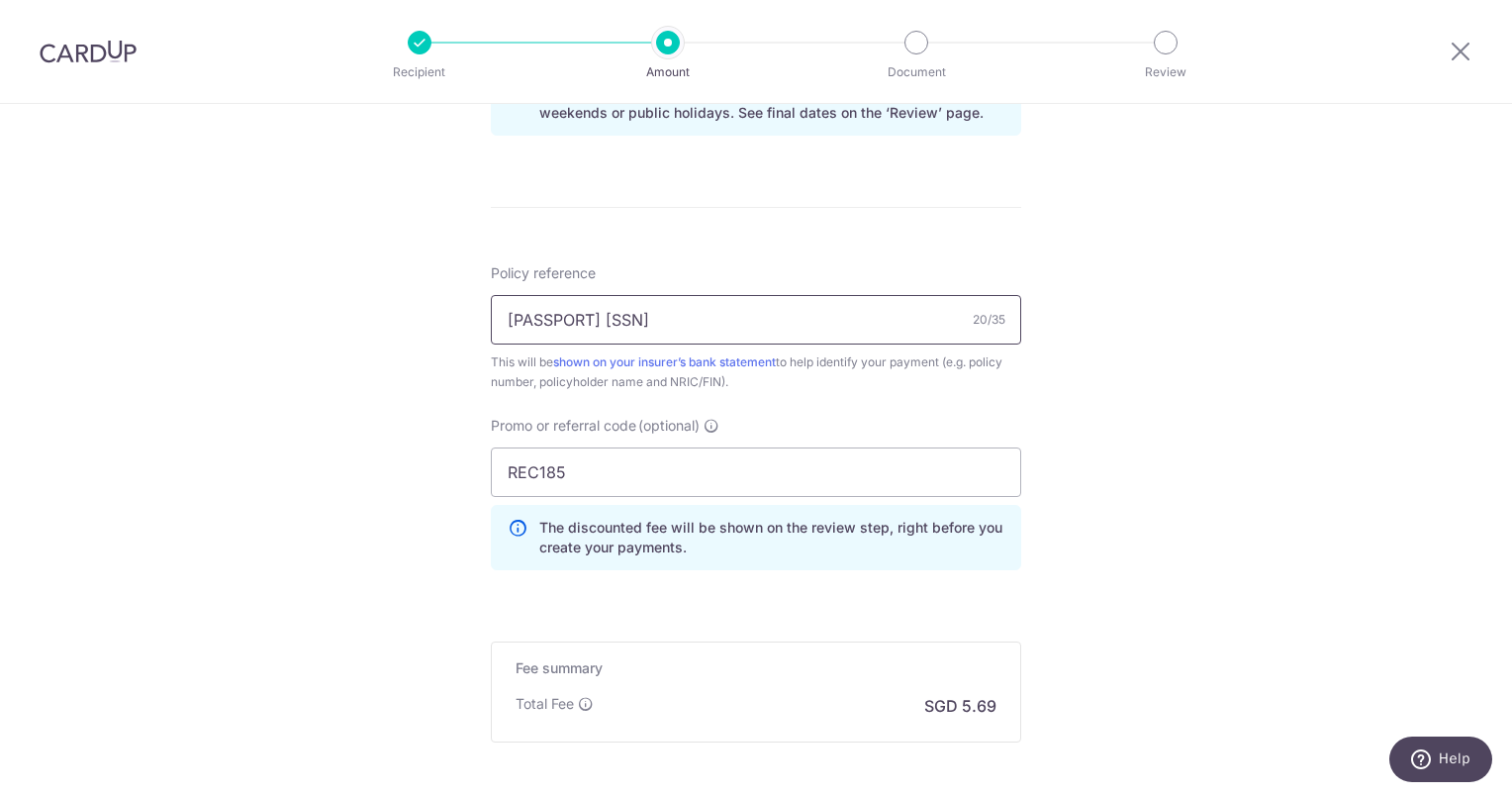 scroll, scrollTop: 1286, scrollLeft: 0, axis: vertical 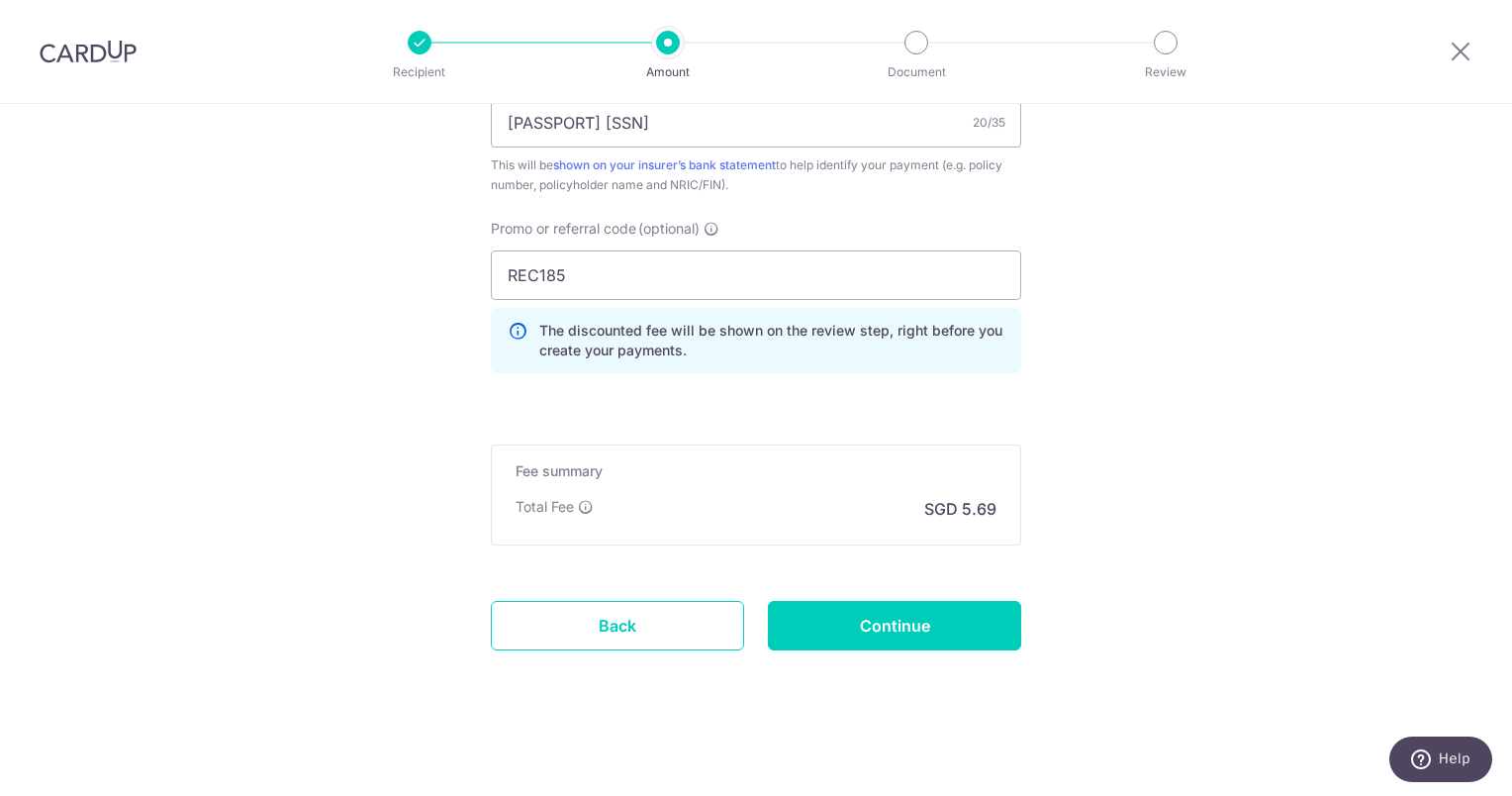 click on "Promo or referral code
(optional)
REC185
The discounted fee will be shown on the review step, right before you create your payments.
Add" at bounding box center [756, 304] 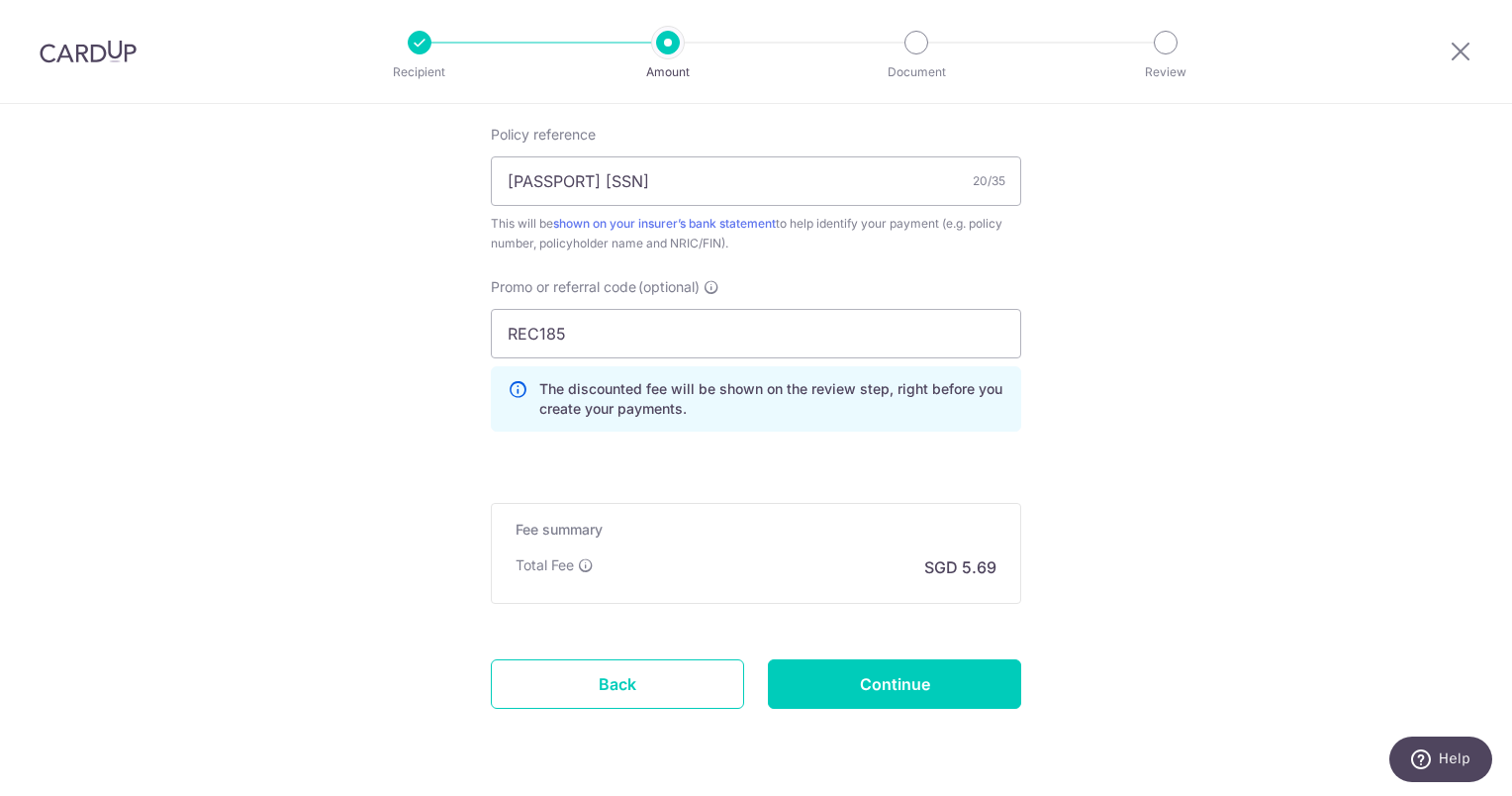 scroll, scrollTop: 1286, scrollLeft: 0, axis: vertical 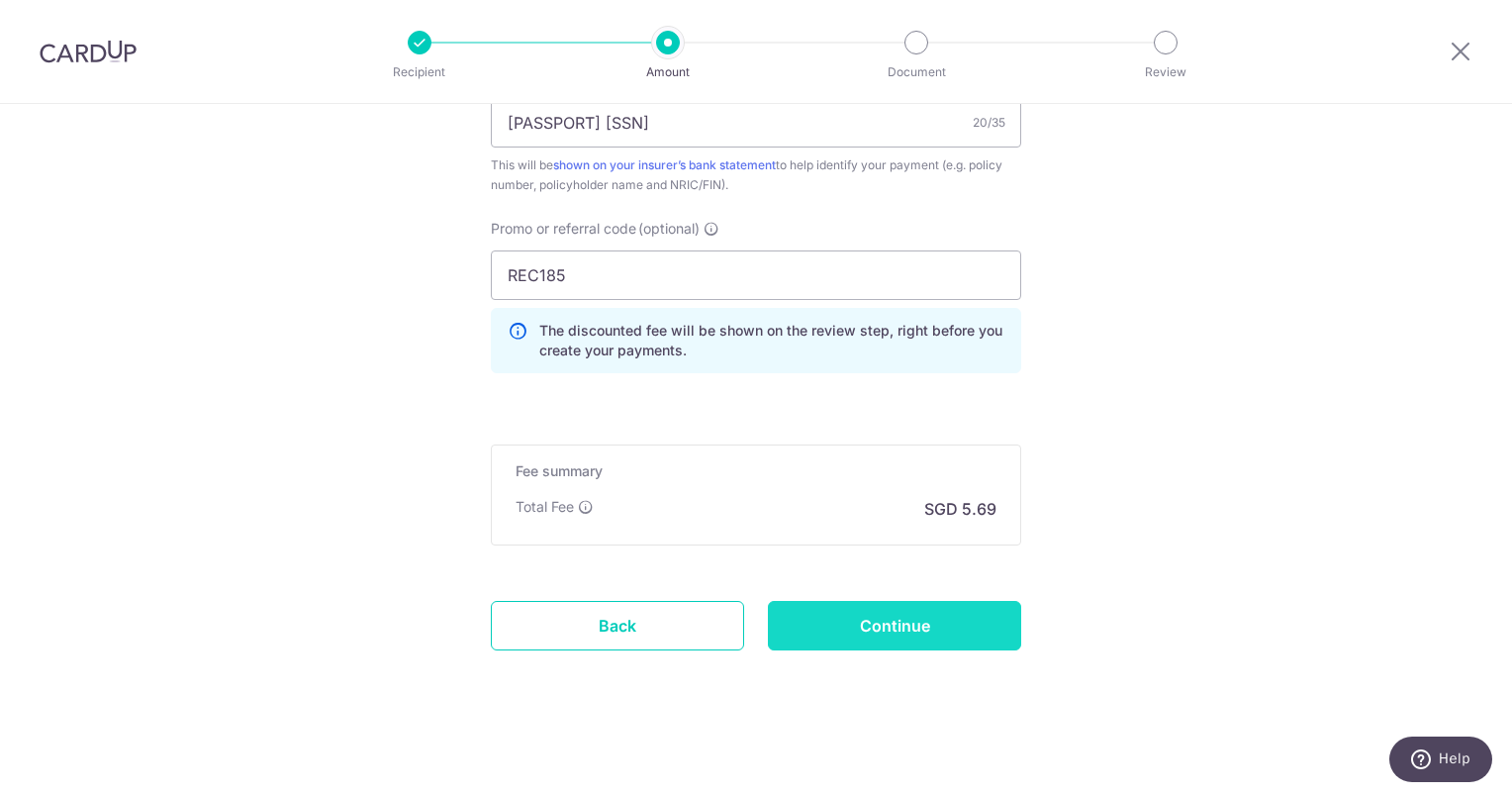 click on "Continue" at bounding box center (895, 626) 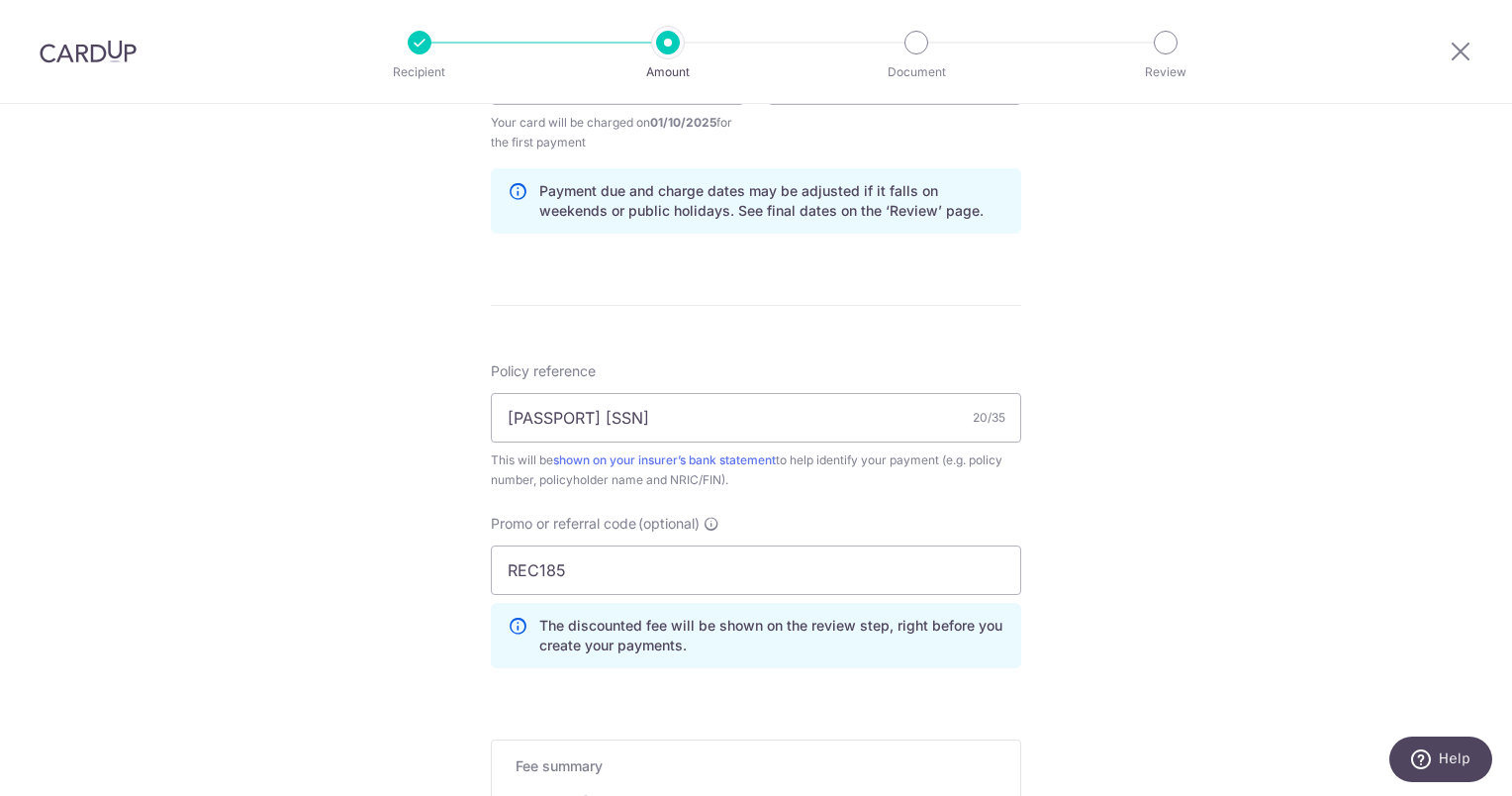 scroll, scrollTop: 1187, scrollLeft: 0, axis: vertical 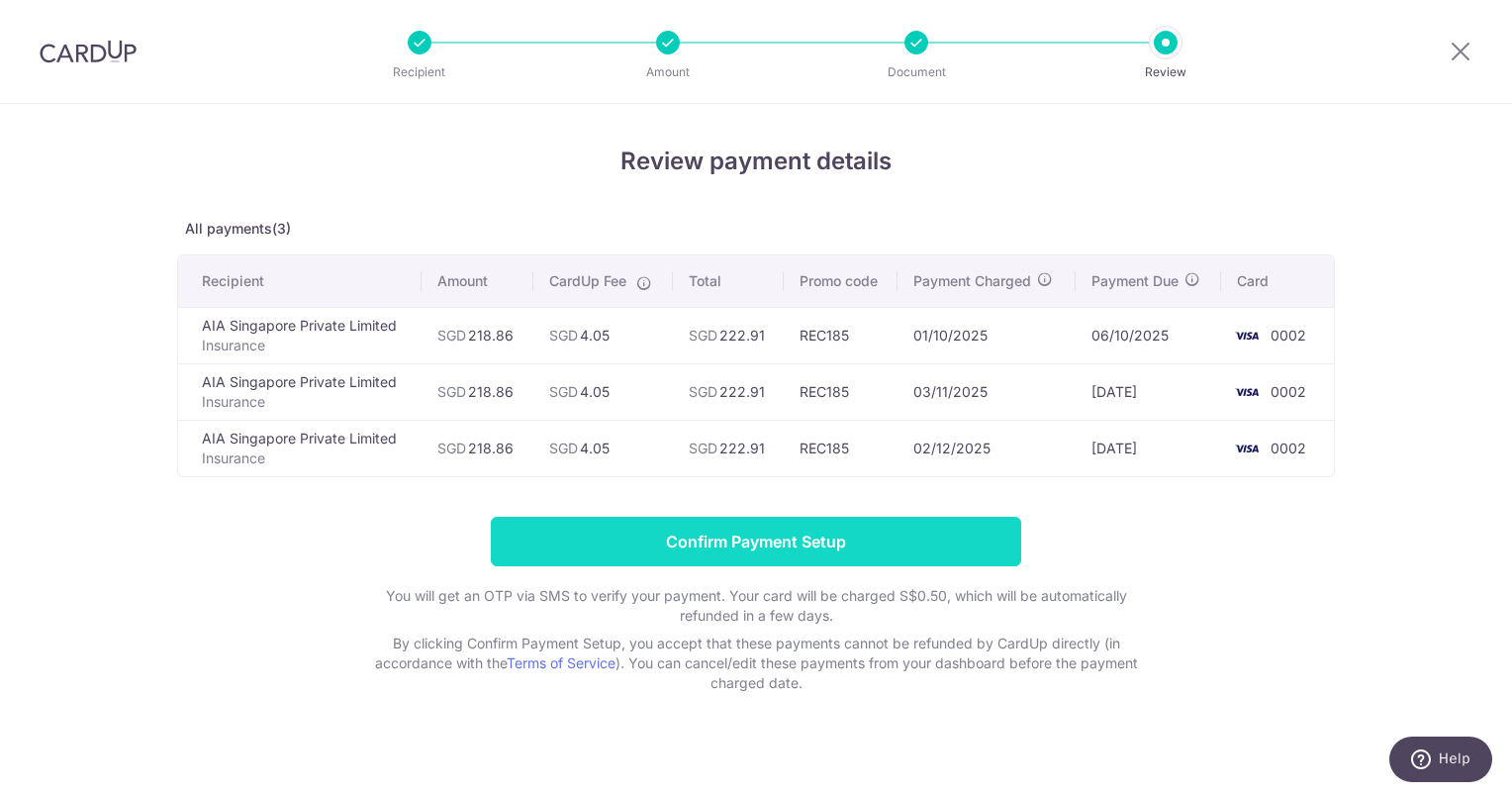 click on "Confirm Payment Setup" at bounding box center (756, 542) 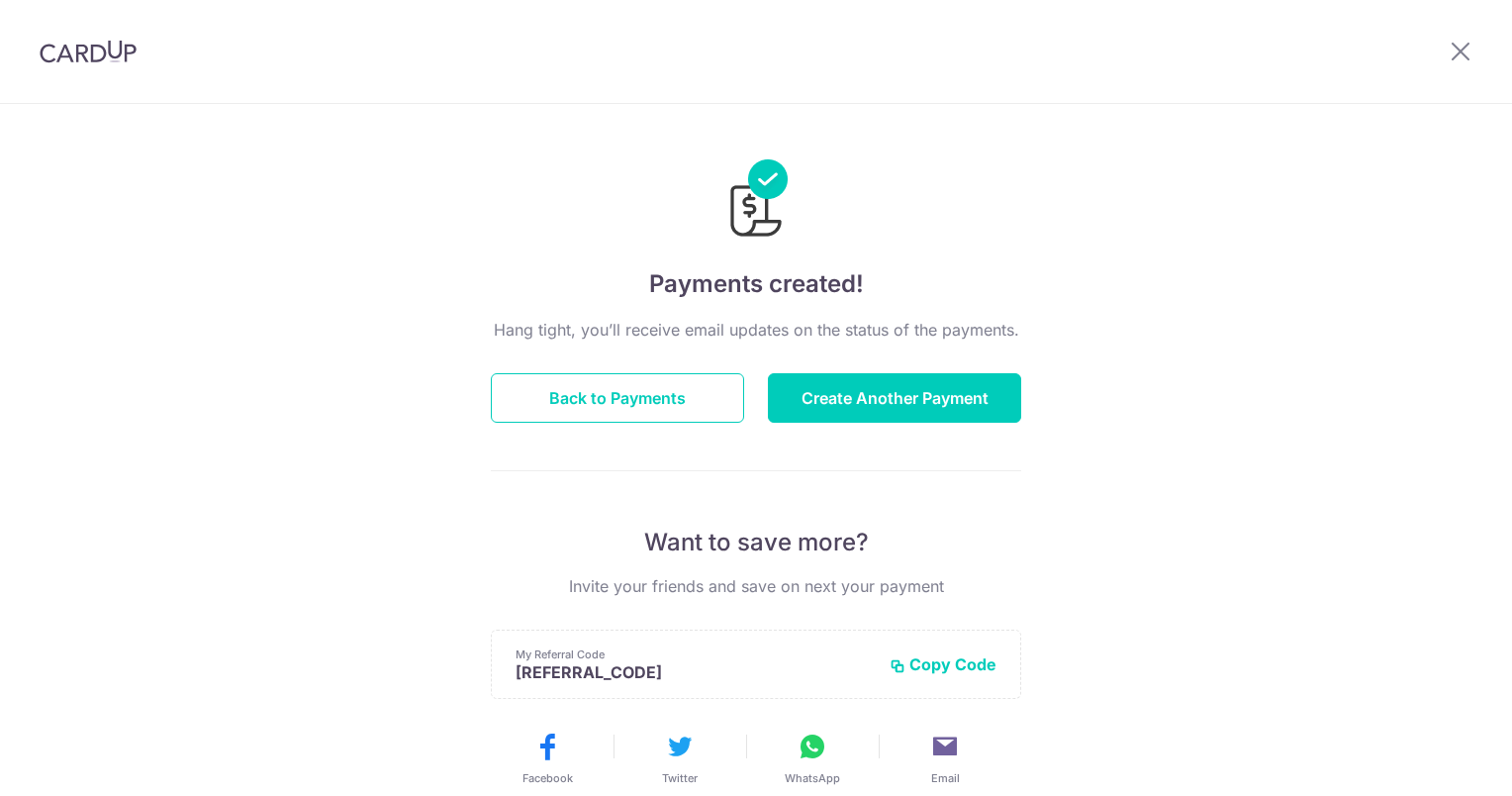 scroll, scrollTop: 0, scrollLeft: 0, axis: both 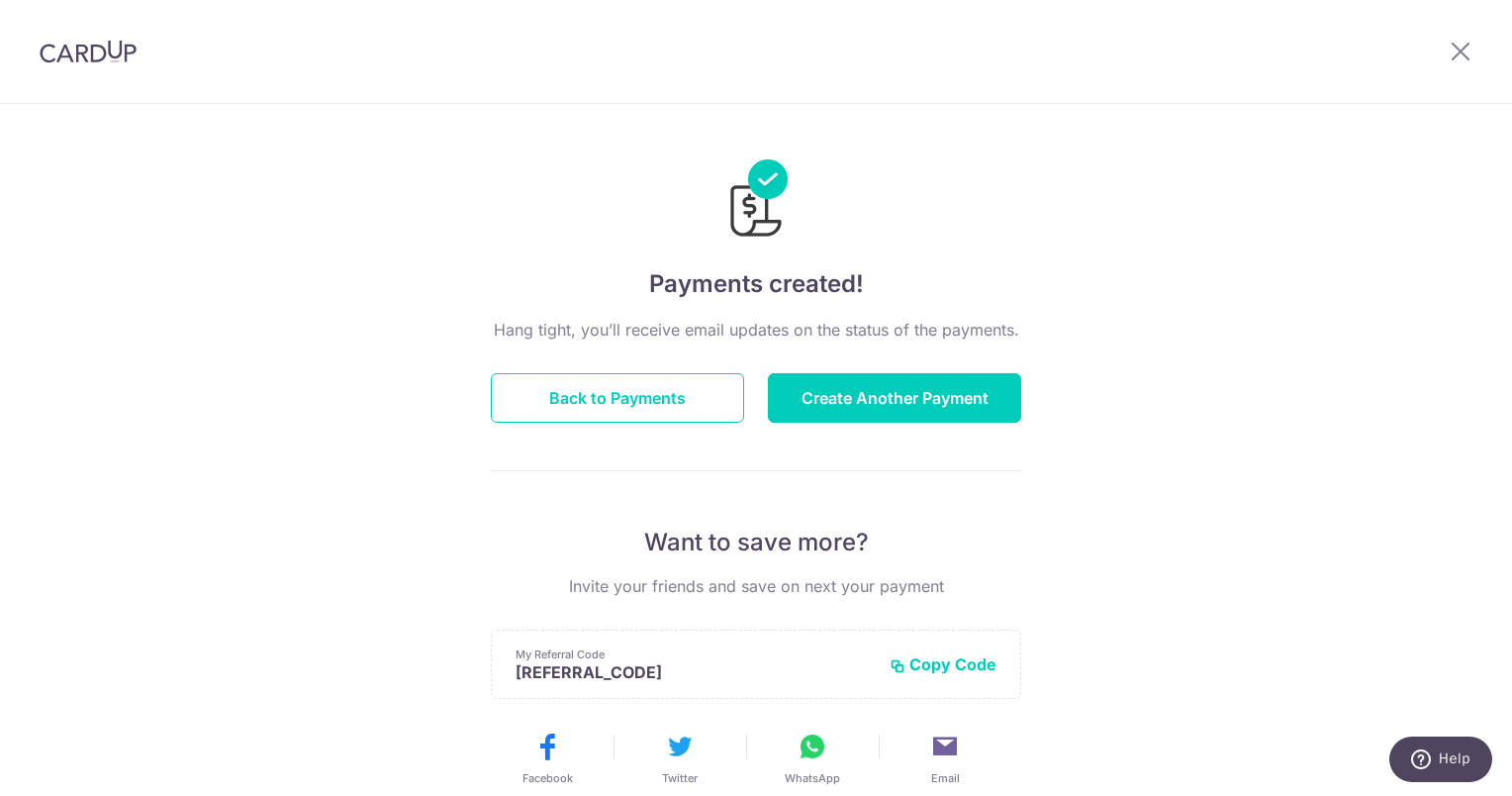 click on "Payments created!
Hang tight, you’ll receive email updates on the status of the payments.
Back to Payments
Create Another Payment
Want to save more?
Invite your friends and save on next your payment
My Referral Code
JINWENO758
Copy Code
Copied
Facebook
Twitter
WhatsApp
Email" at bounding box center (756, 633) 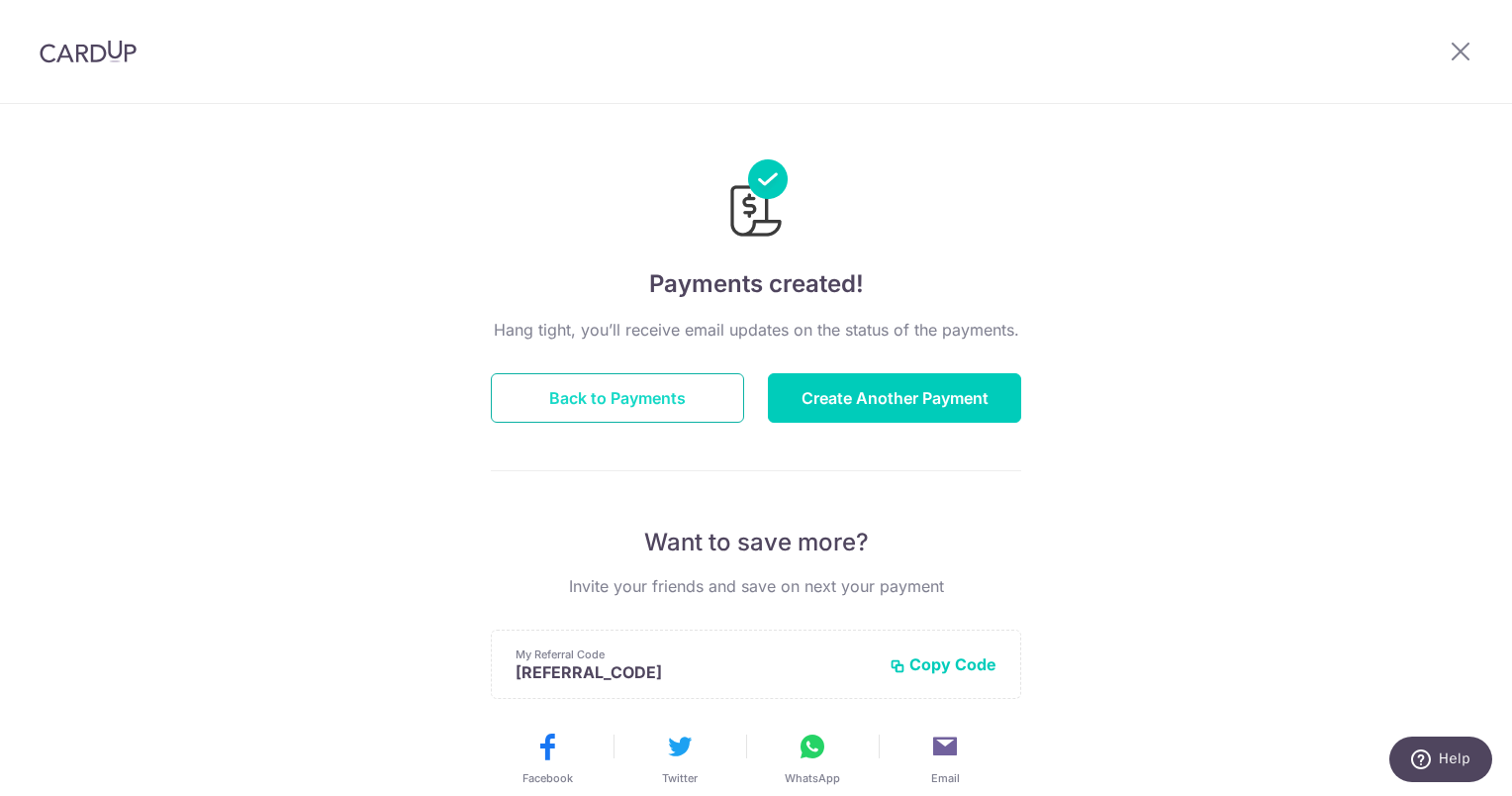 click on "Back to Payments" at bounding box center [617, 398] 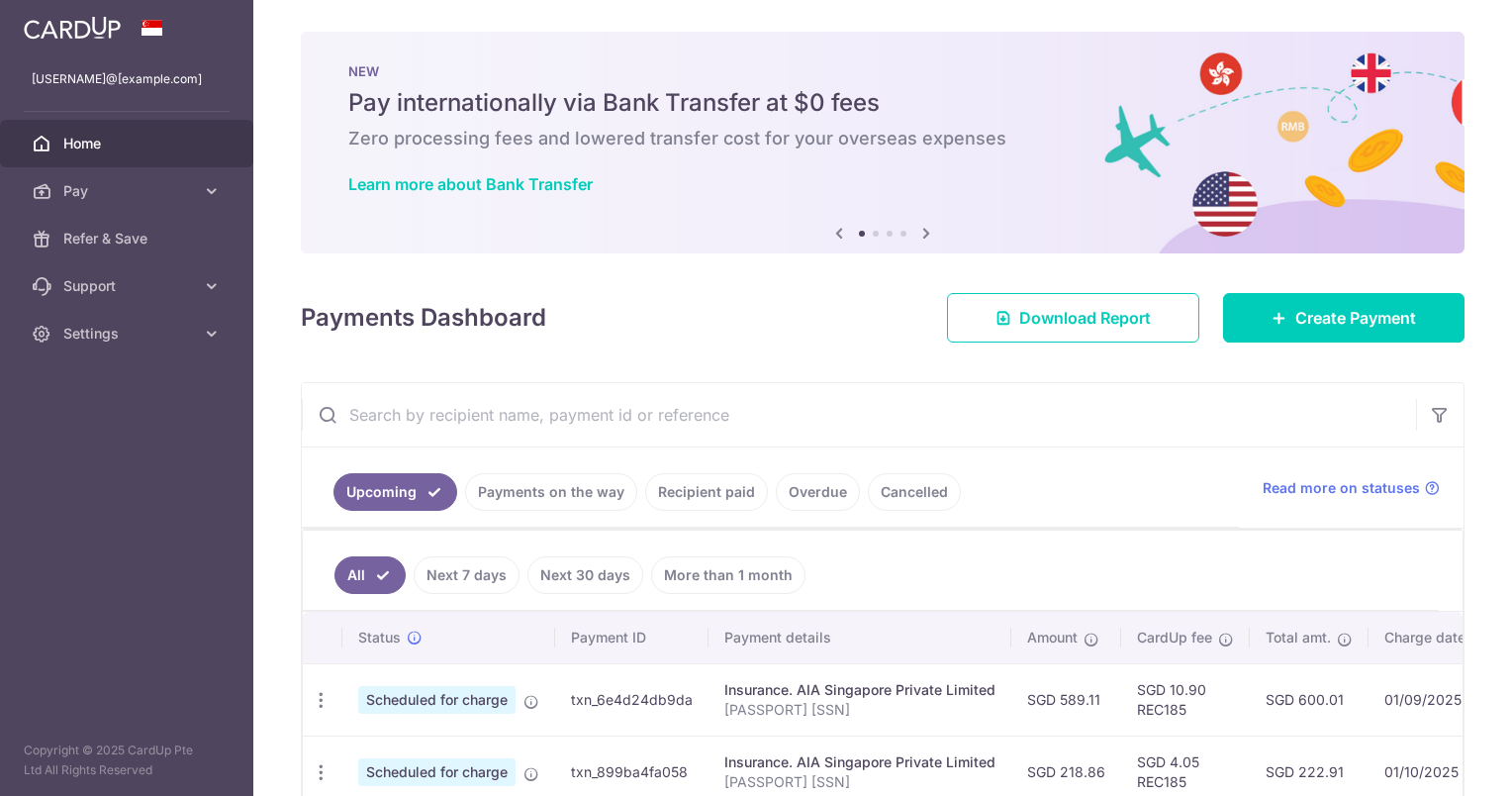 scroll, scrollTop: 0, scrollLeft: 0, axis: both 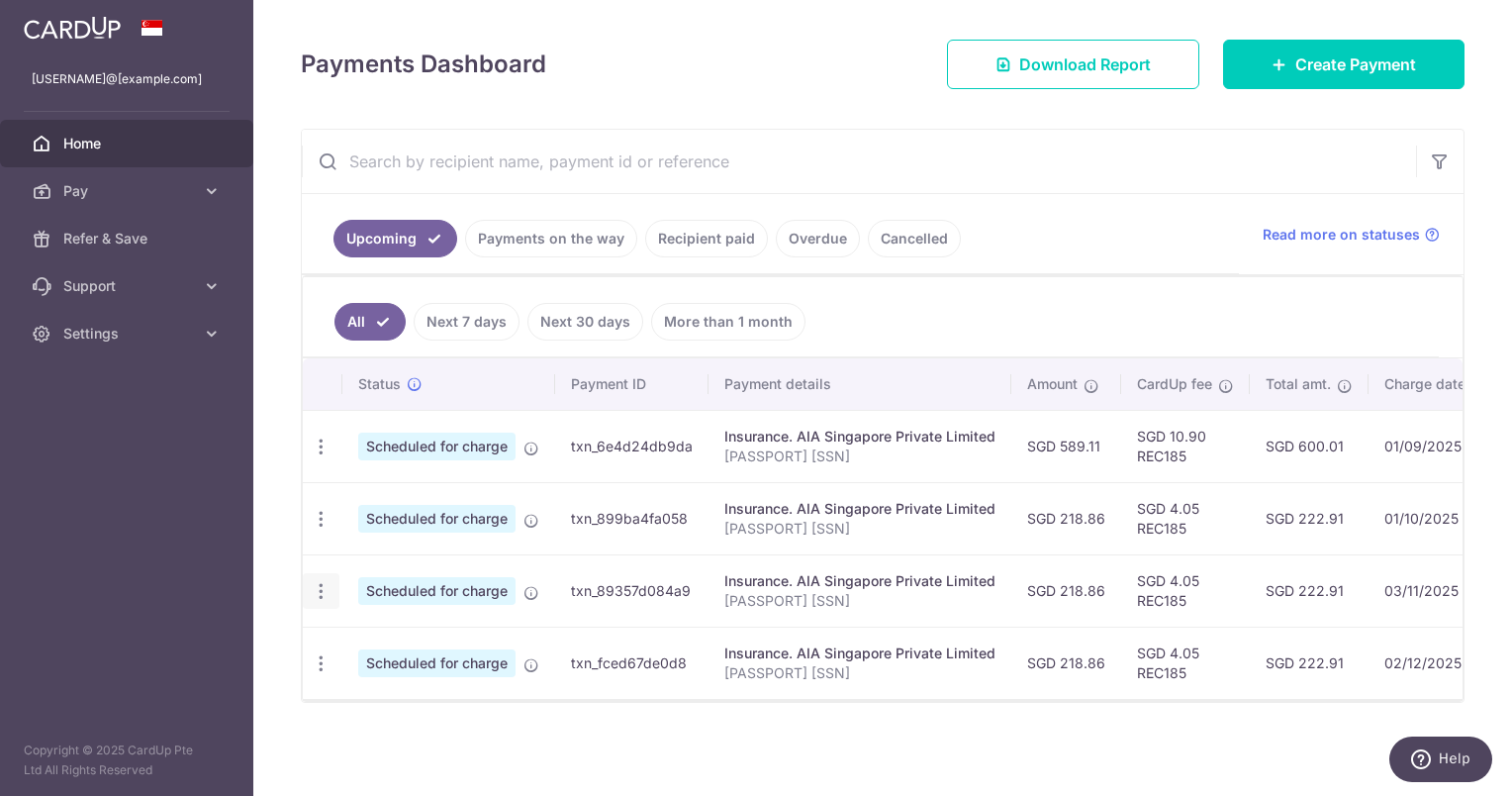 click at bounding box center (321, 447) 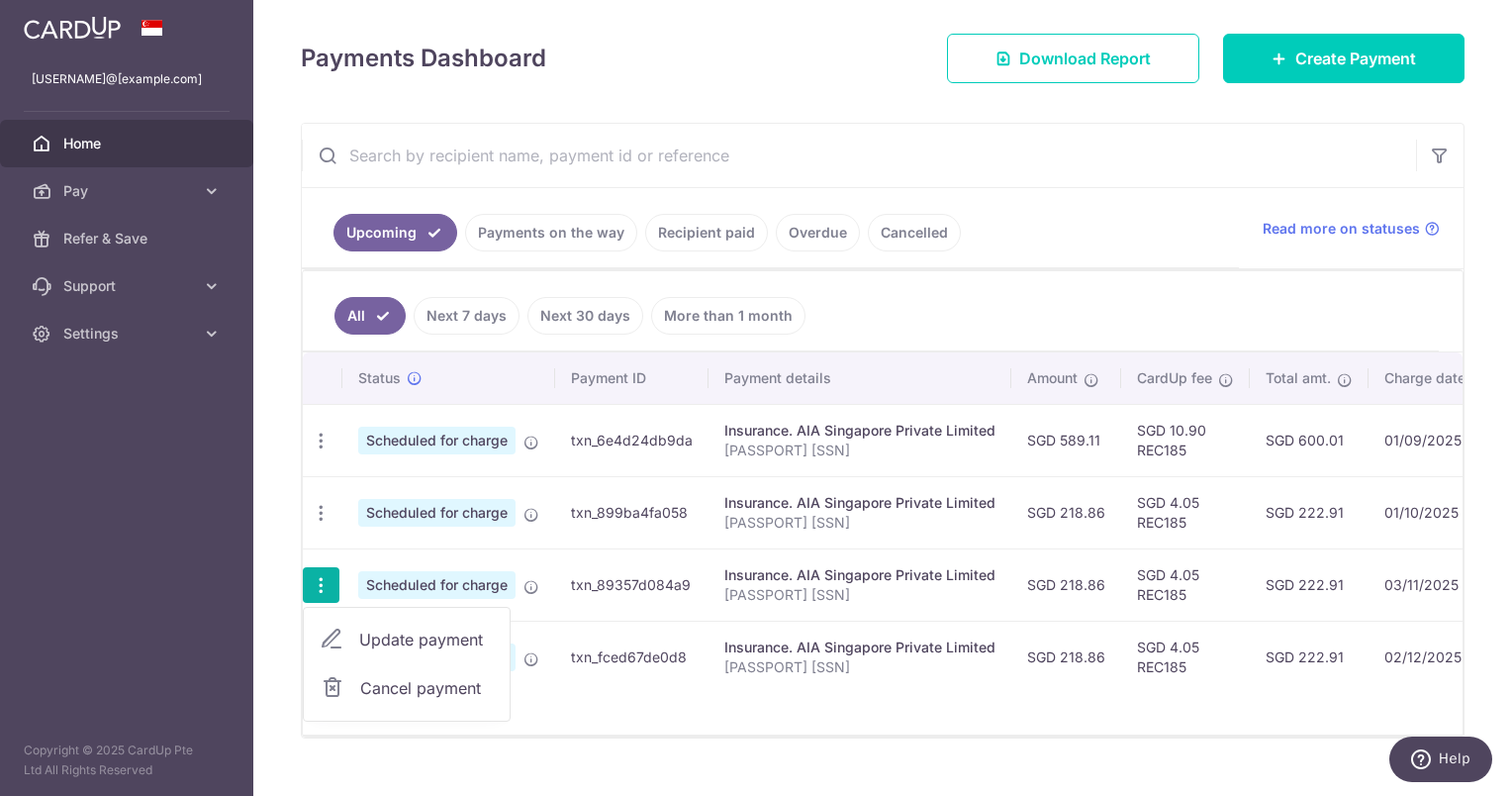 click at bounding box center [332, 688] 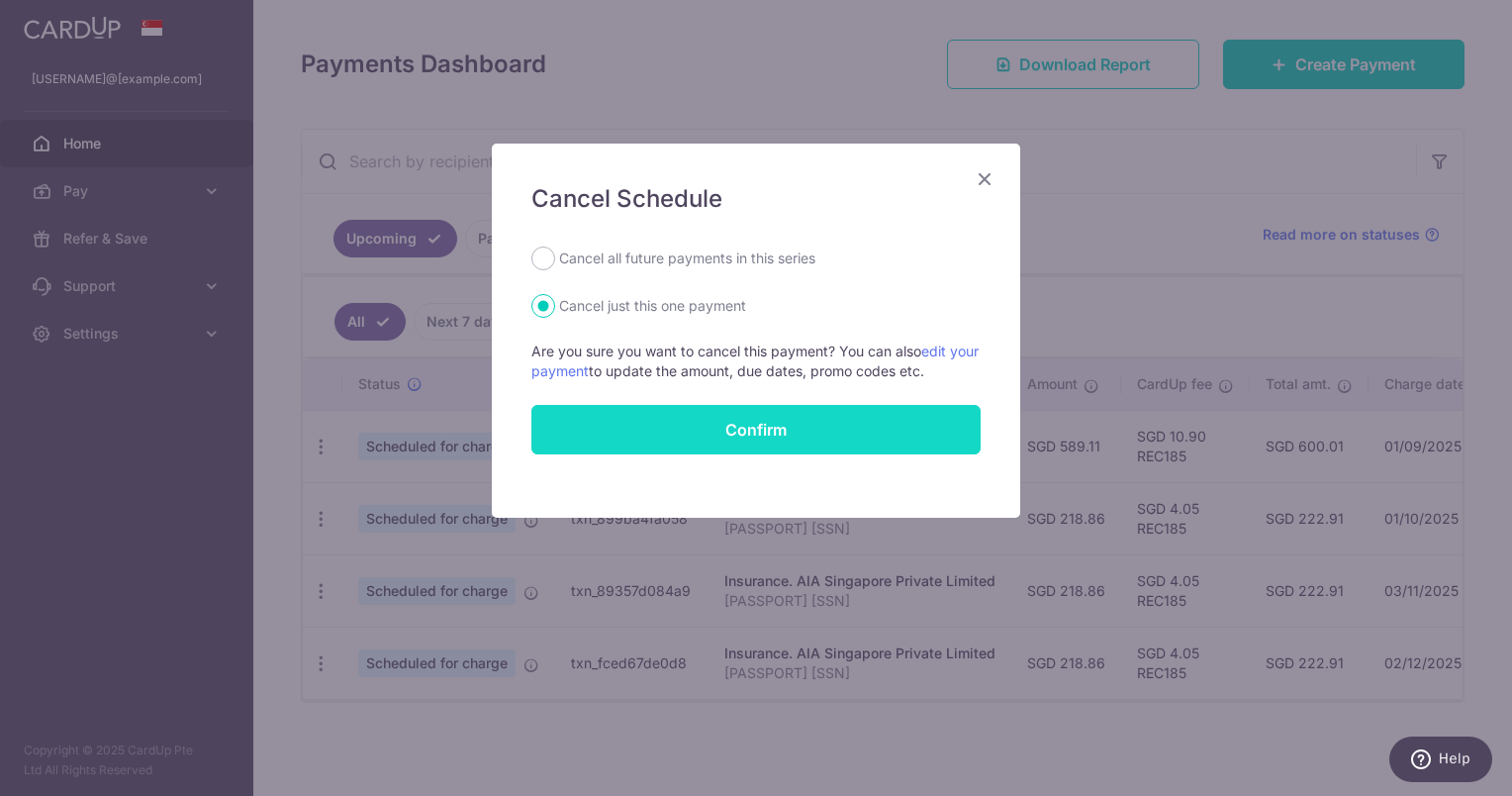 click on "Confirm" at bounding box center [756, 430] 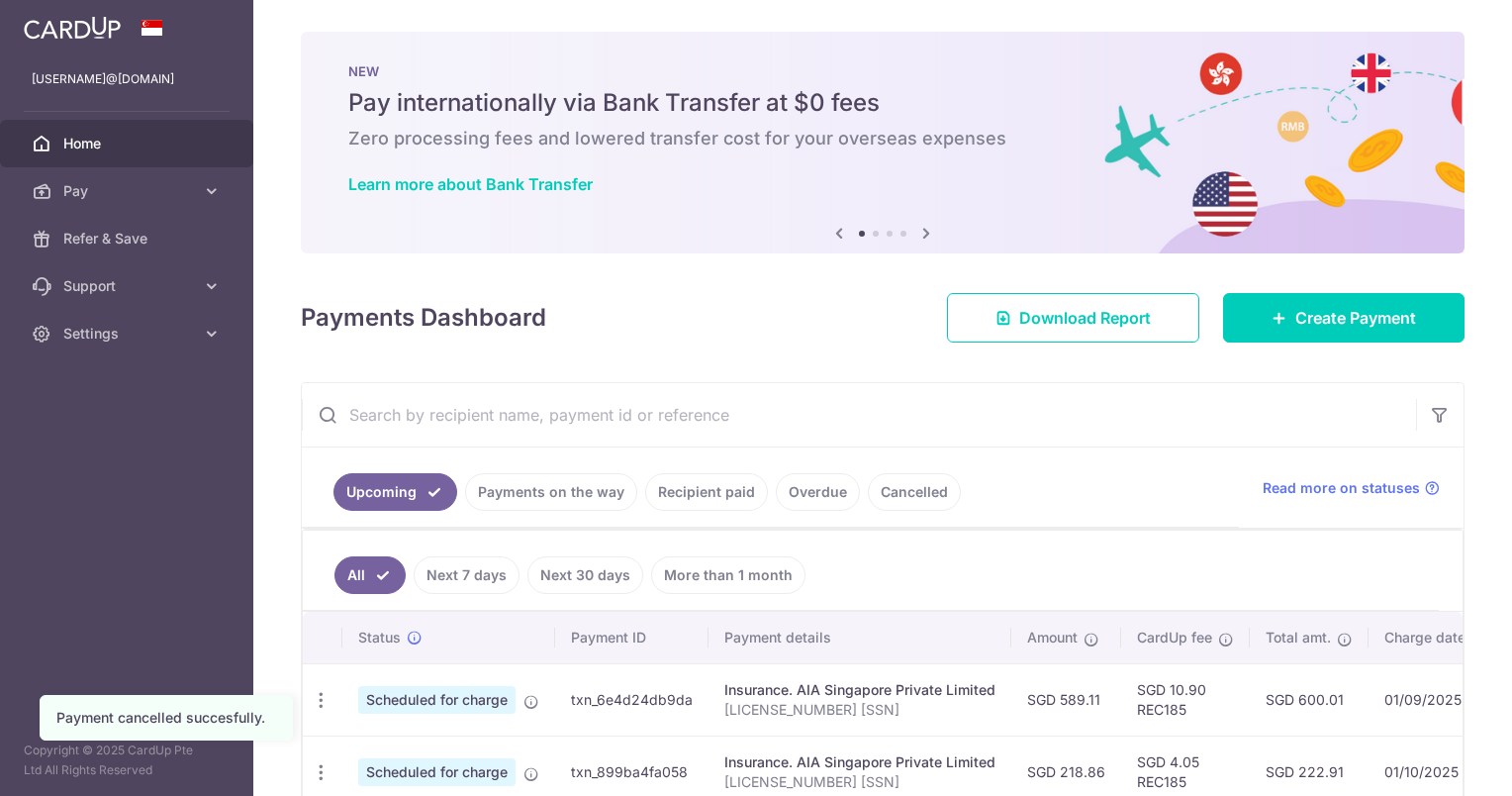 scroll, scrollTop: 0, scrollLeft: 0, axis: both 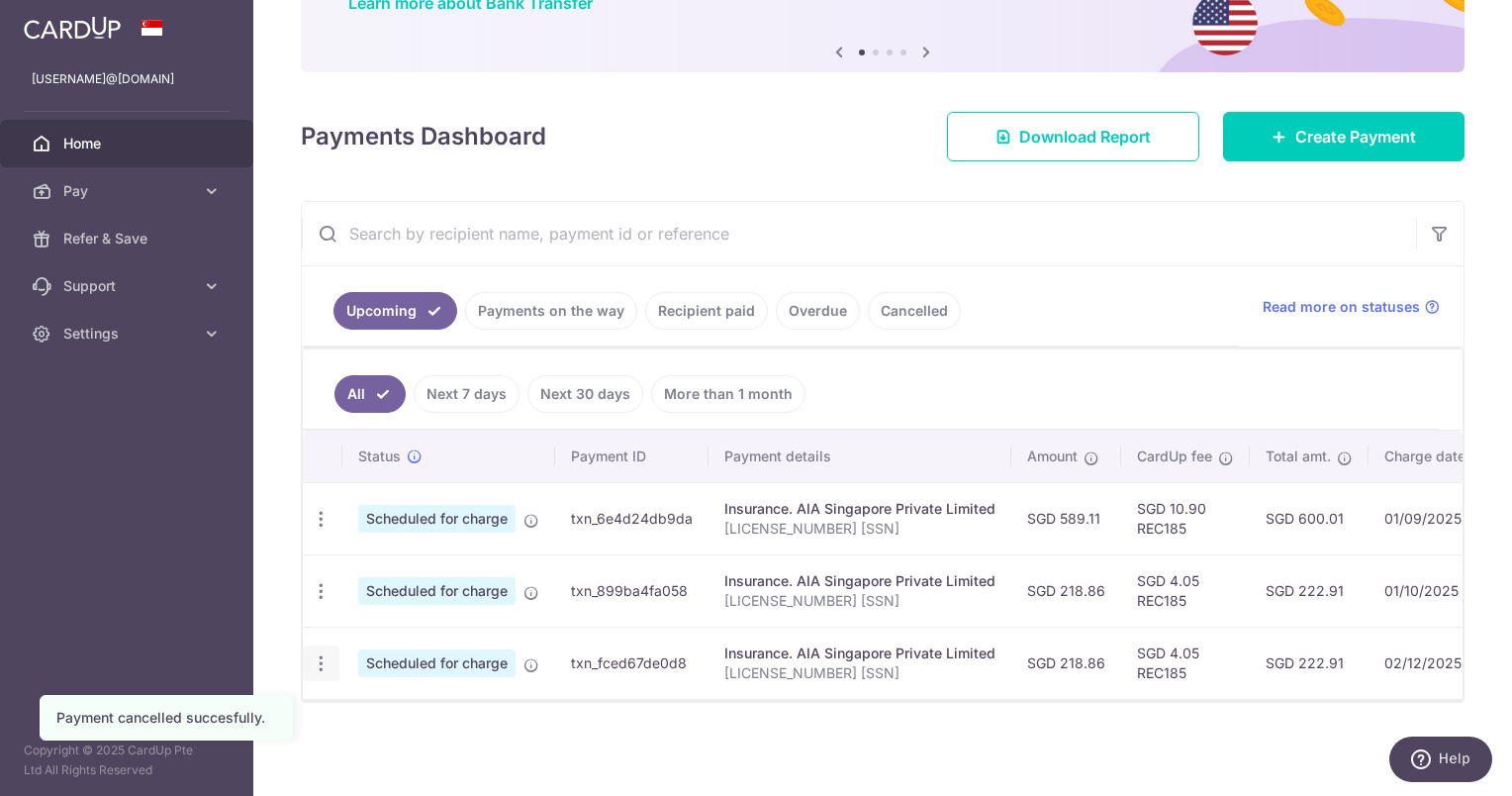 click at bounding box center [321, 519] 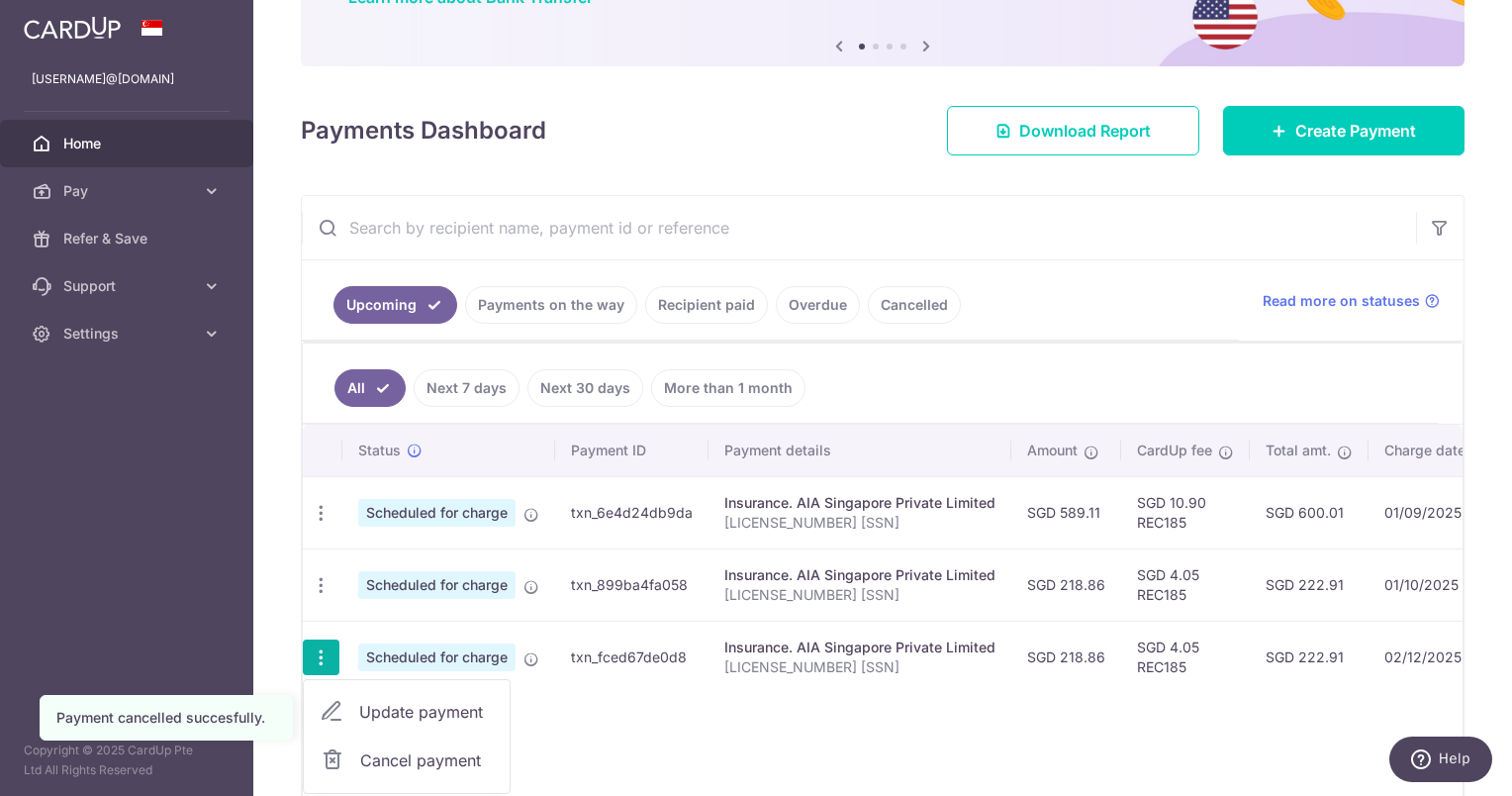 click on "Cancel payment" at bounding box center [426, 760] 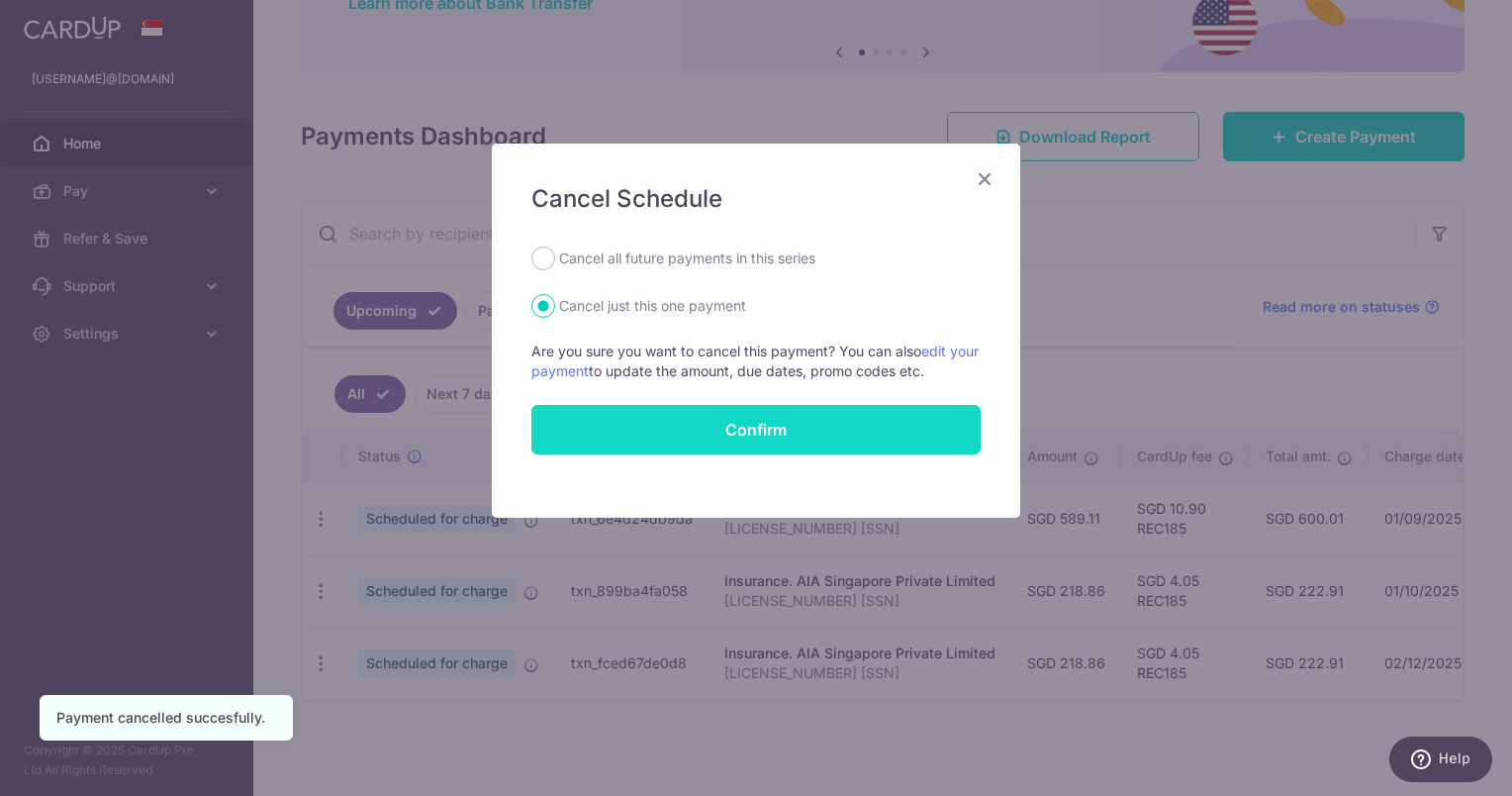 click on "Confirm" at bounding box center (756, 430) 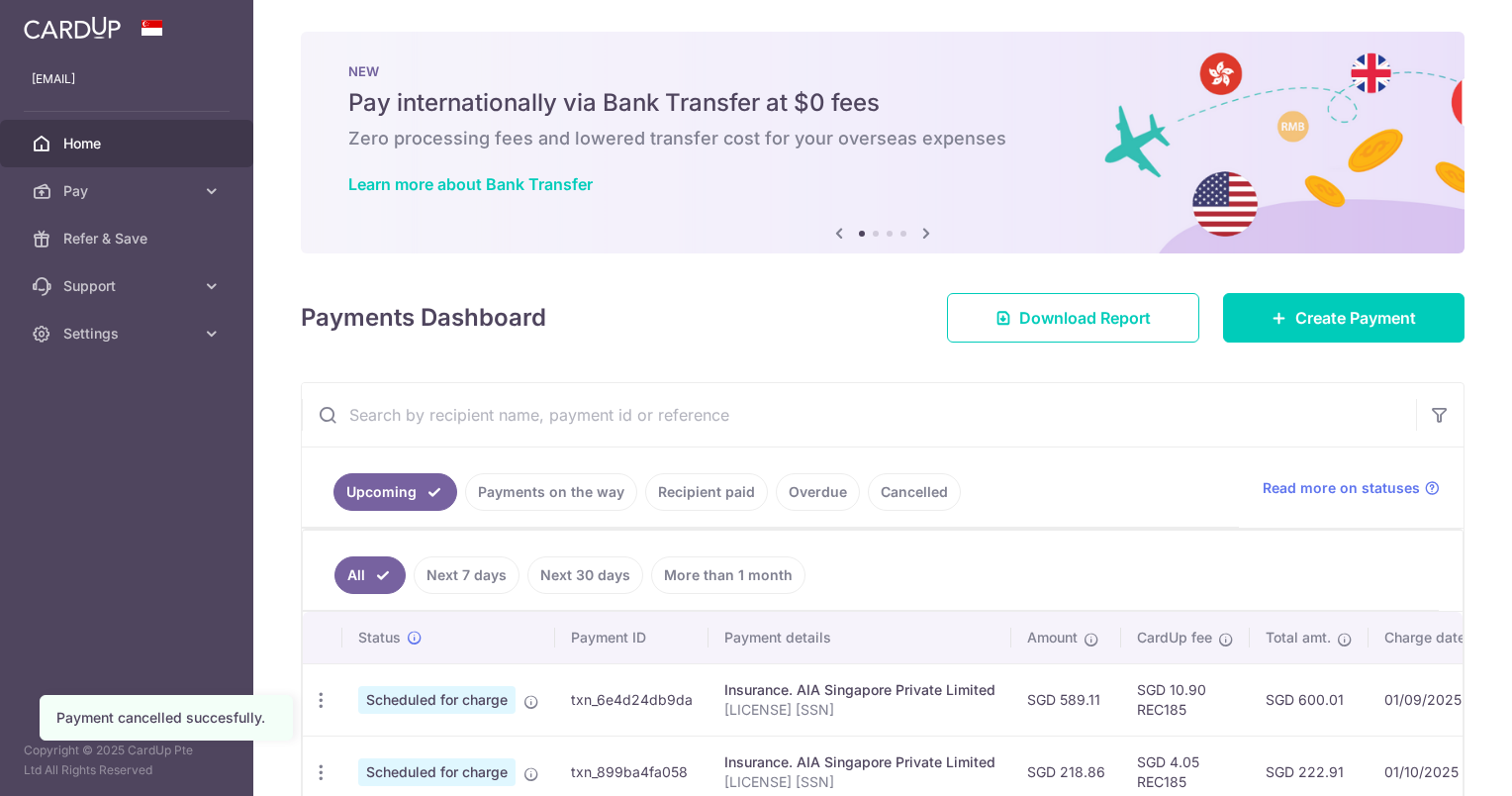 scroll, scrollTop: 0, scrollLeft: 0, axis: both 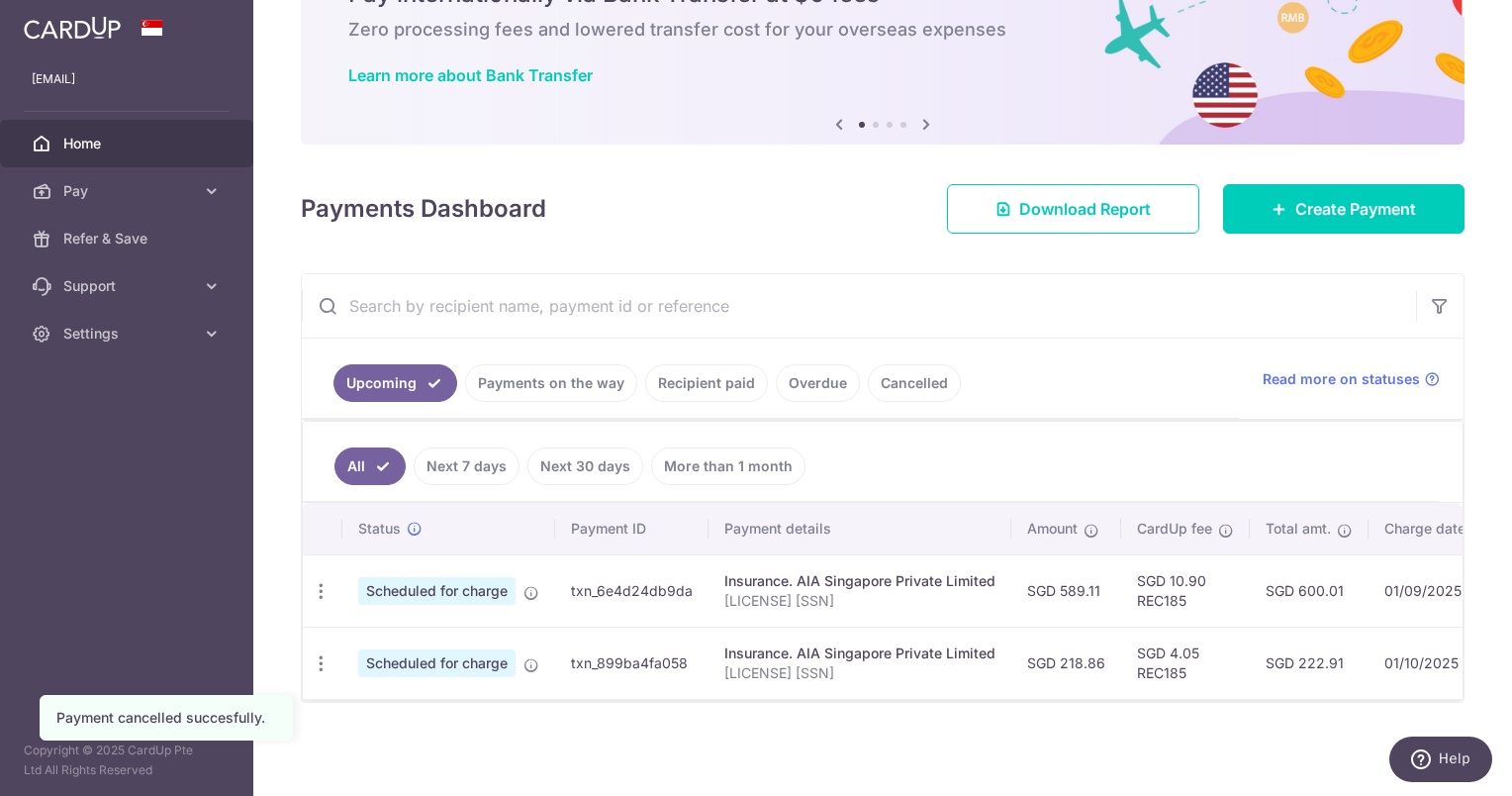 click on "Payments Dashboard
Download Report
Create Payment" at bounding box center (883, 205) 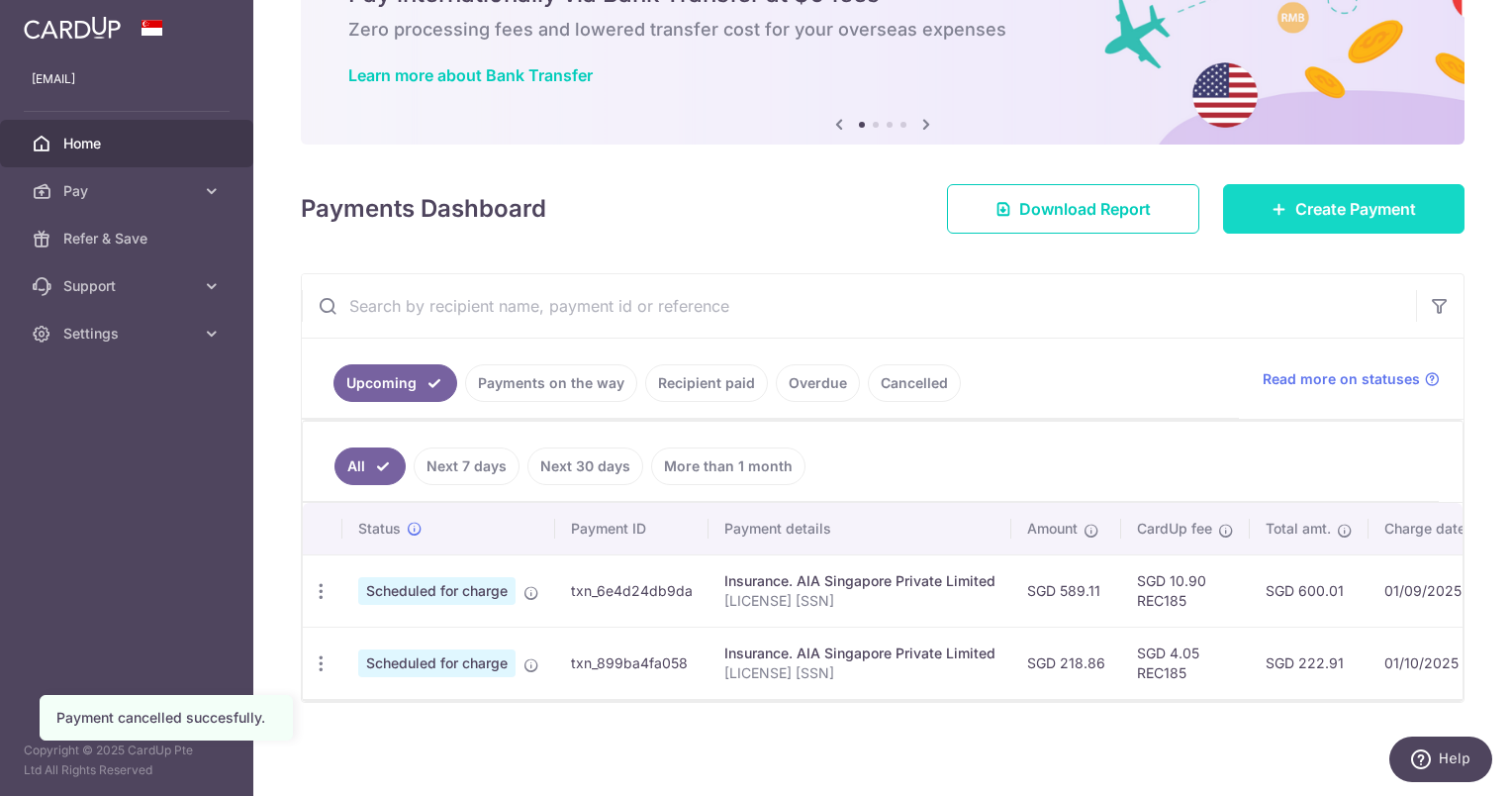 click on "Create Payment" at bounding box center [1344, 209] 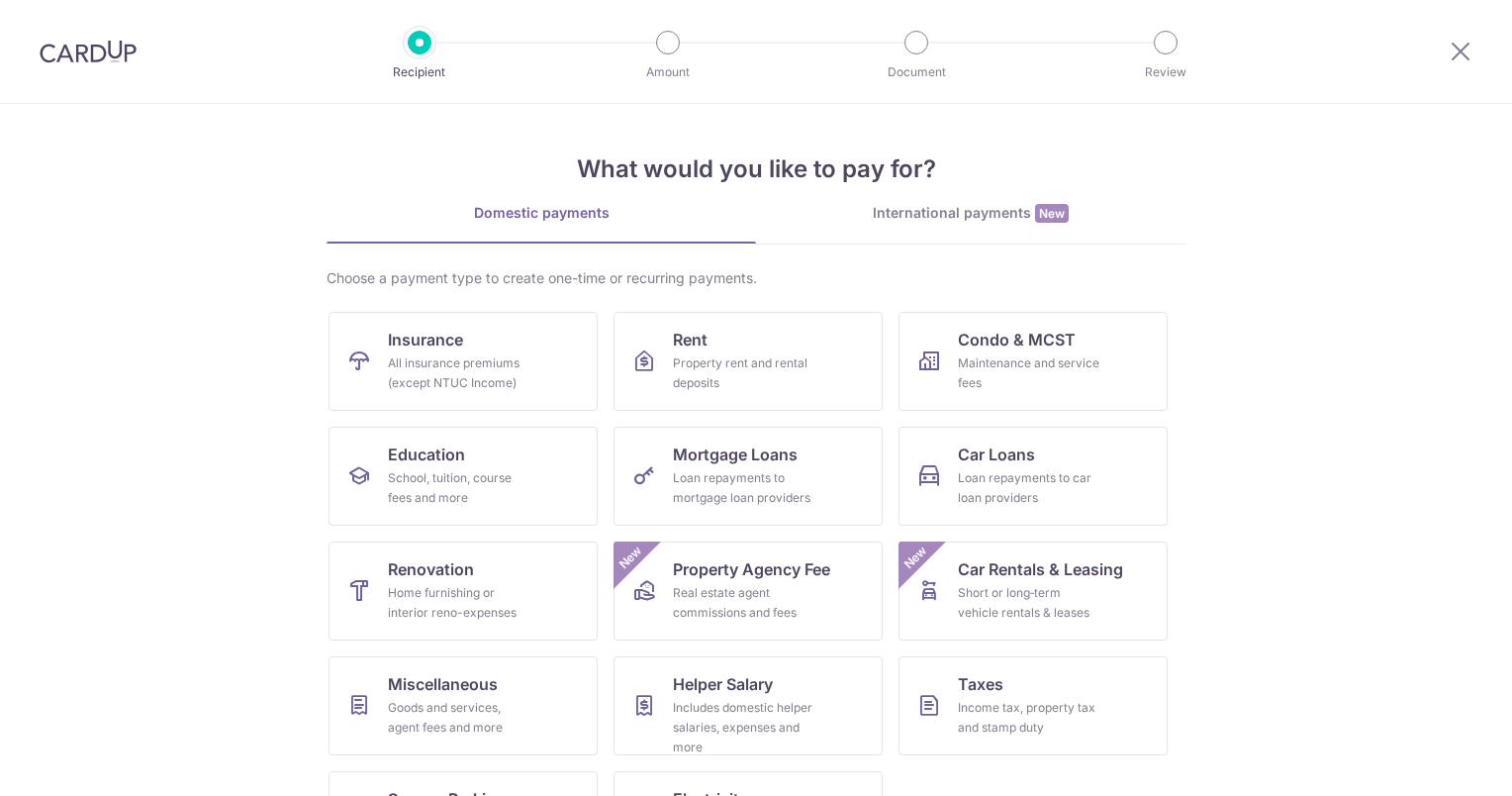 scroll, scrollTop: 0, scrollLeft: 0, axis: both 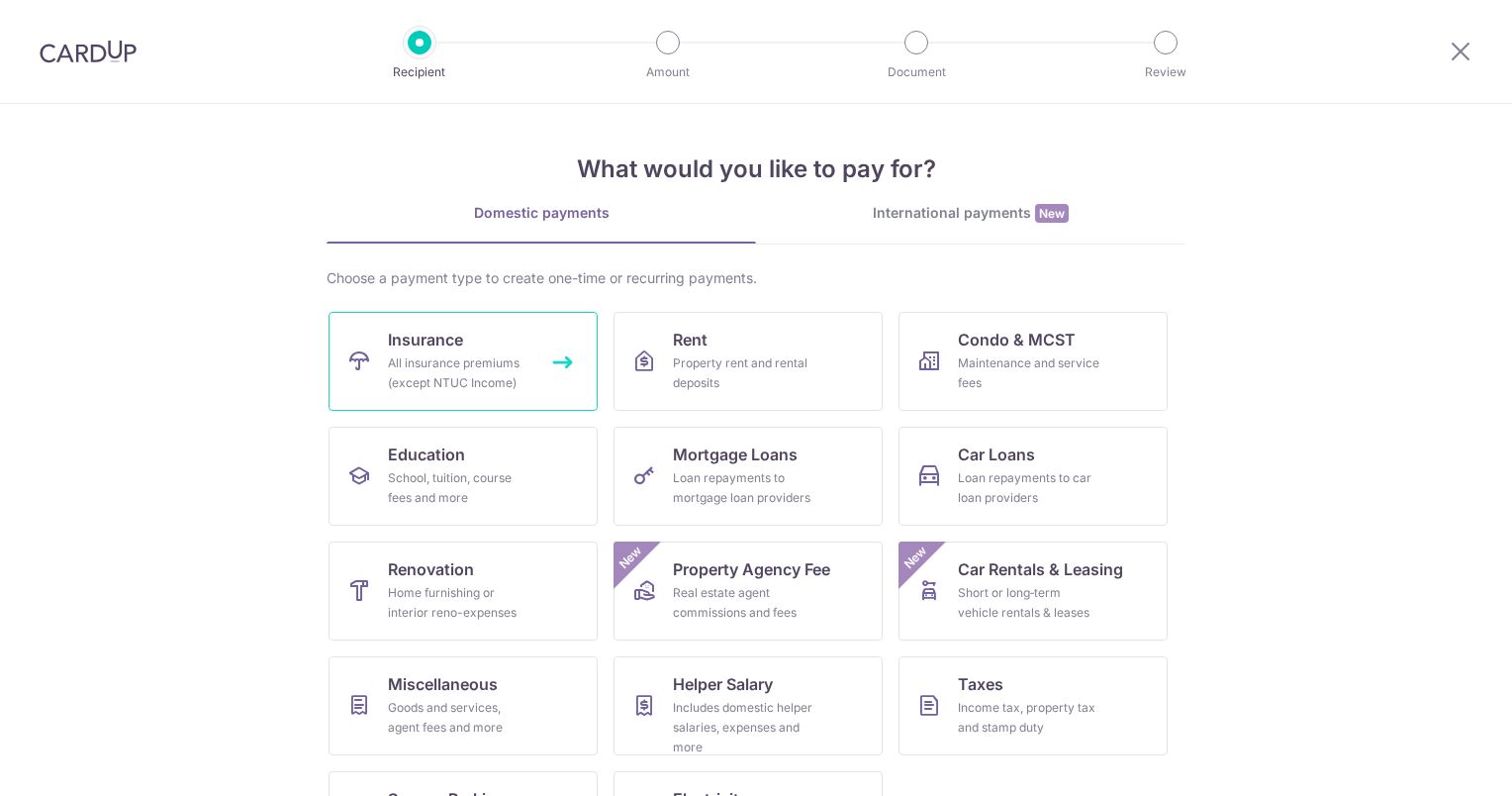 click on "All insurance premiums (except NTUC Income)" at bounding box center (459, 373) 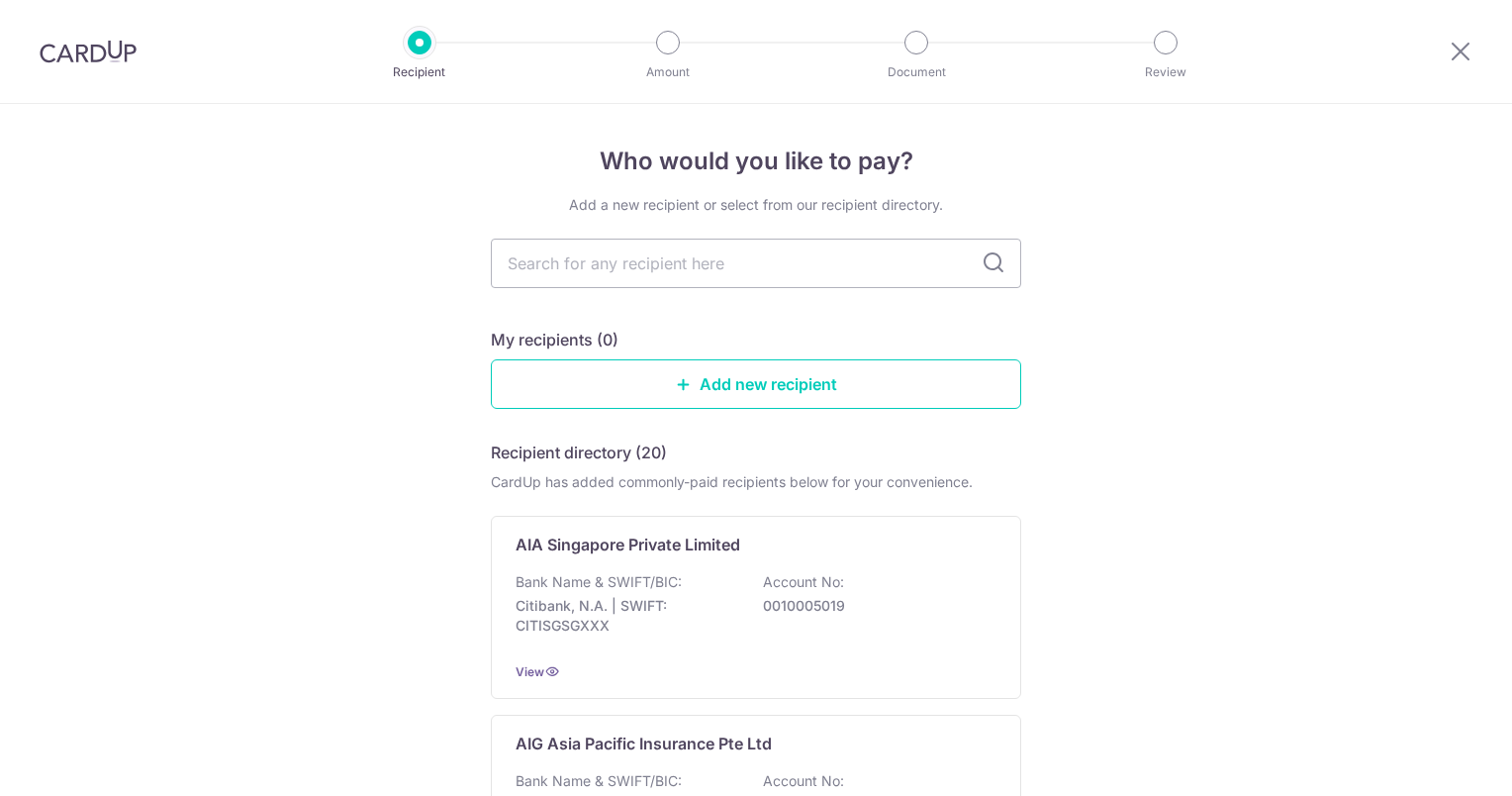 scroll, scrollTop: 0, scrollLeft: 0, axis: both 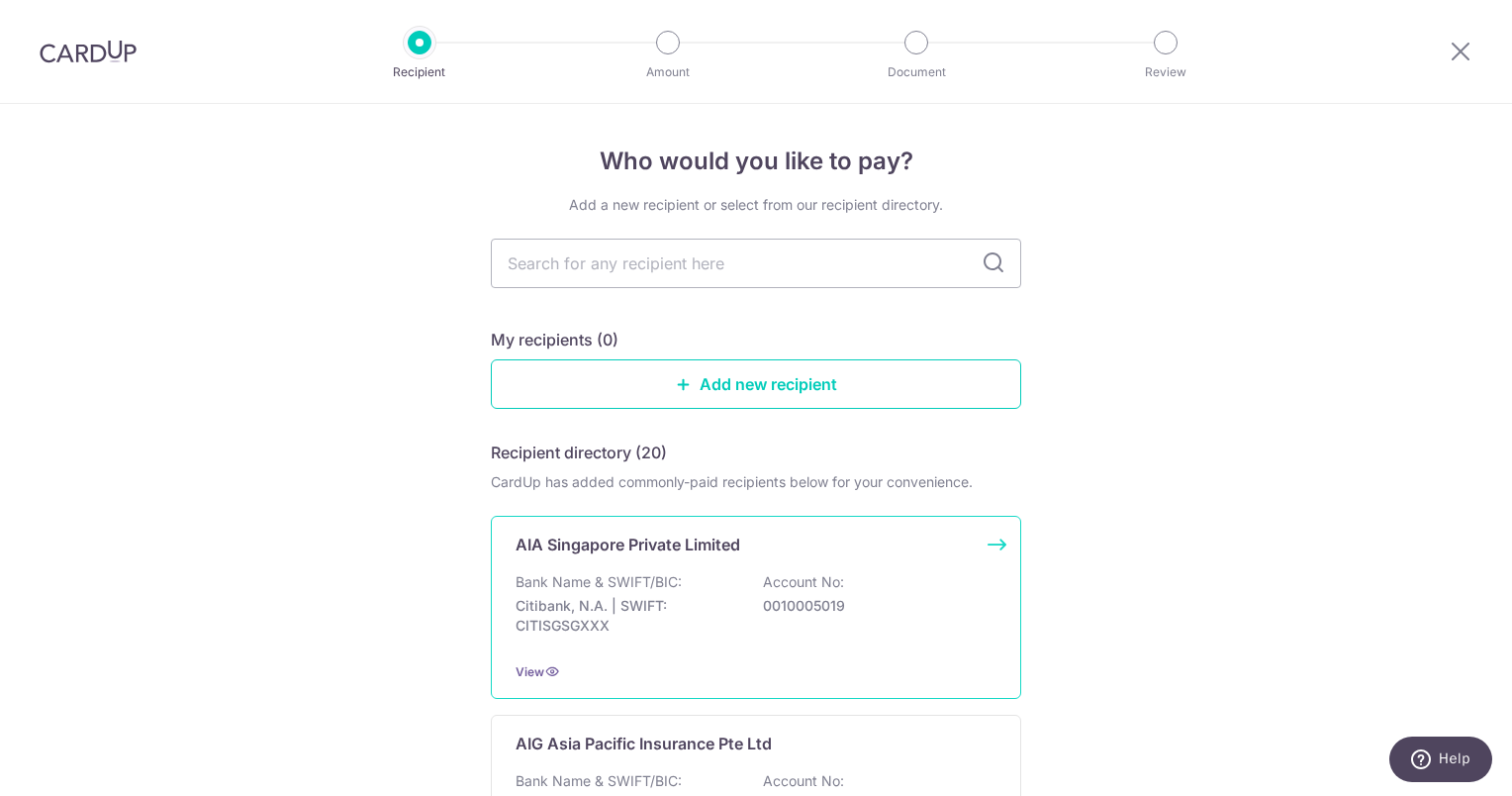click on "Citibank, N.A. | SWIFT: CITISGSGXXX" at bounding box center [626, 616] 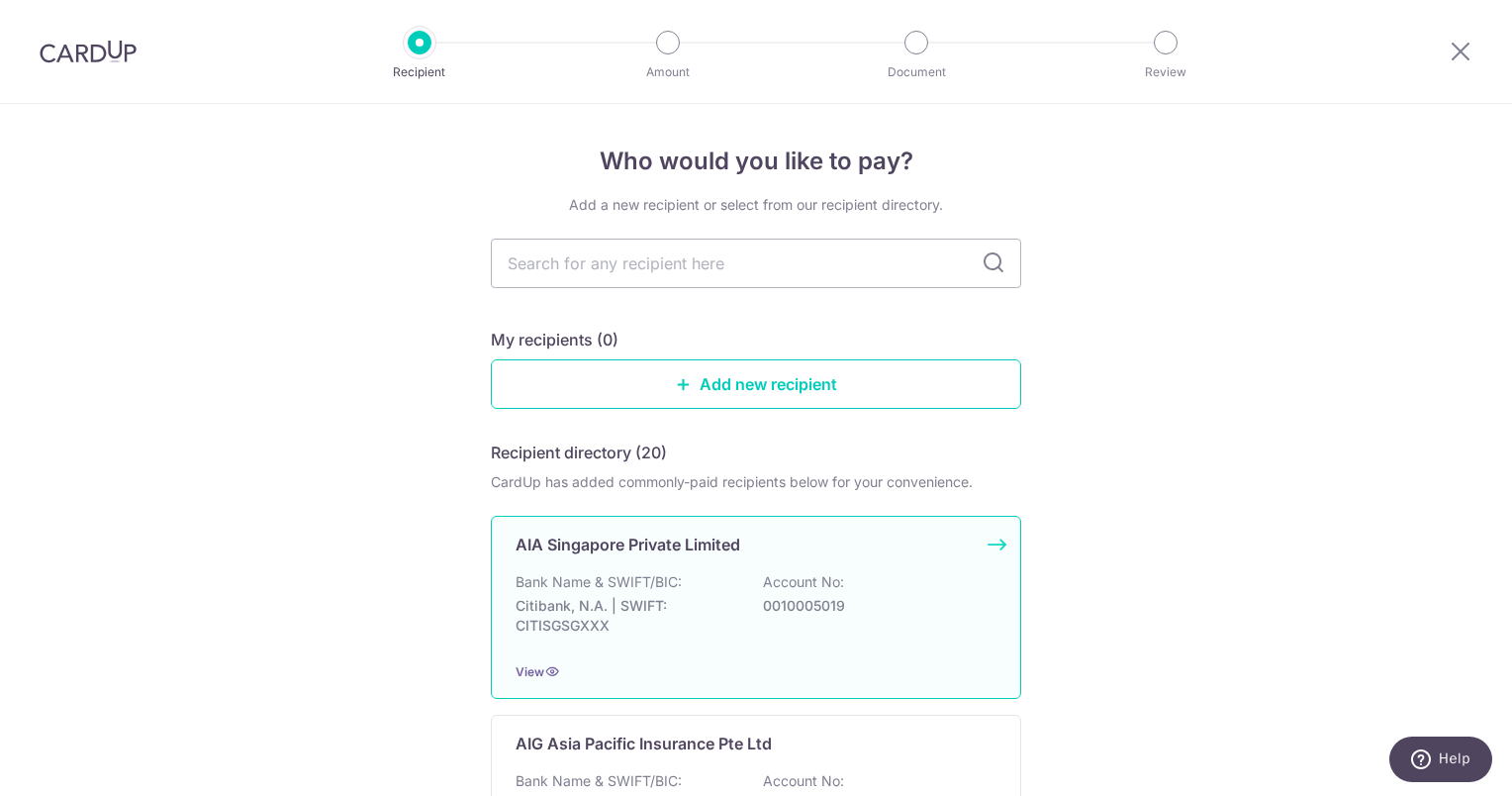 click on "AIA Singapore Private Limited" at bounding box center (744, 545) 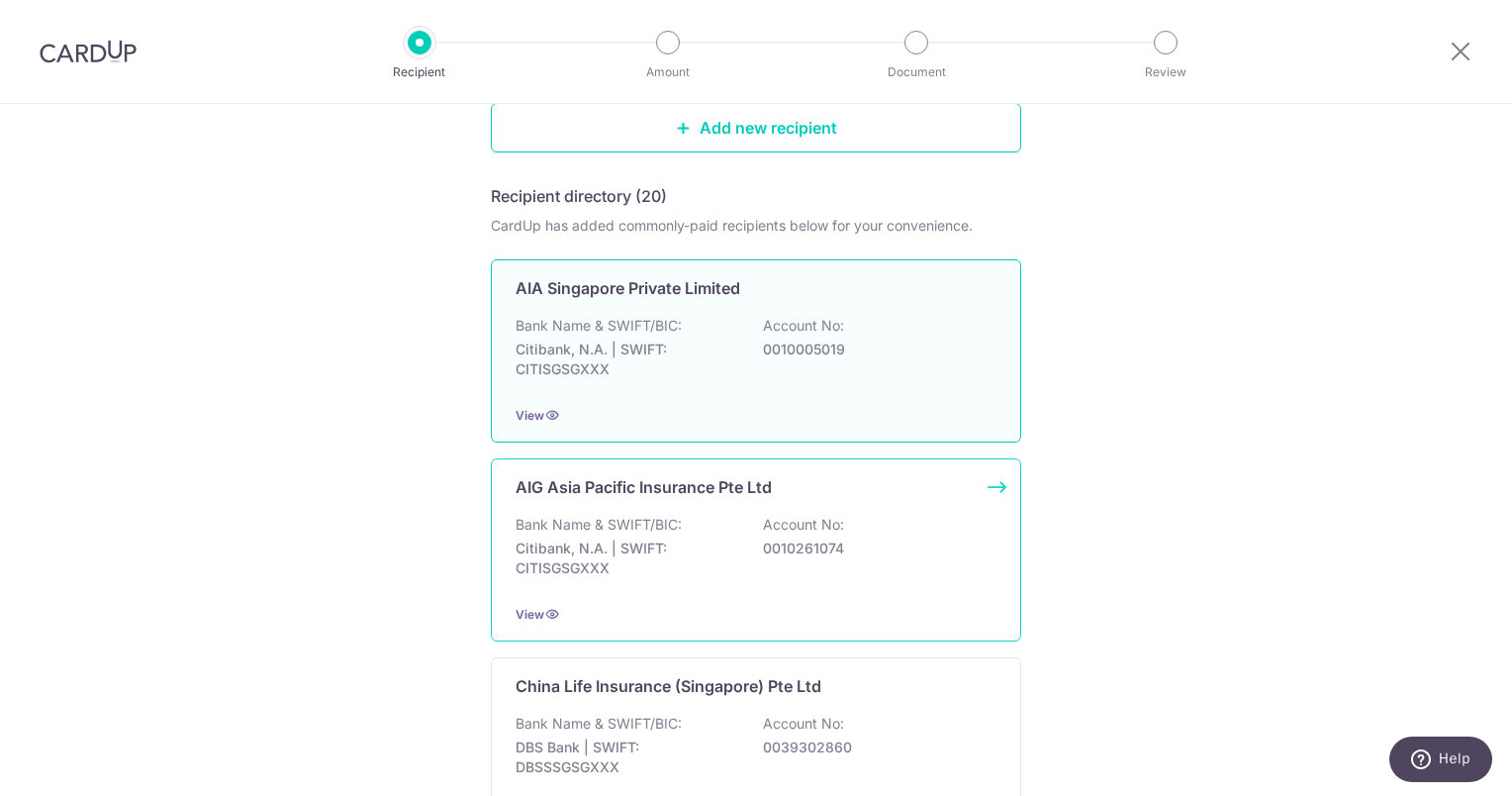 scroll, scrollTop: 297, scrollLeft: 0, axis: vertical 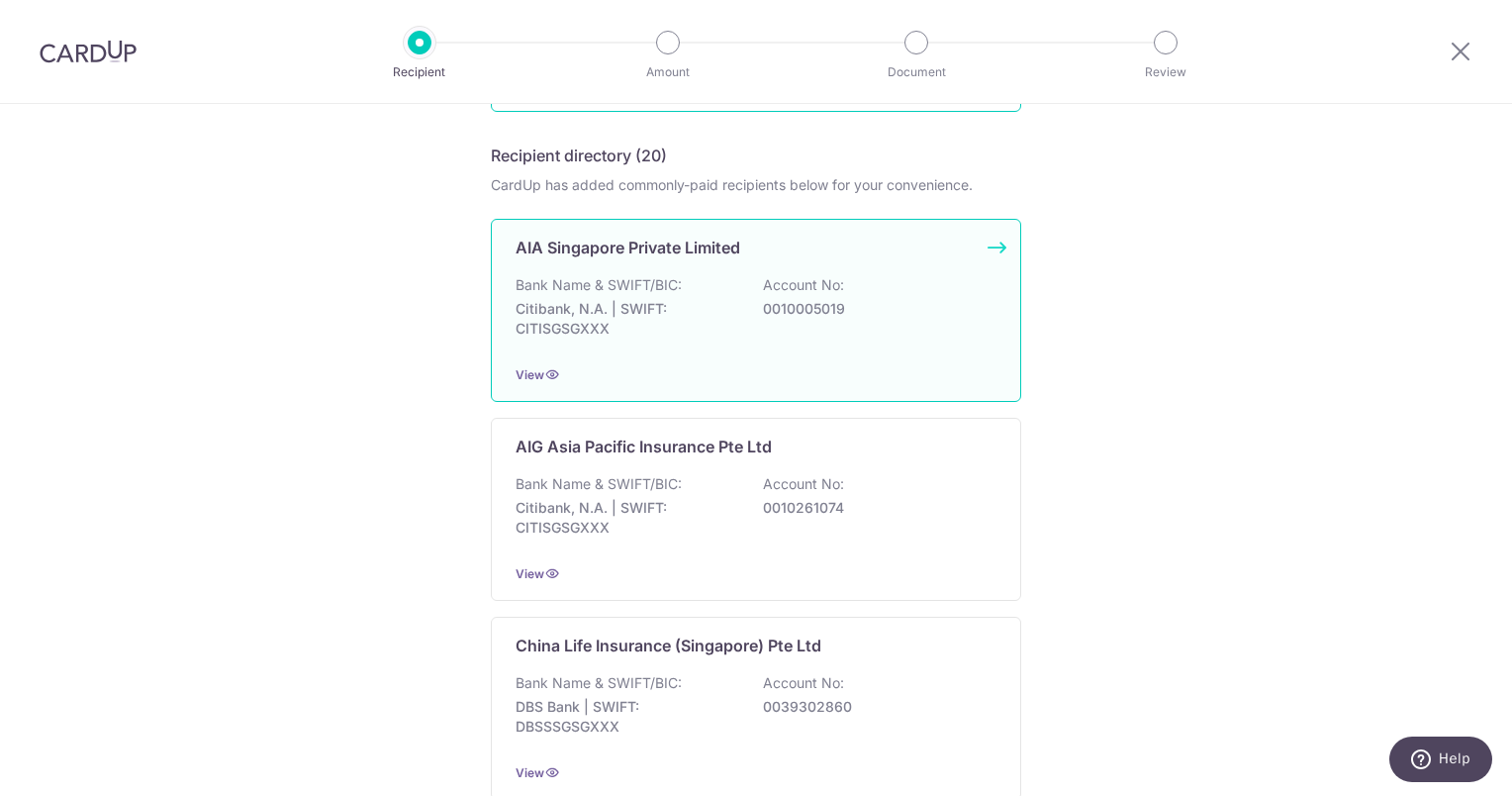 click on "AIA Singapore Private Limited
Bank Name & SWIFT/BIC:
Citibank, N.A. | SWIFT: CITISGSGXXX
Account No:
0010005019
View" at bounding box center (756, 310) 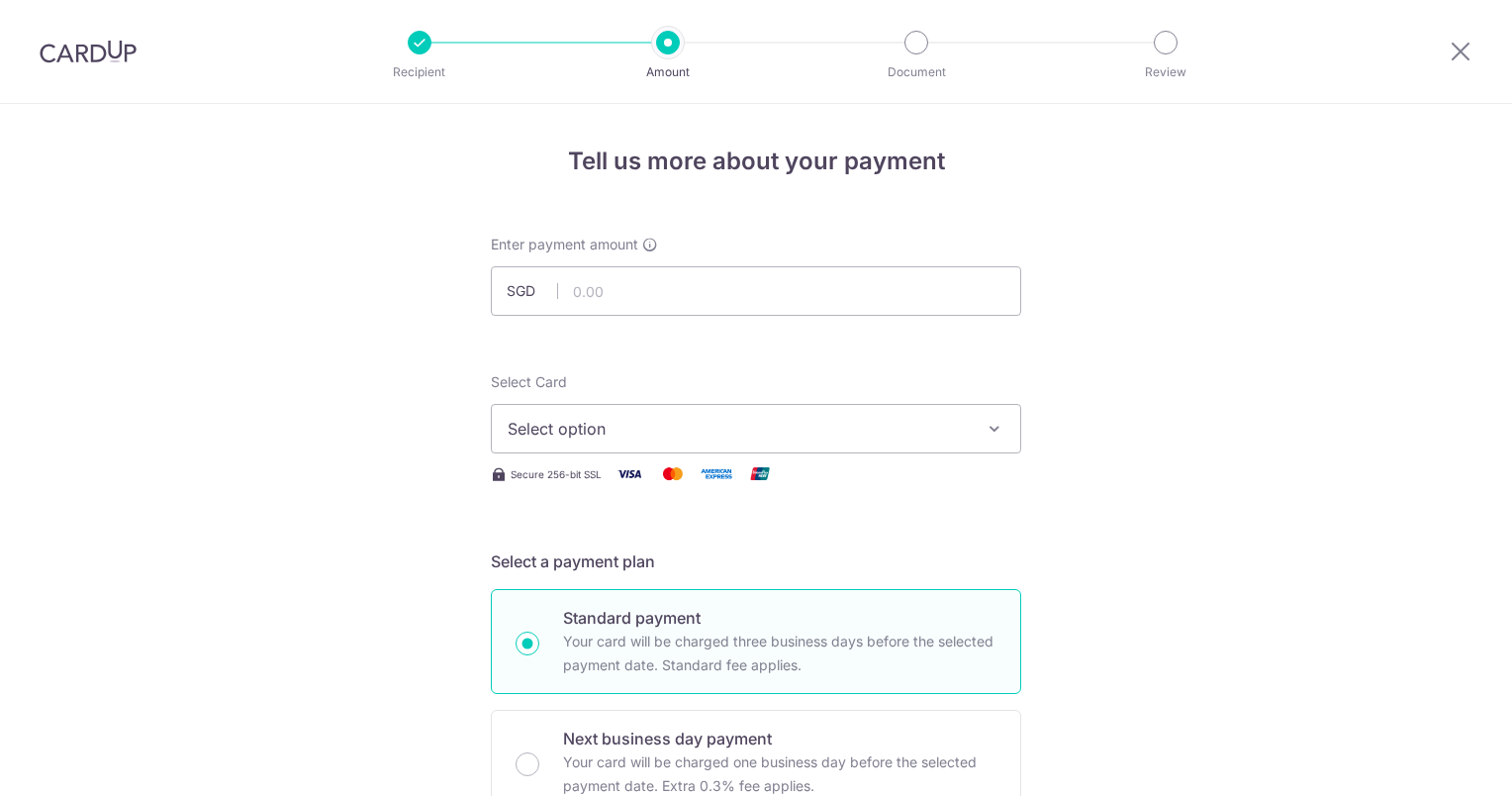 scroll, scrollTop: 0, scrollLeft: 0, axis: both 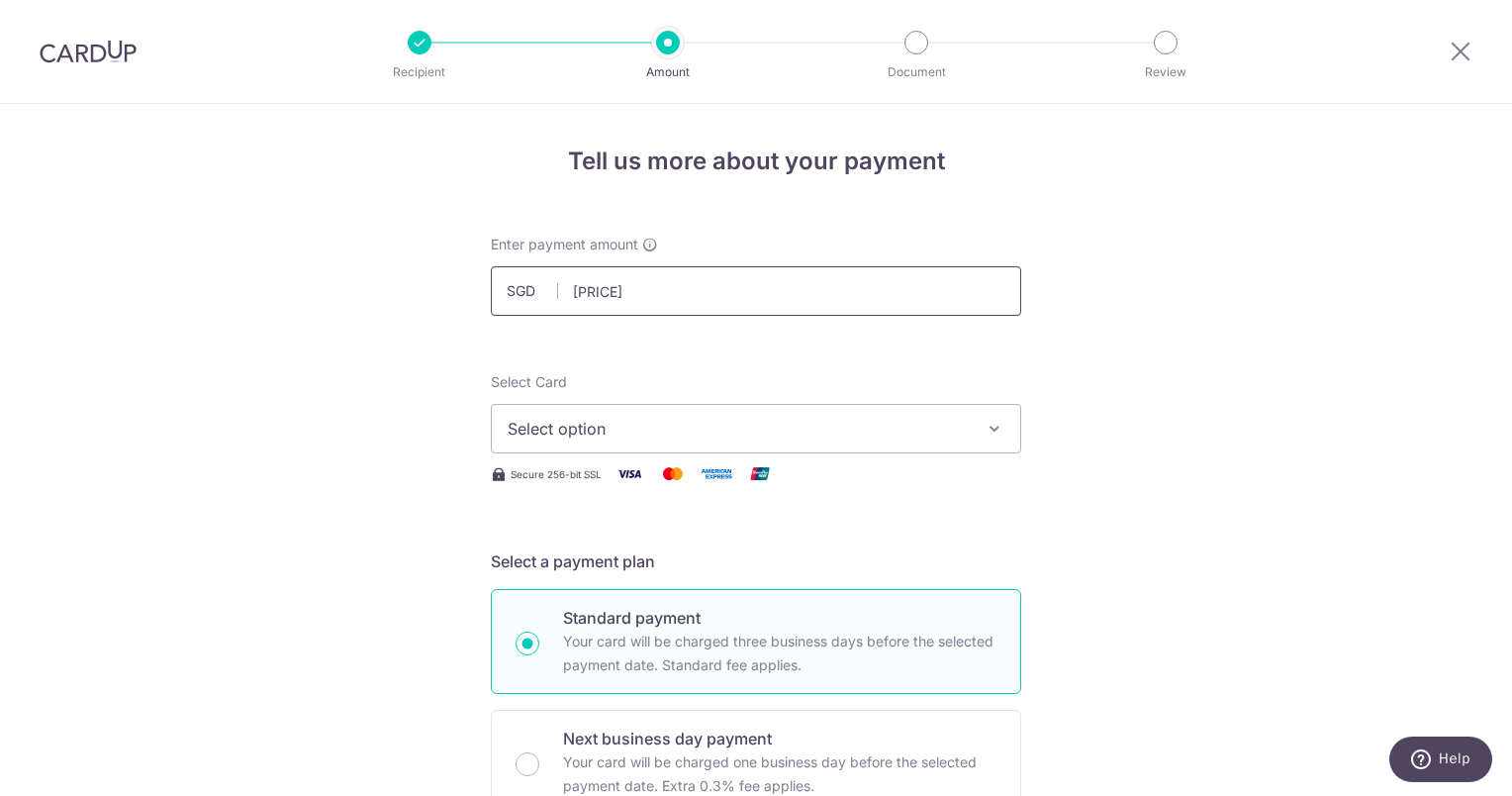 type on "370.25" 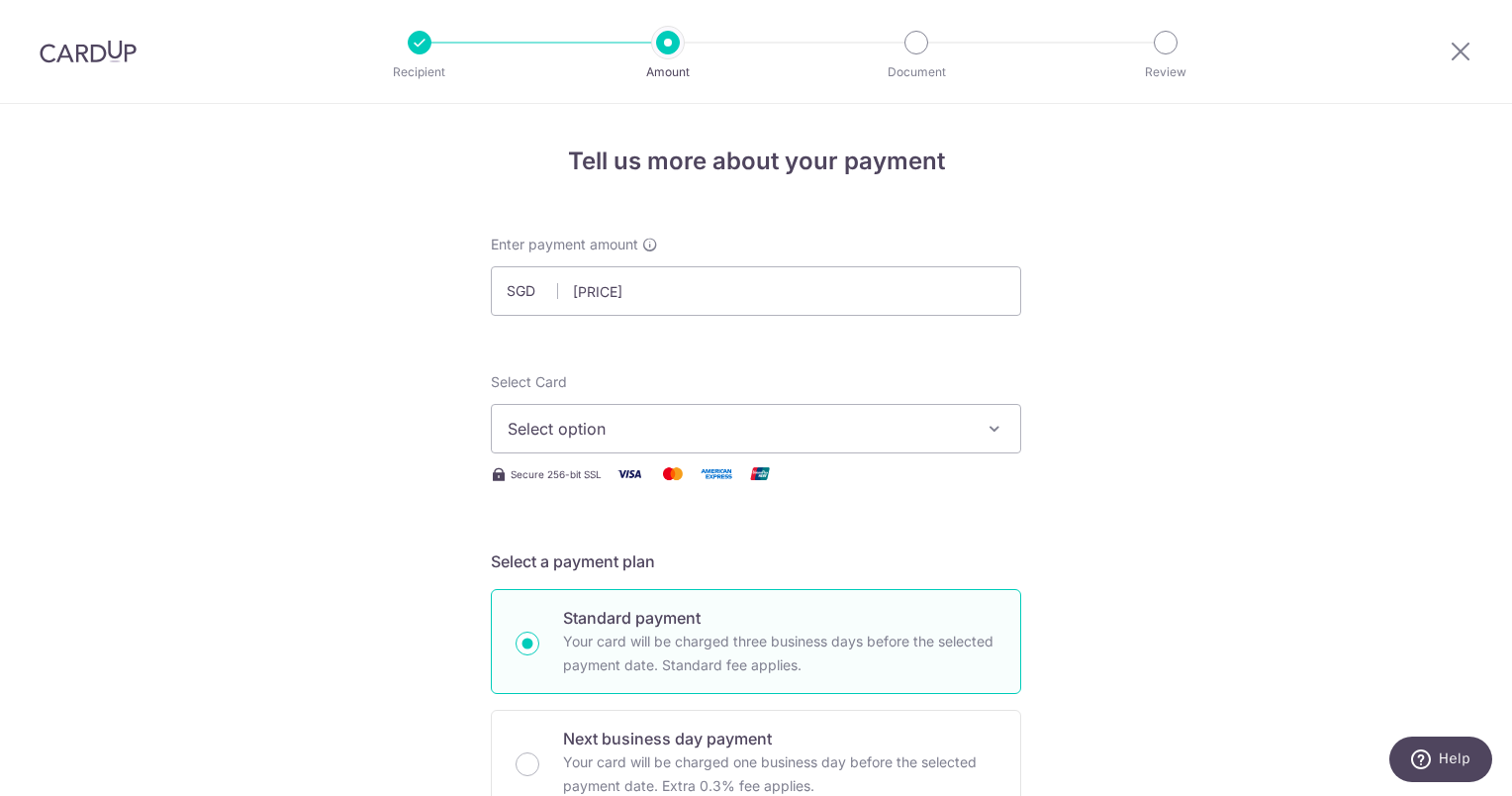 click on "Select option" at bounding box center [738, 429] 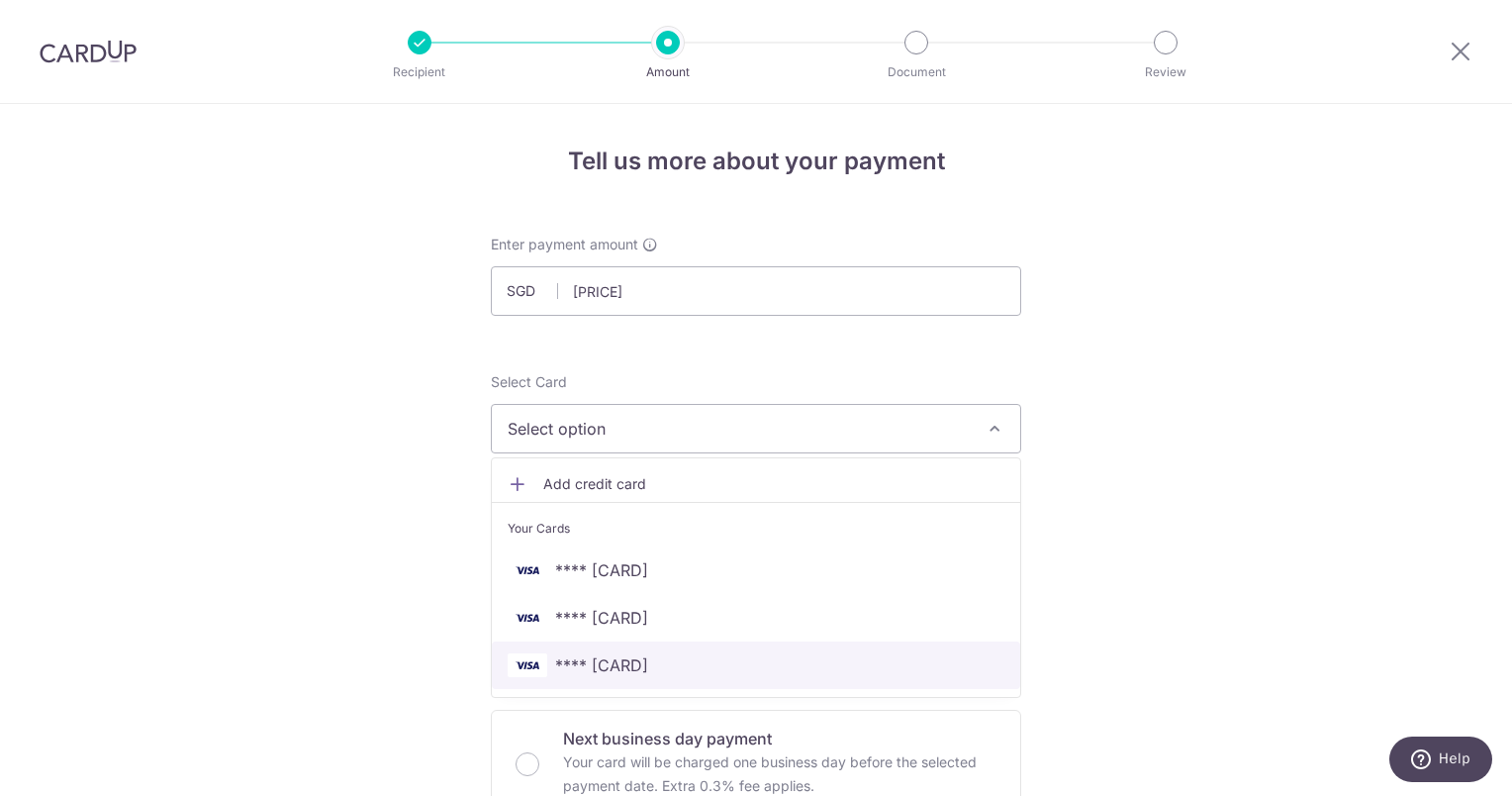 click on "**** 0002" at bounding box center (756, 665) 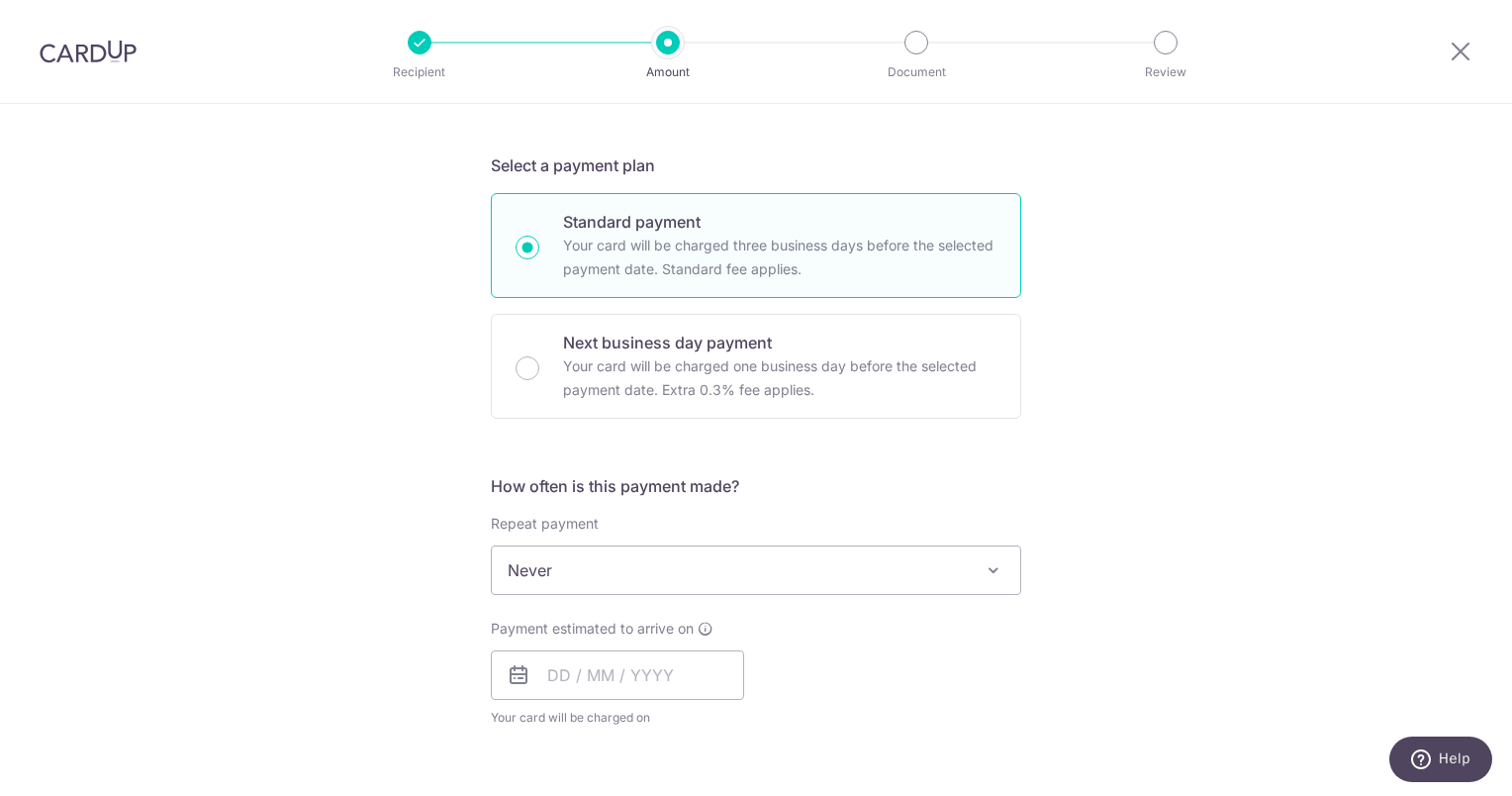 scroll, scrollTop: 594, scrollLeft: 0, axis: vertical 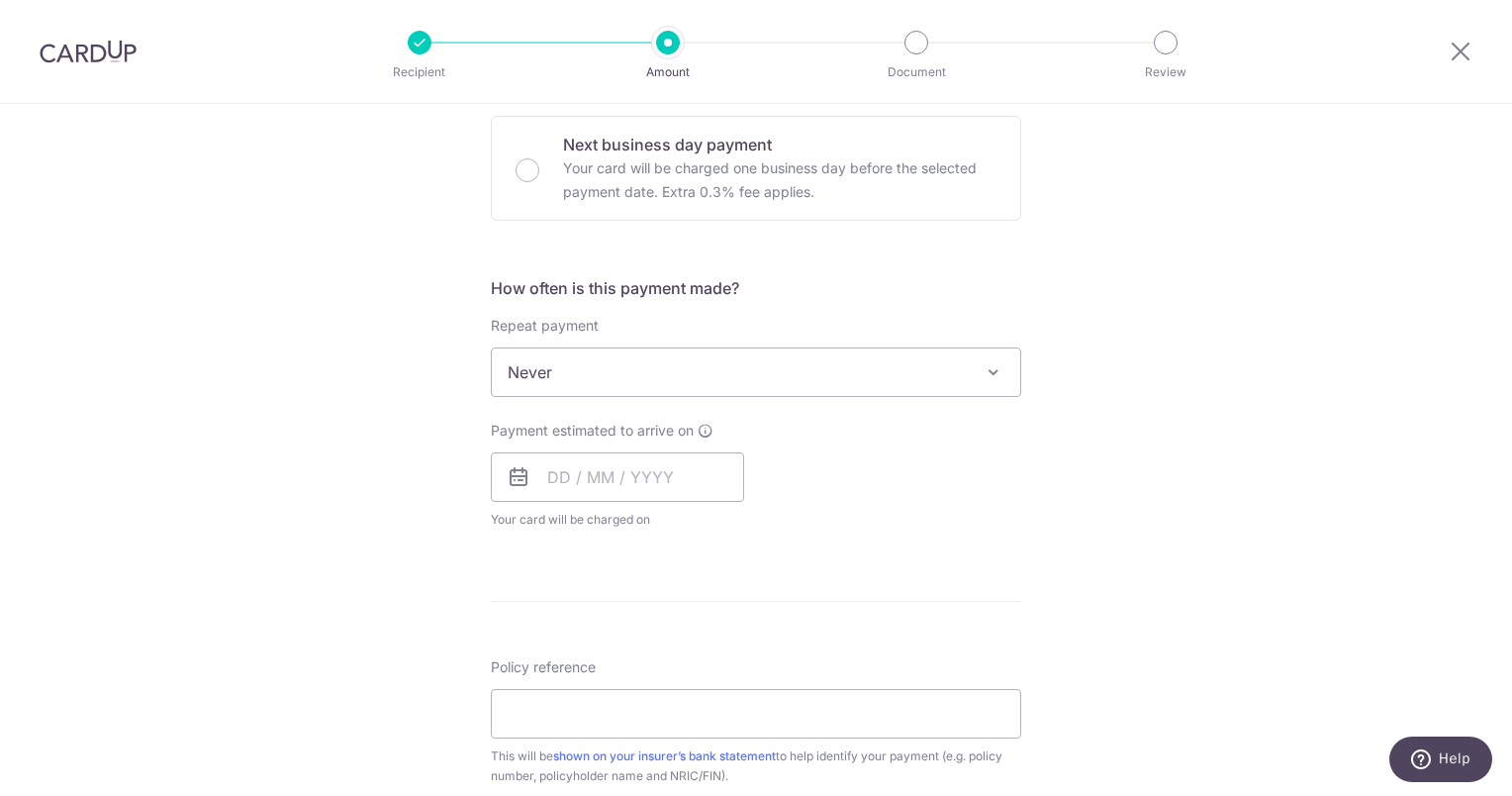 click on "Never" at bounding box center [756, 372] 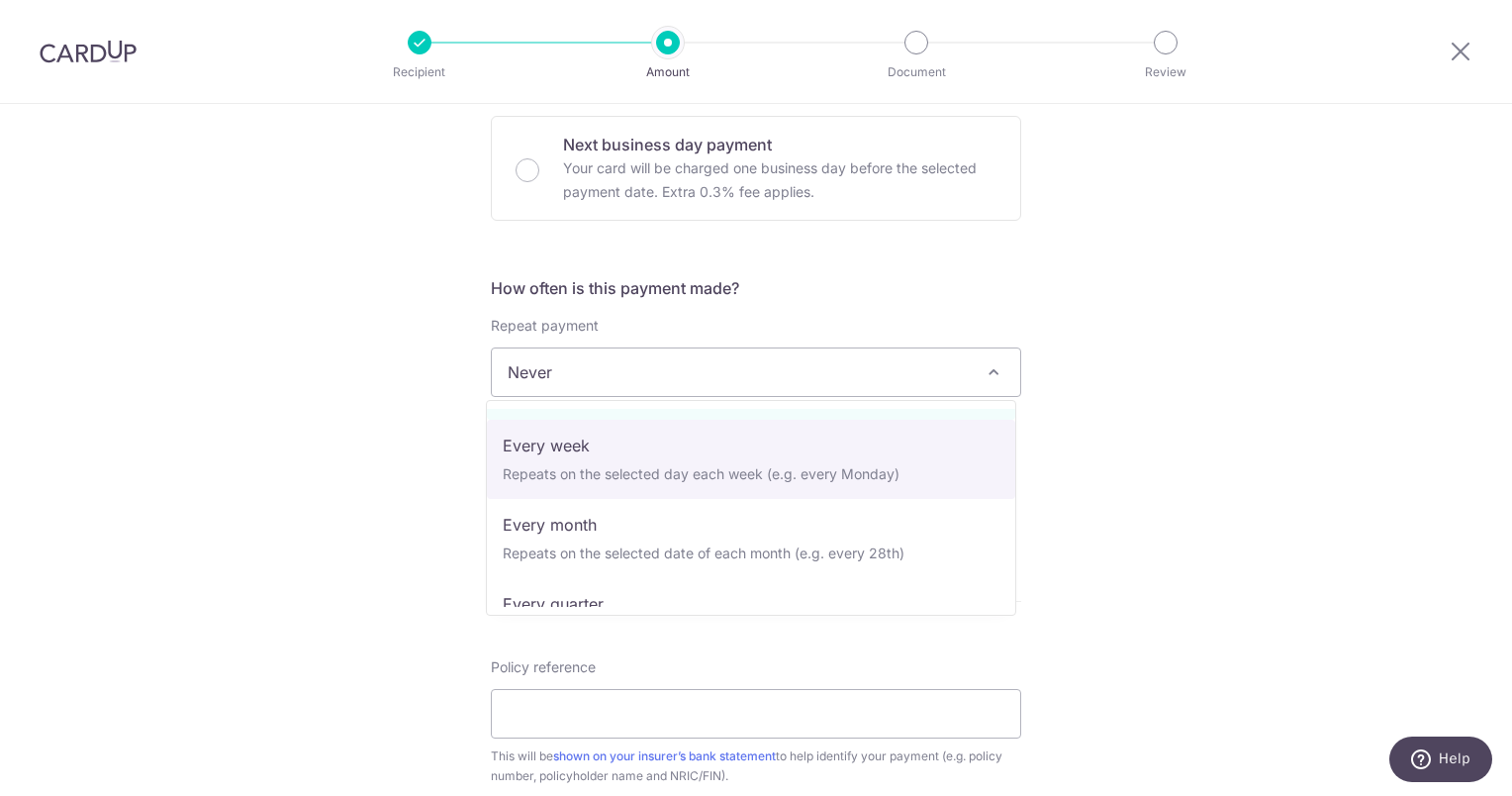 scroll, scrollTop: 99, scrollLeft: 0, axis: vertical 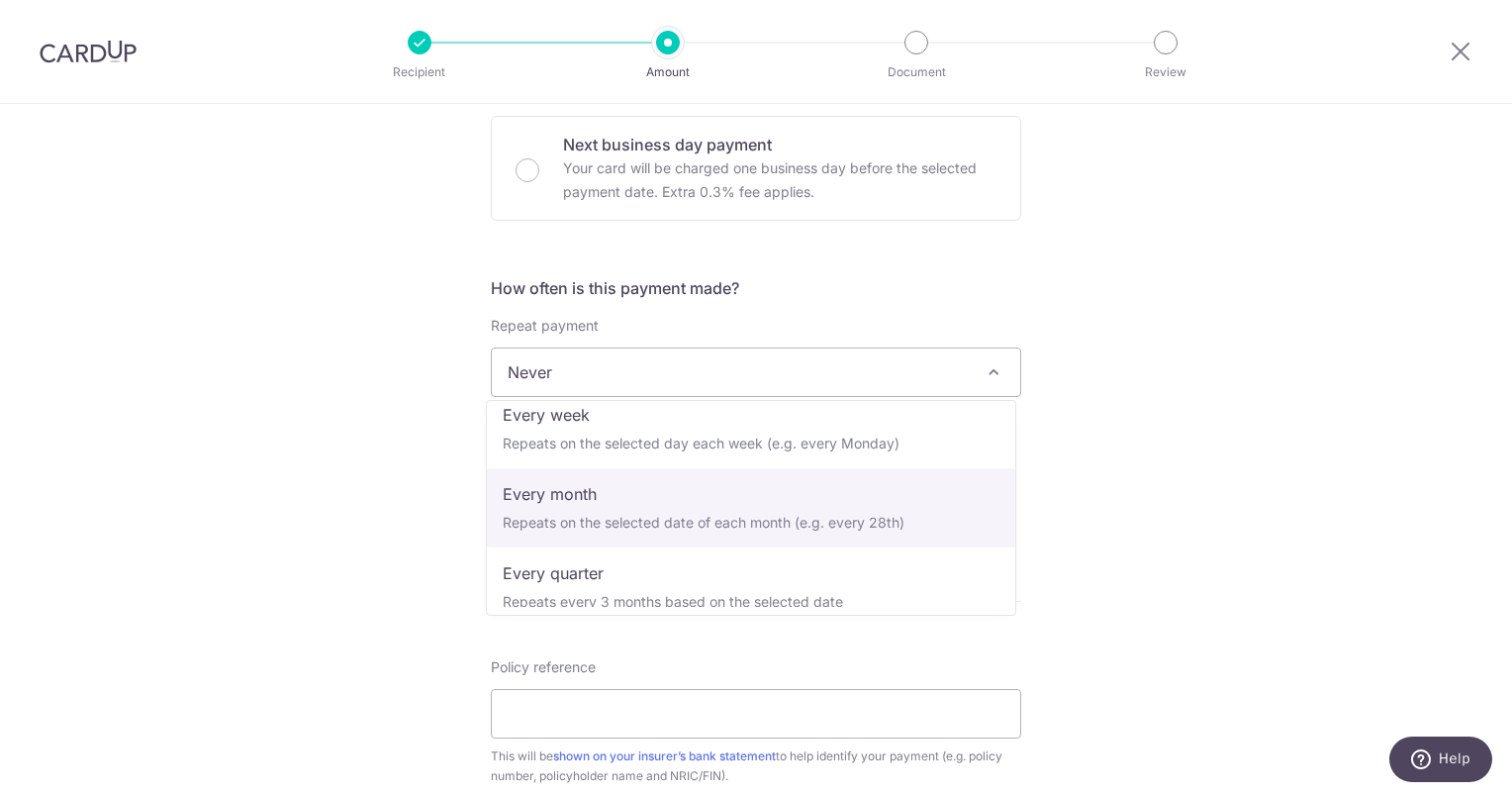 select on "3" 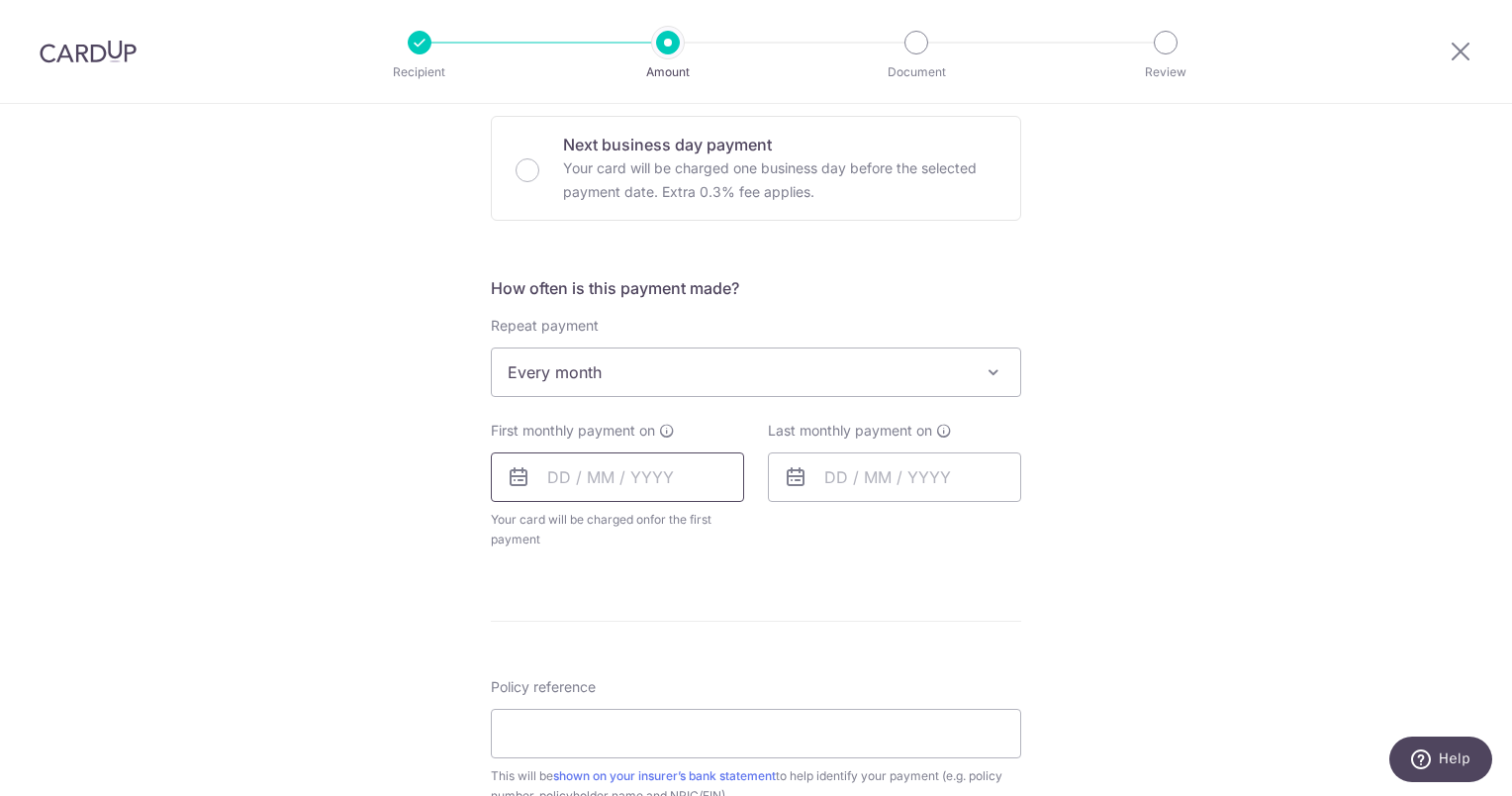 click at bounding box center (617, 477) 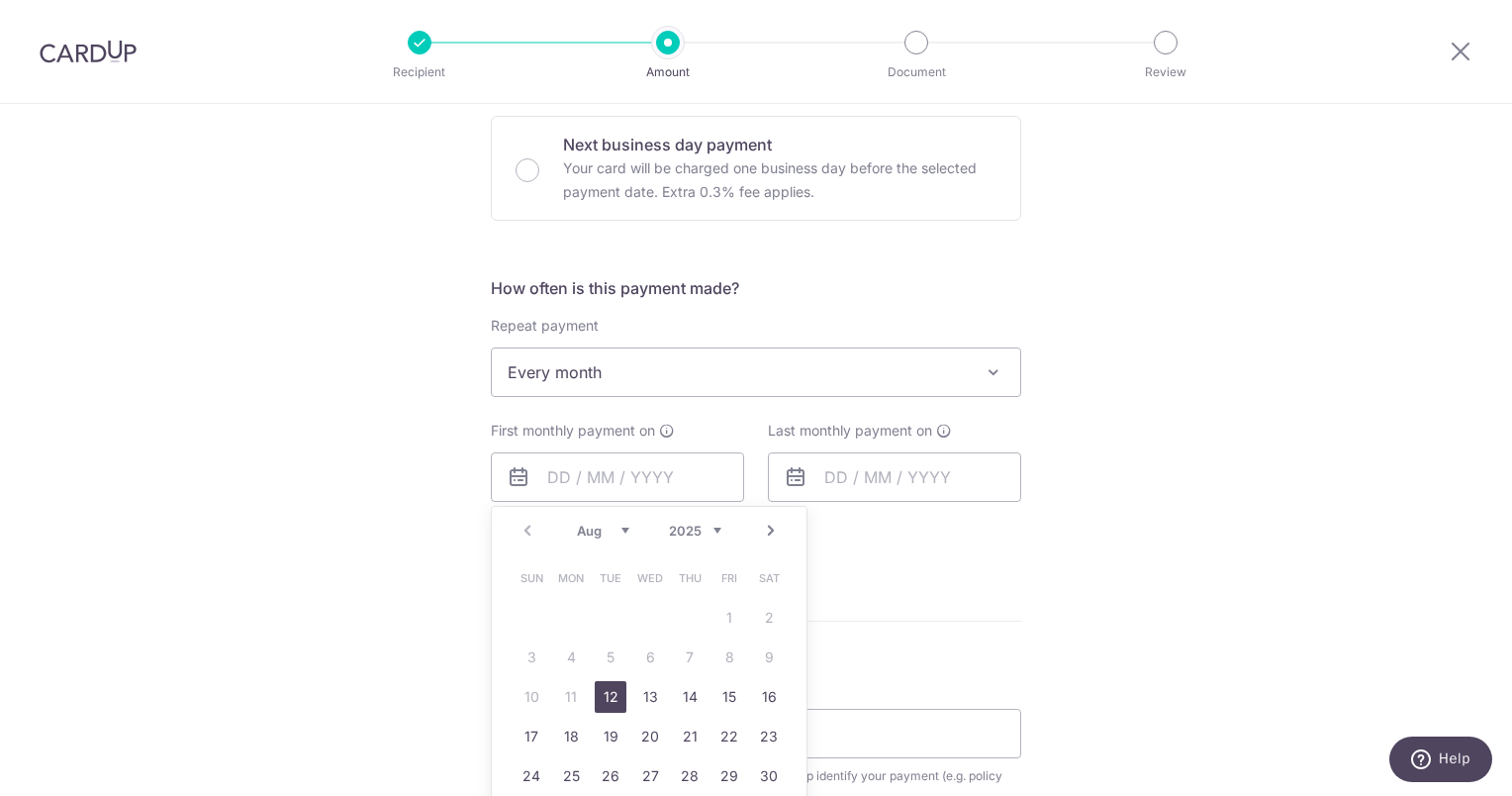 click on "Next" at bounding box center (771, 531) 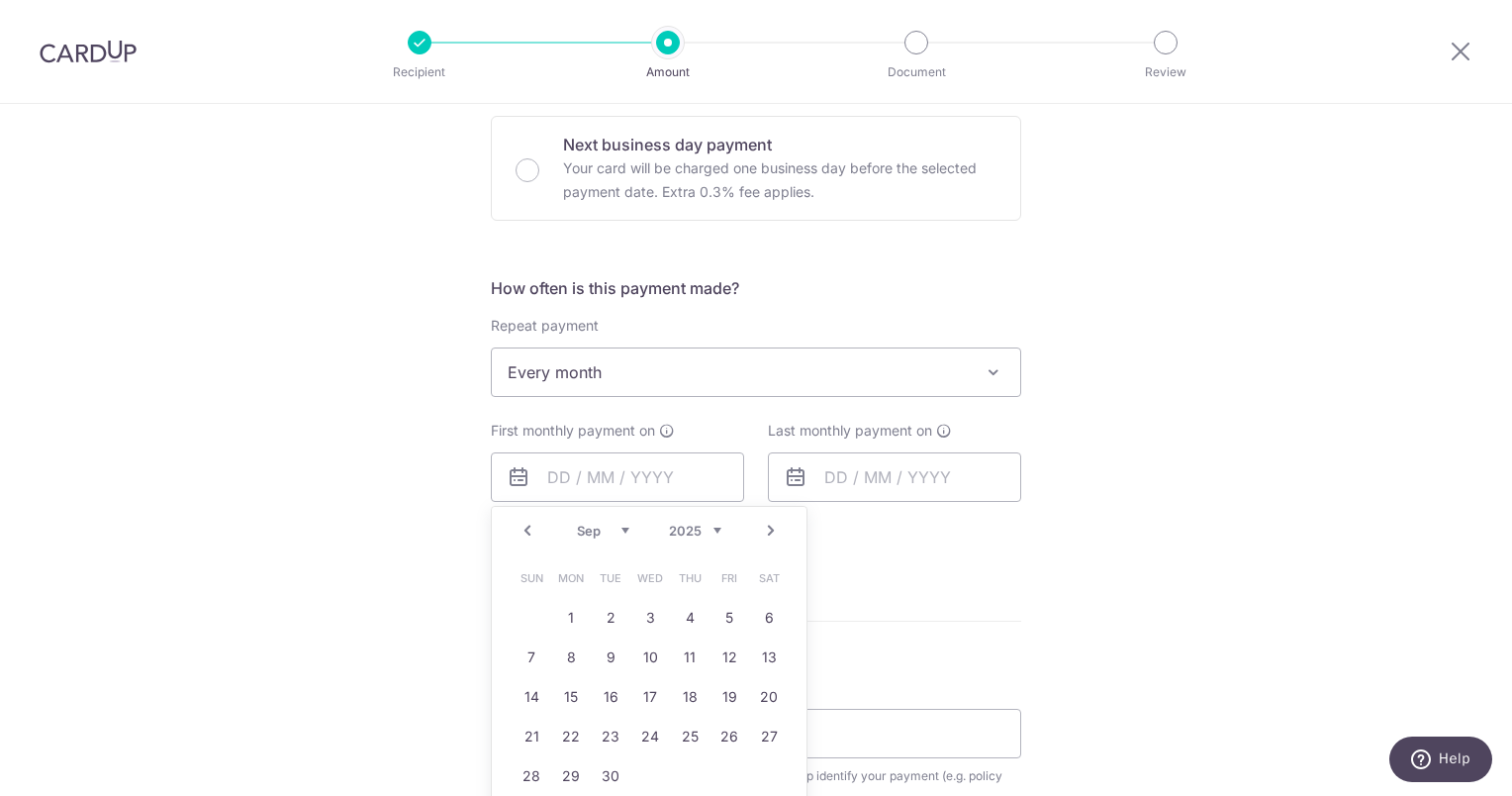 click on "Next" at bounding box center (771, 531) 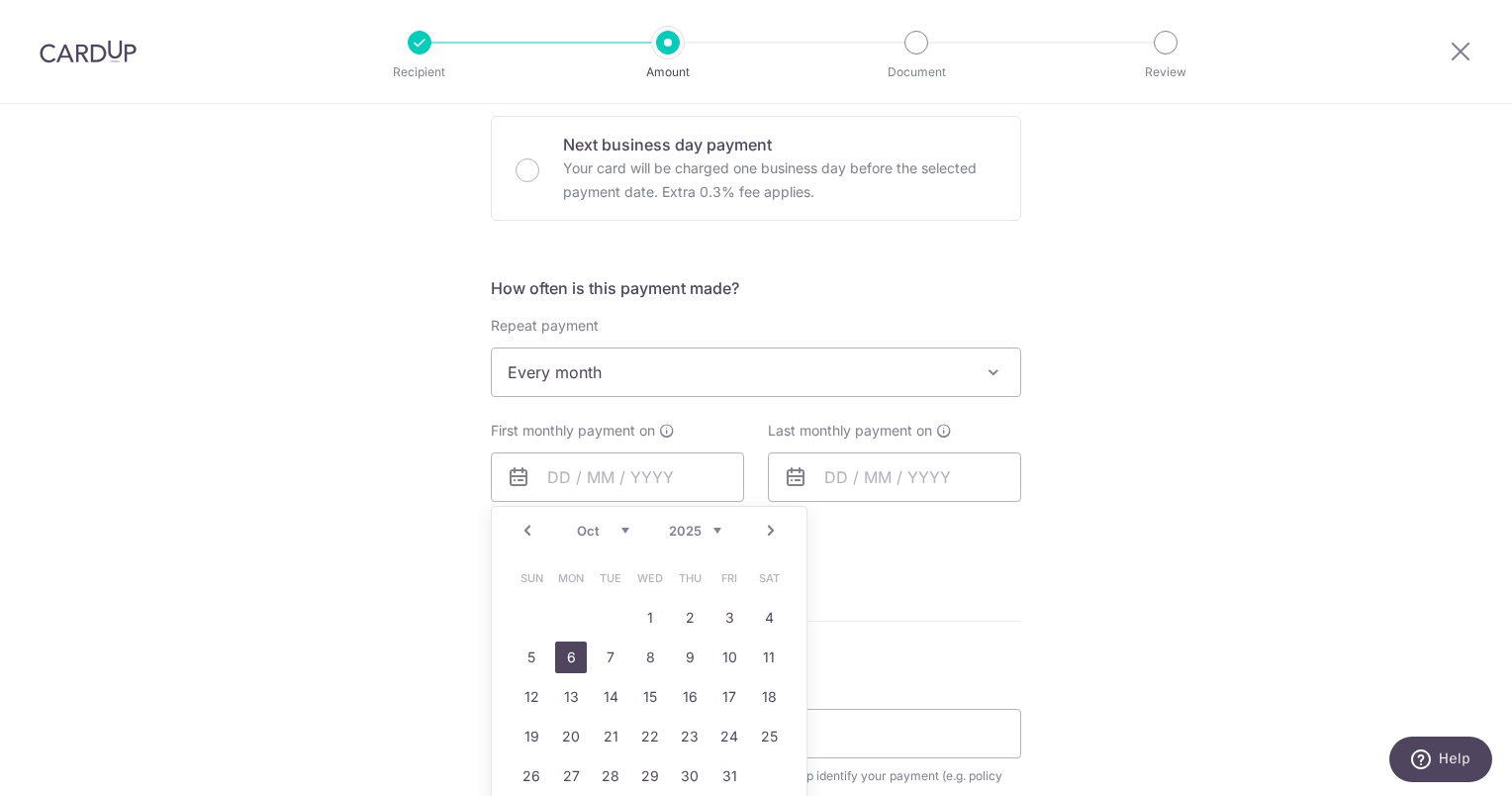 click on "6" at bounding box center [571, 657] 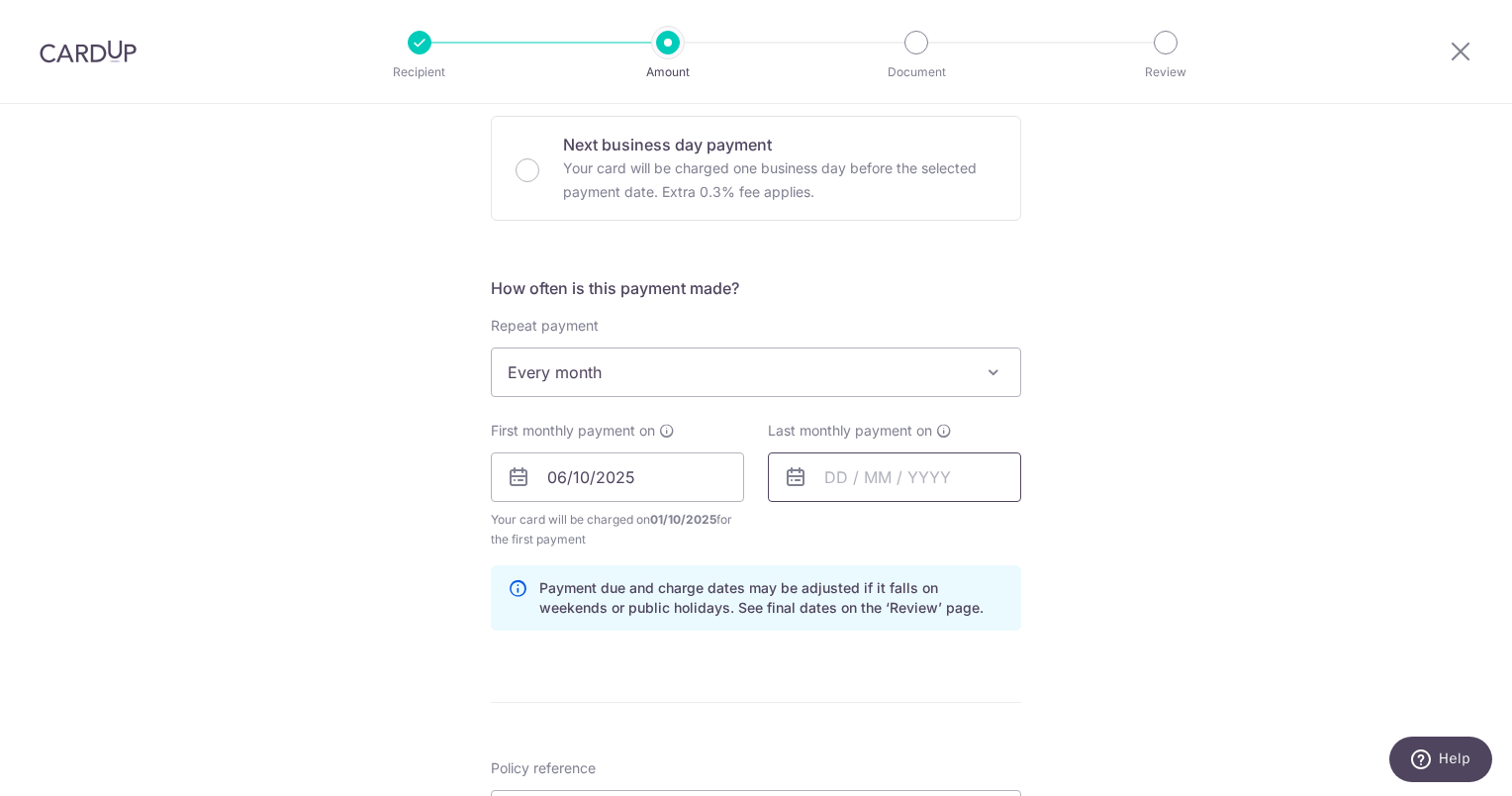 click at bounding box center (895, 477) 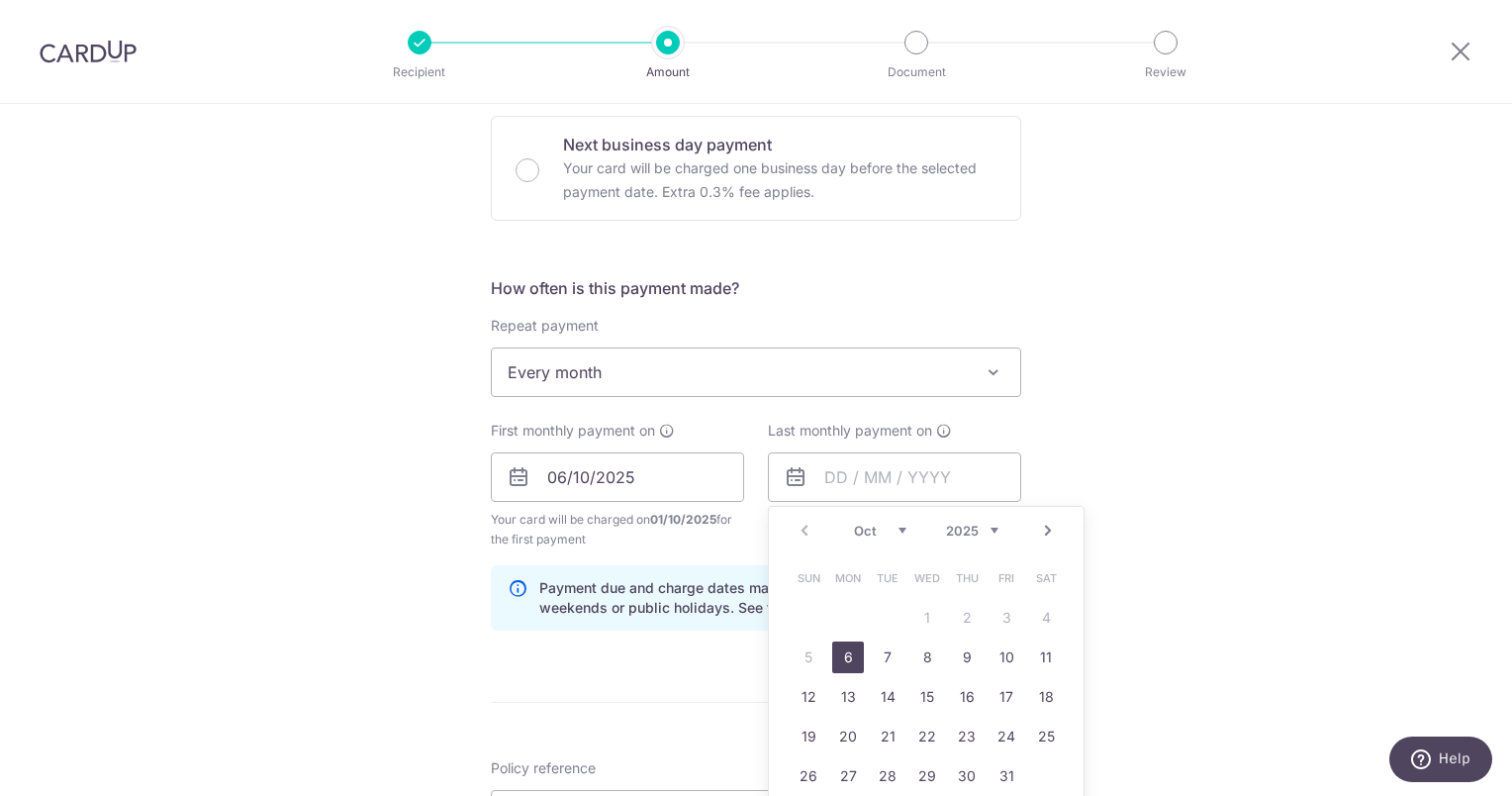 click on "Next" at bounding box center [1048, 531] 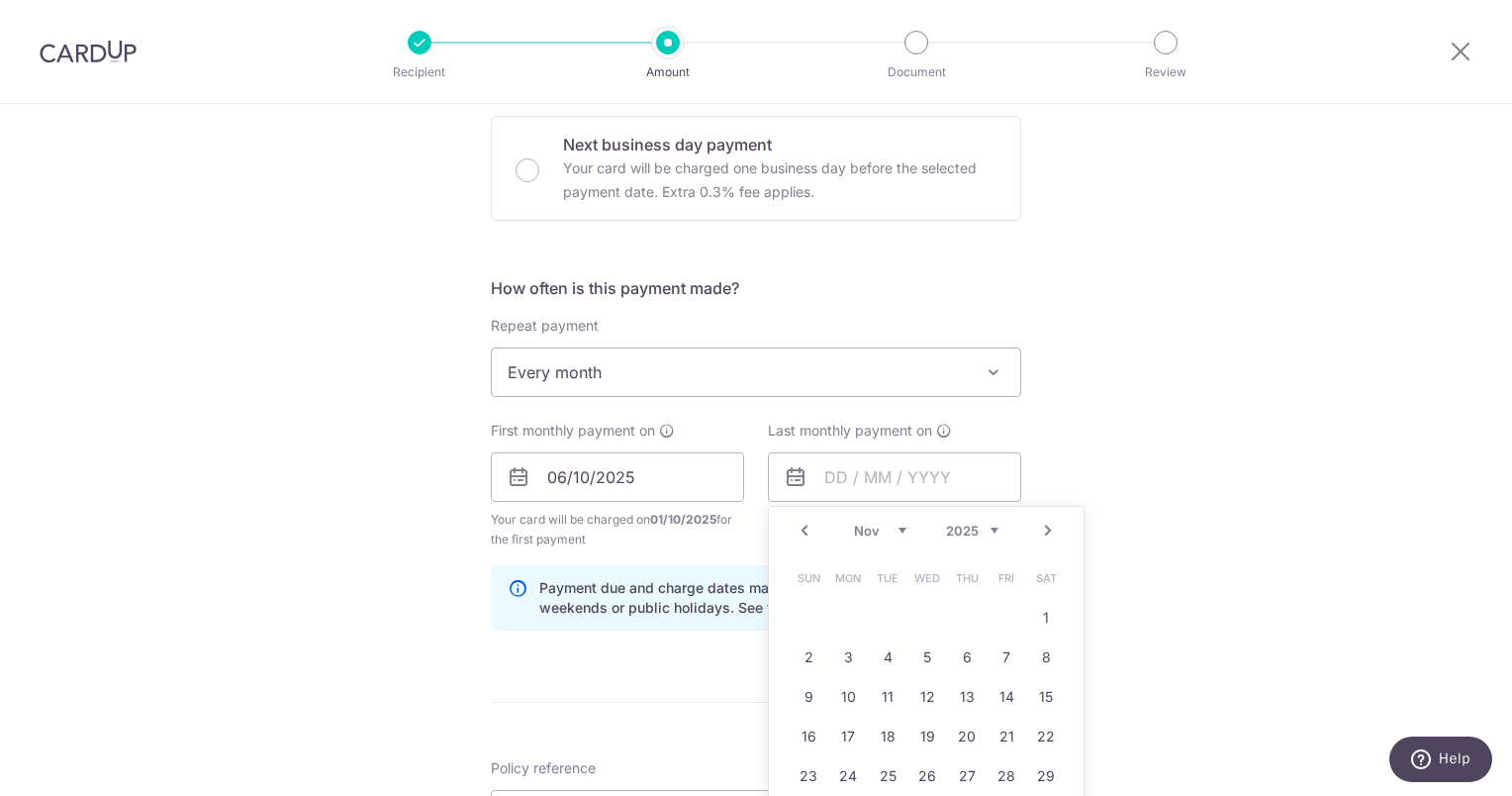 click on "Next" at bounding box center (1048, 531) 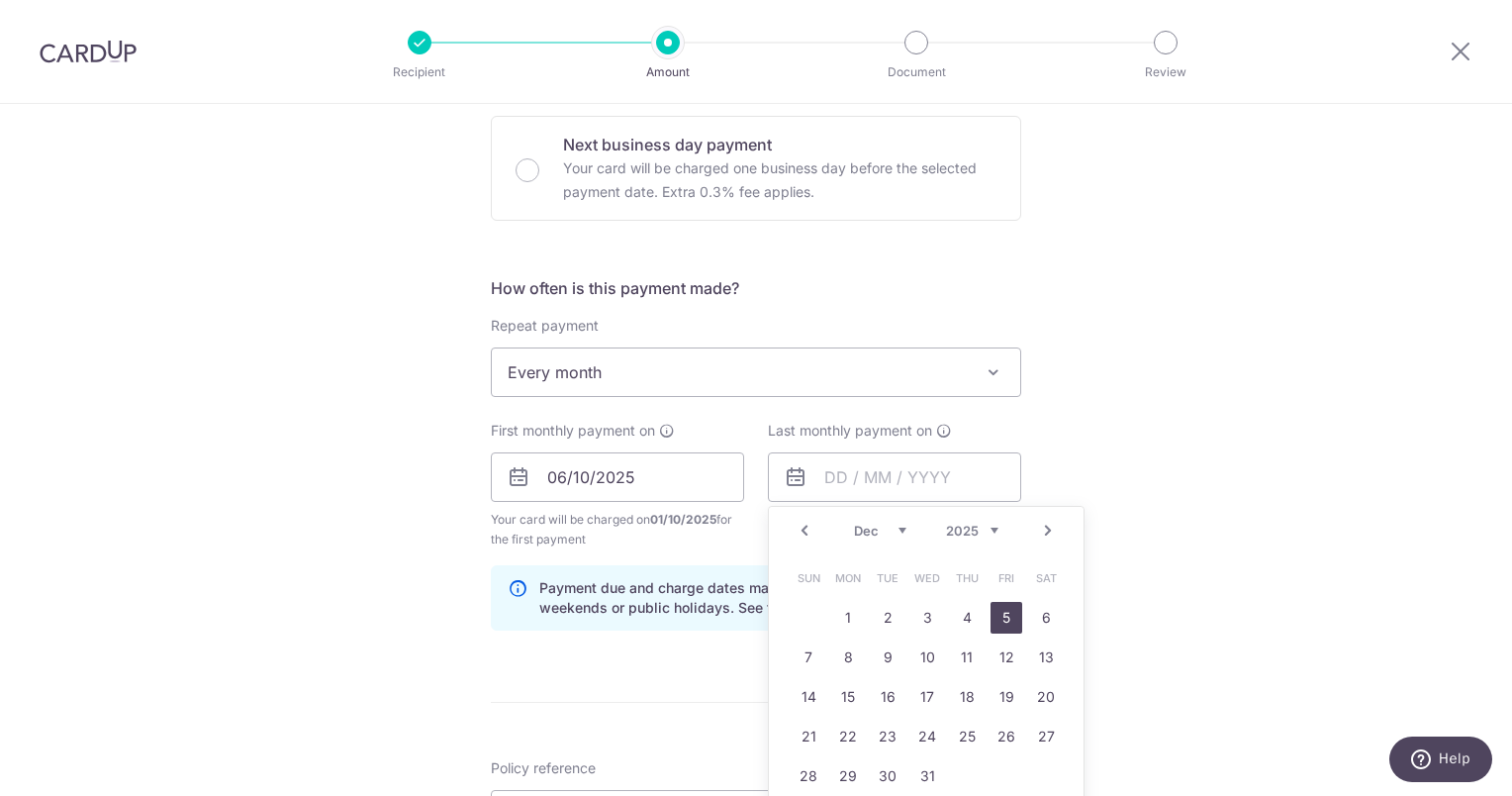 click on "5" at bounding box center [1006, 618] 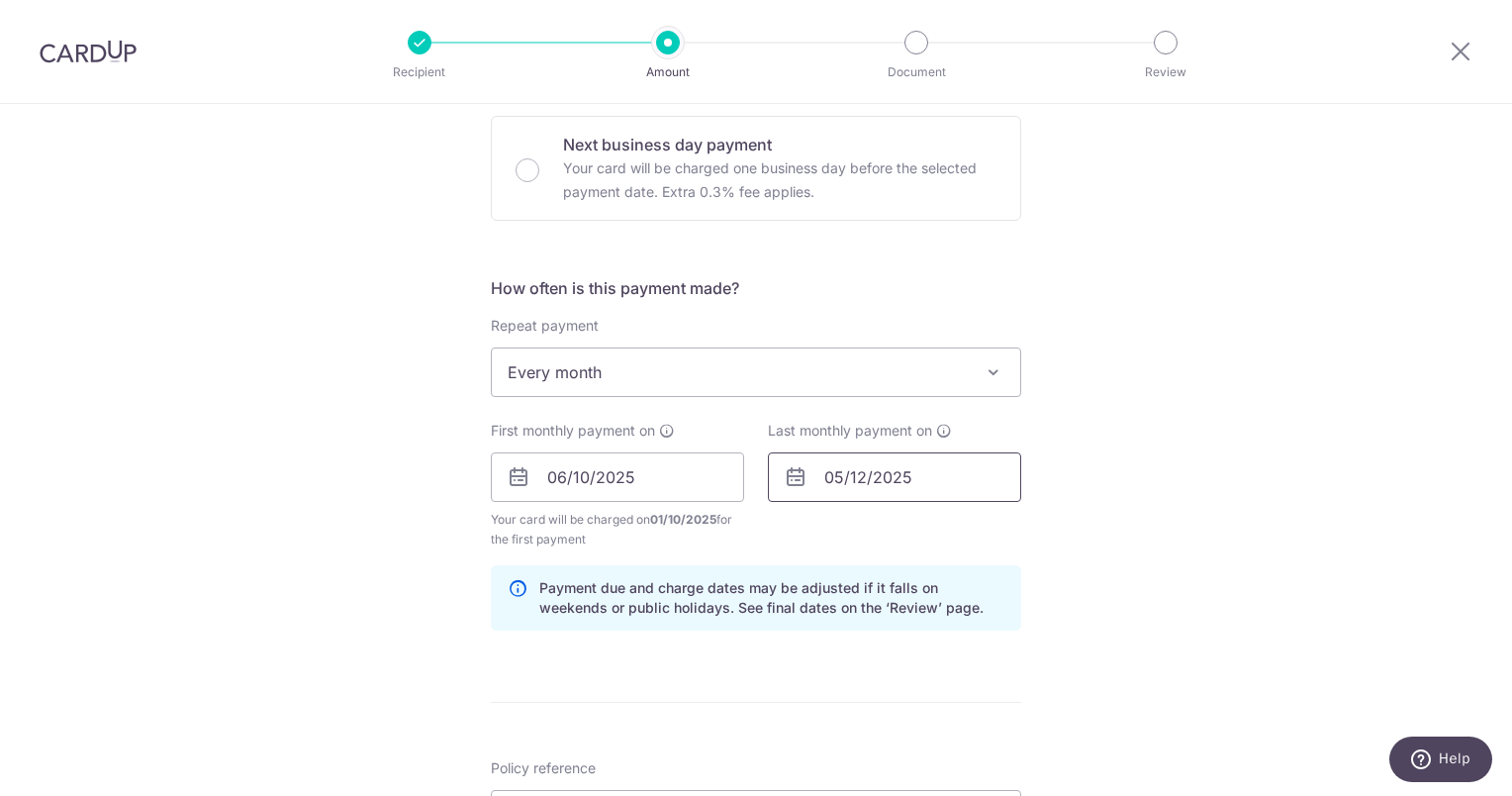 click on "05/12/2025" at bounding box center (895, 477) 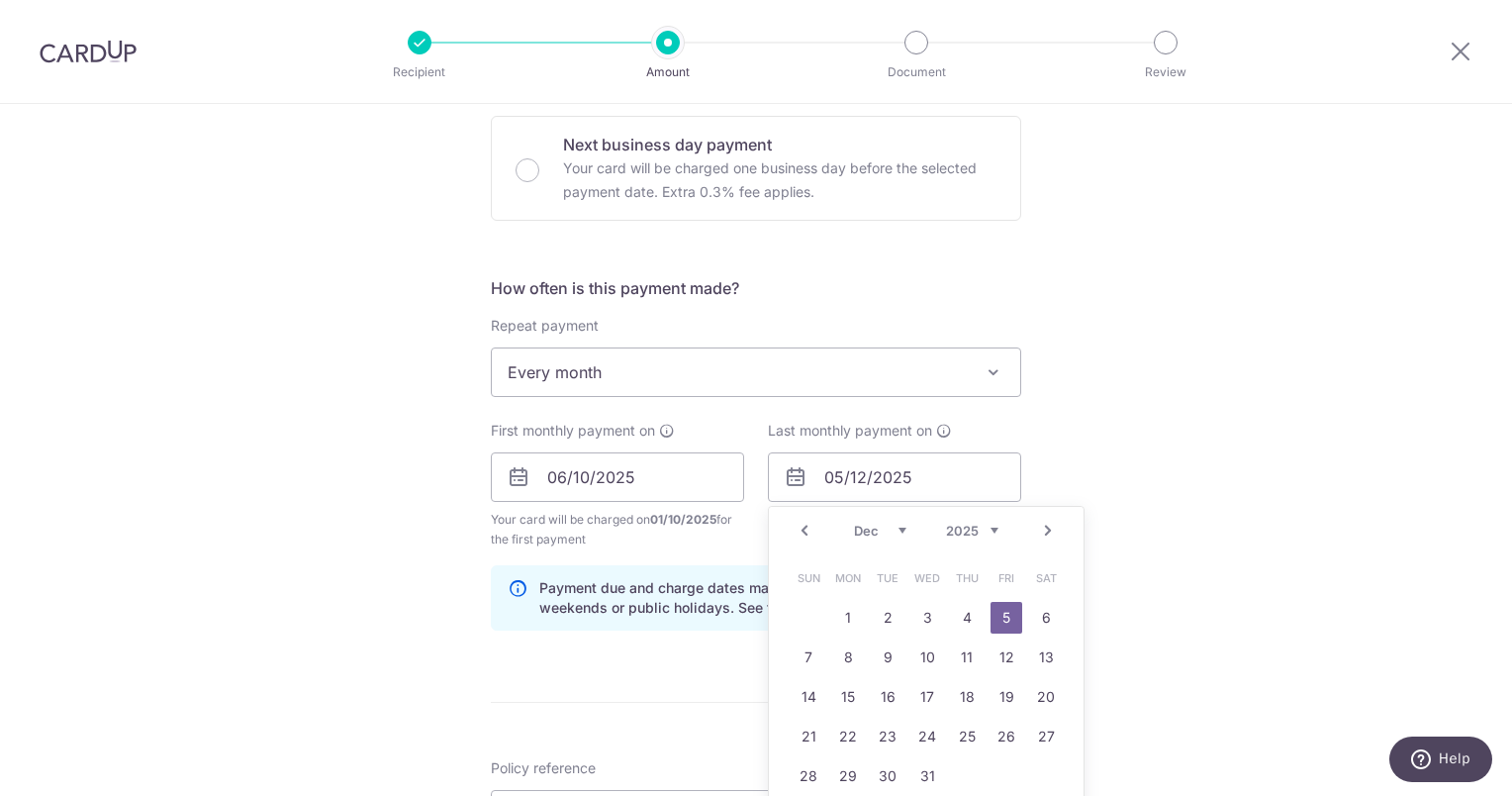 click on "Tell us more about your payment
Enter payment amount
SGD
370.25
370.25
Select Card
**** 0002
Add credit card
Your Cards
**** 3657
**** 4512
**** 0002
Secure 256-bit SSL
Text
New card details
Card" at bounding box center (756, 455) 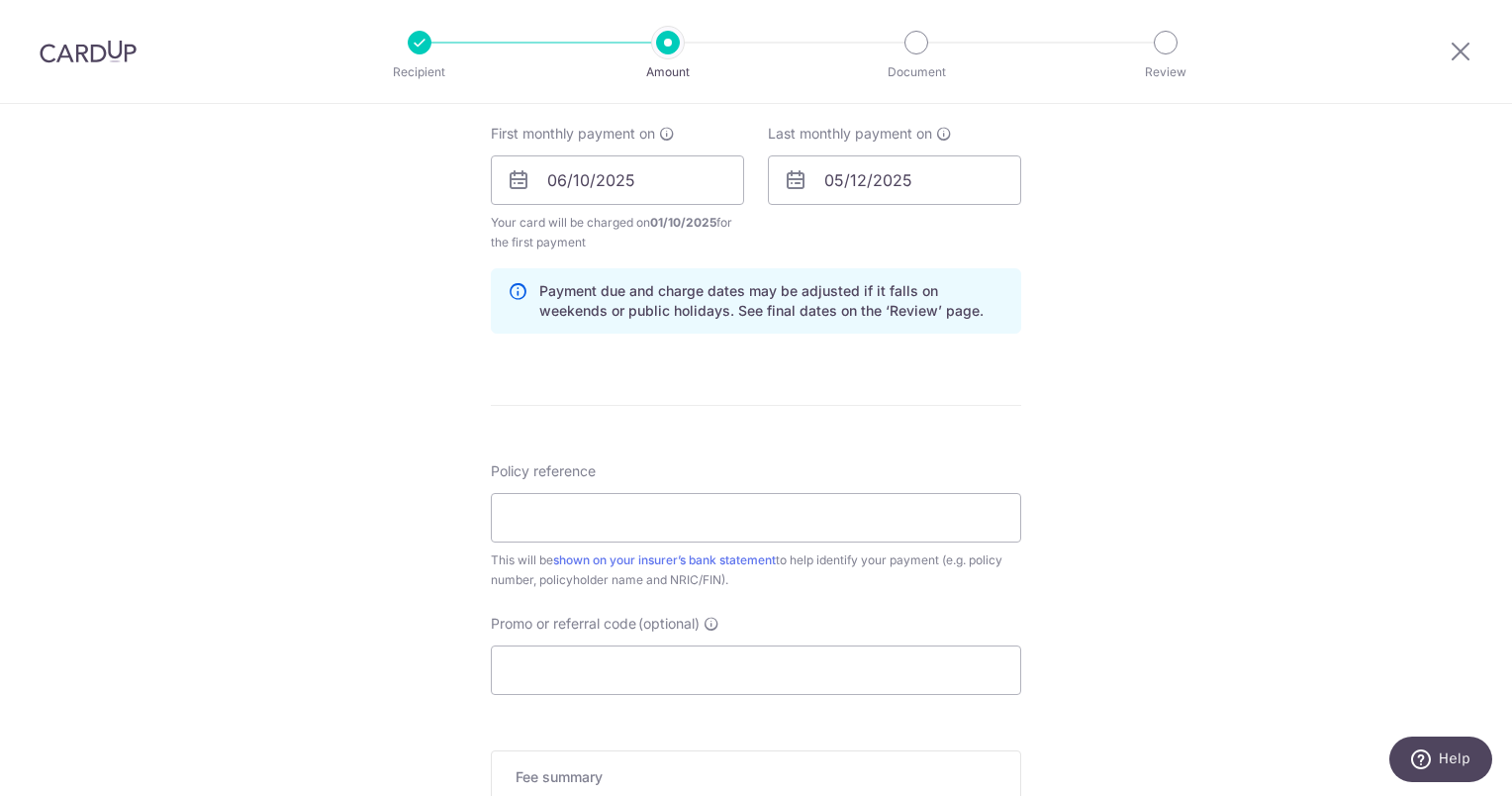 scroll, scrollTop: 990, scrollLeft: 0, axis: vertical 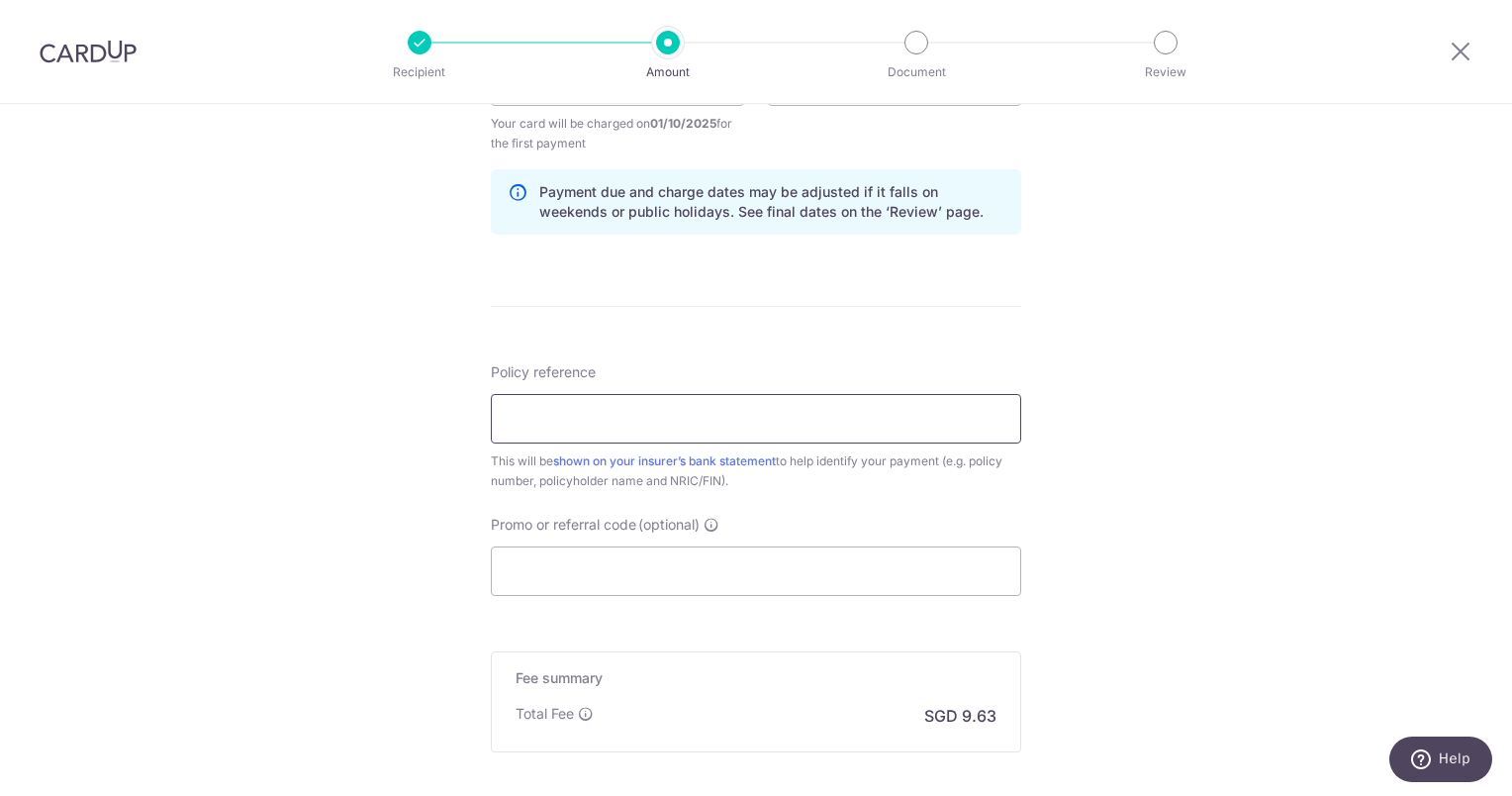 click on "Policy reference" at bounding box center [756, 419] 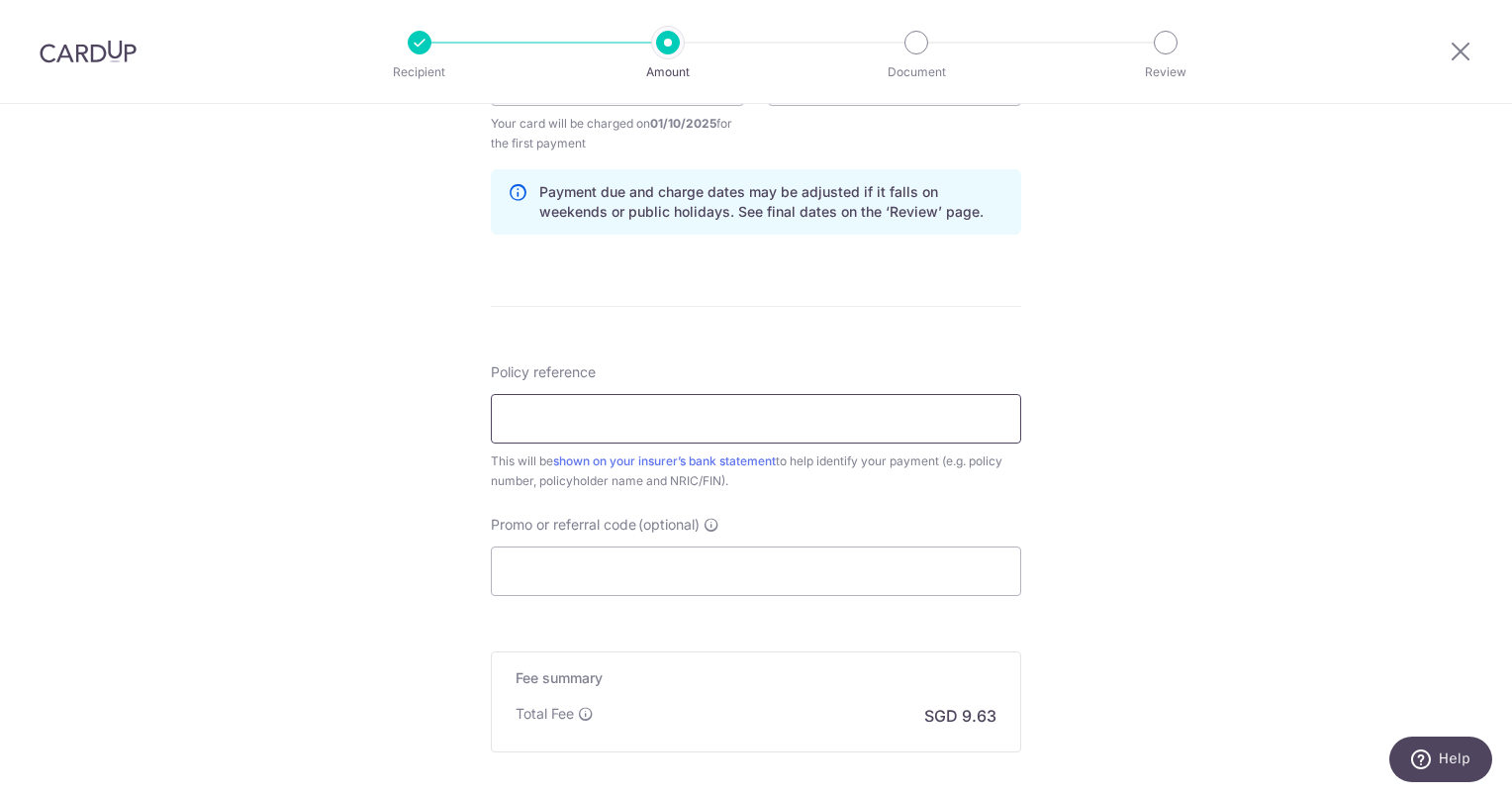 paste on "U126299164" 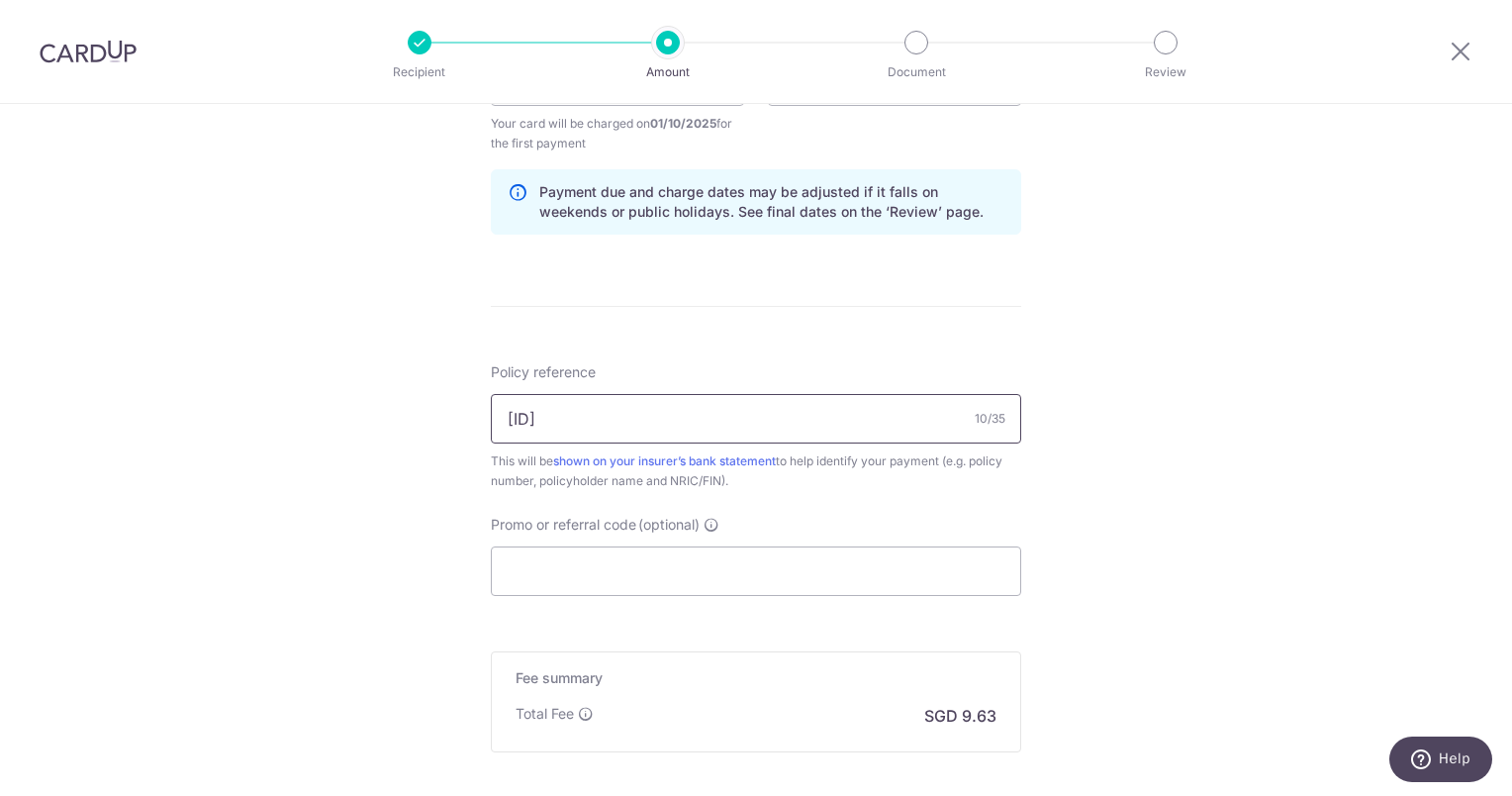 type on "[ACCOUNT_NUM] [SSN]" 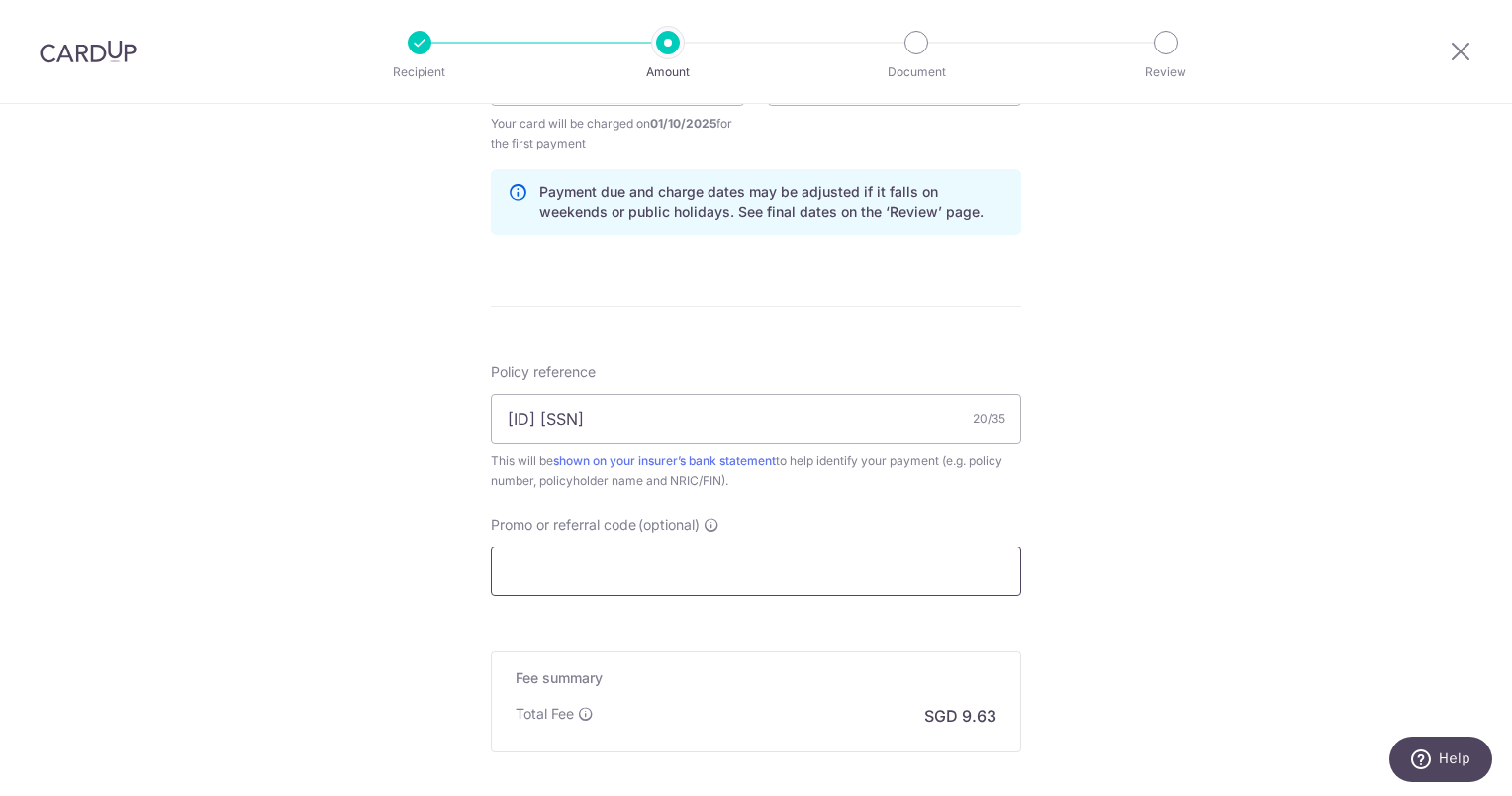 click on "Promo or referral code
(optional)" at bounding box center [756, 571] 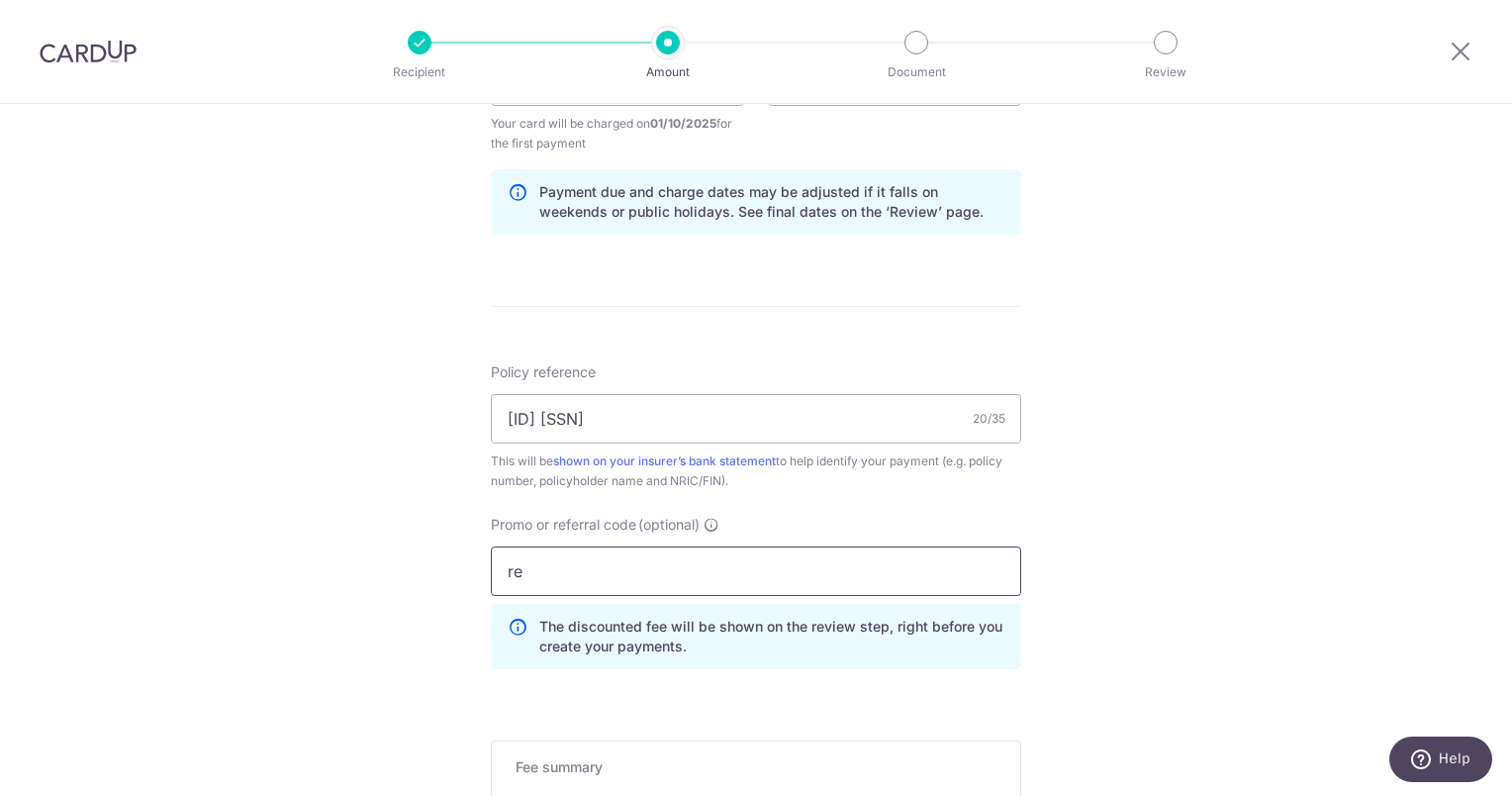 type on "r" 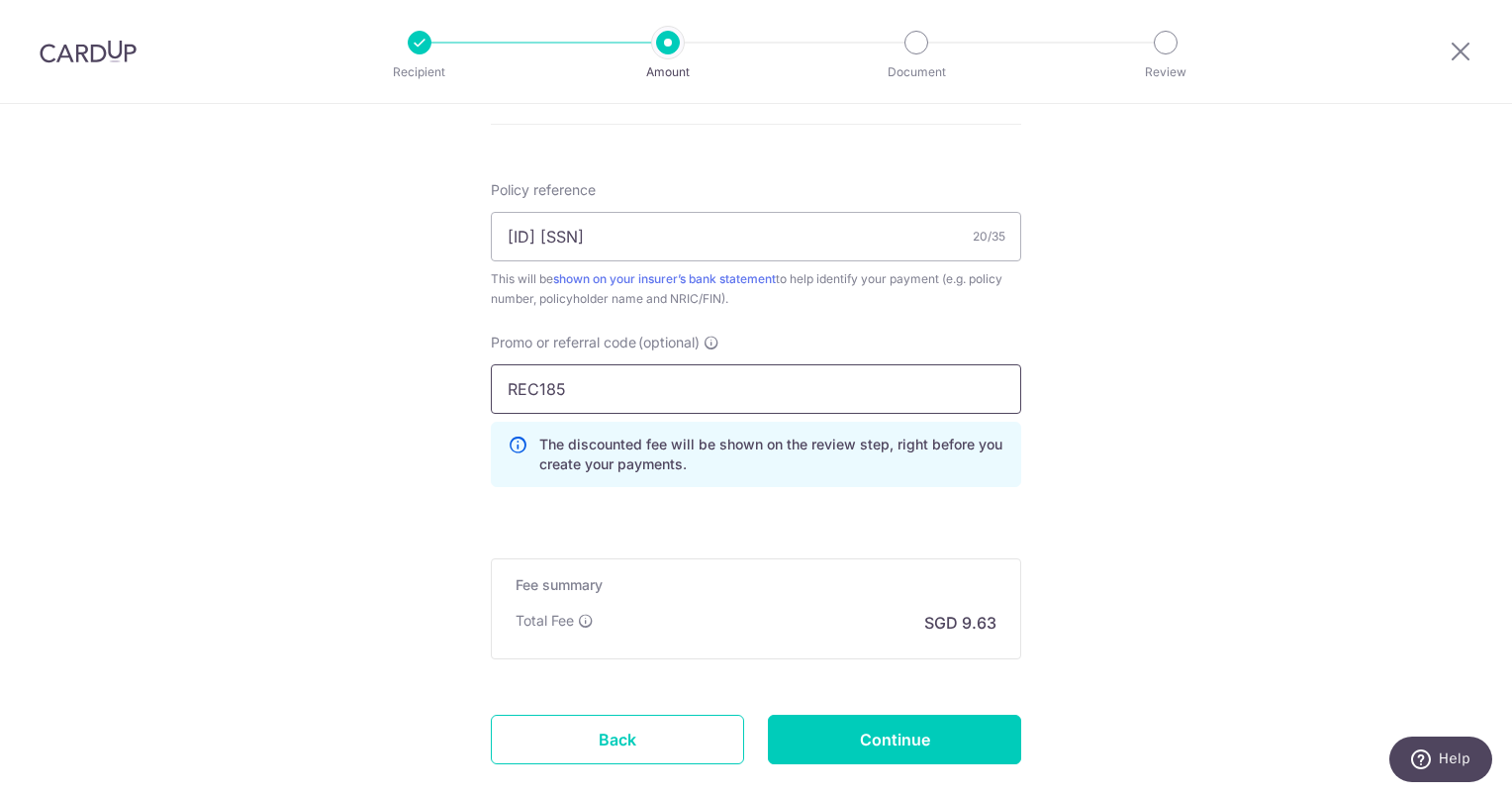 scroll, scrollTop: 1286, scrollLeft: 0, axis: vertical 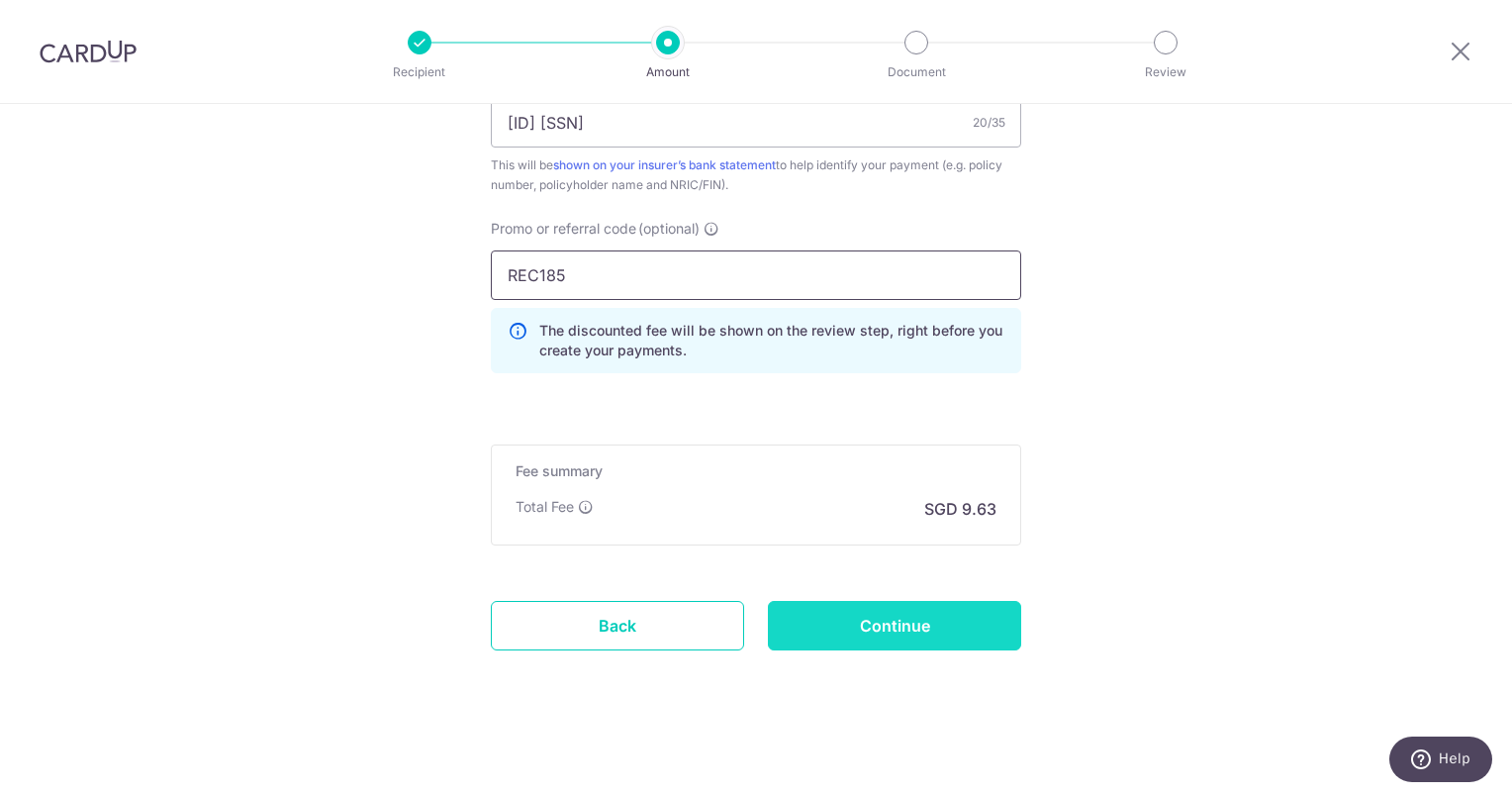 type on "REC185" 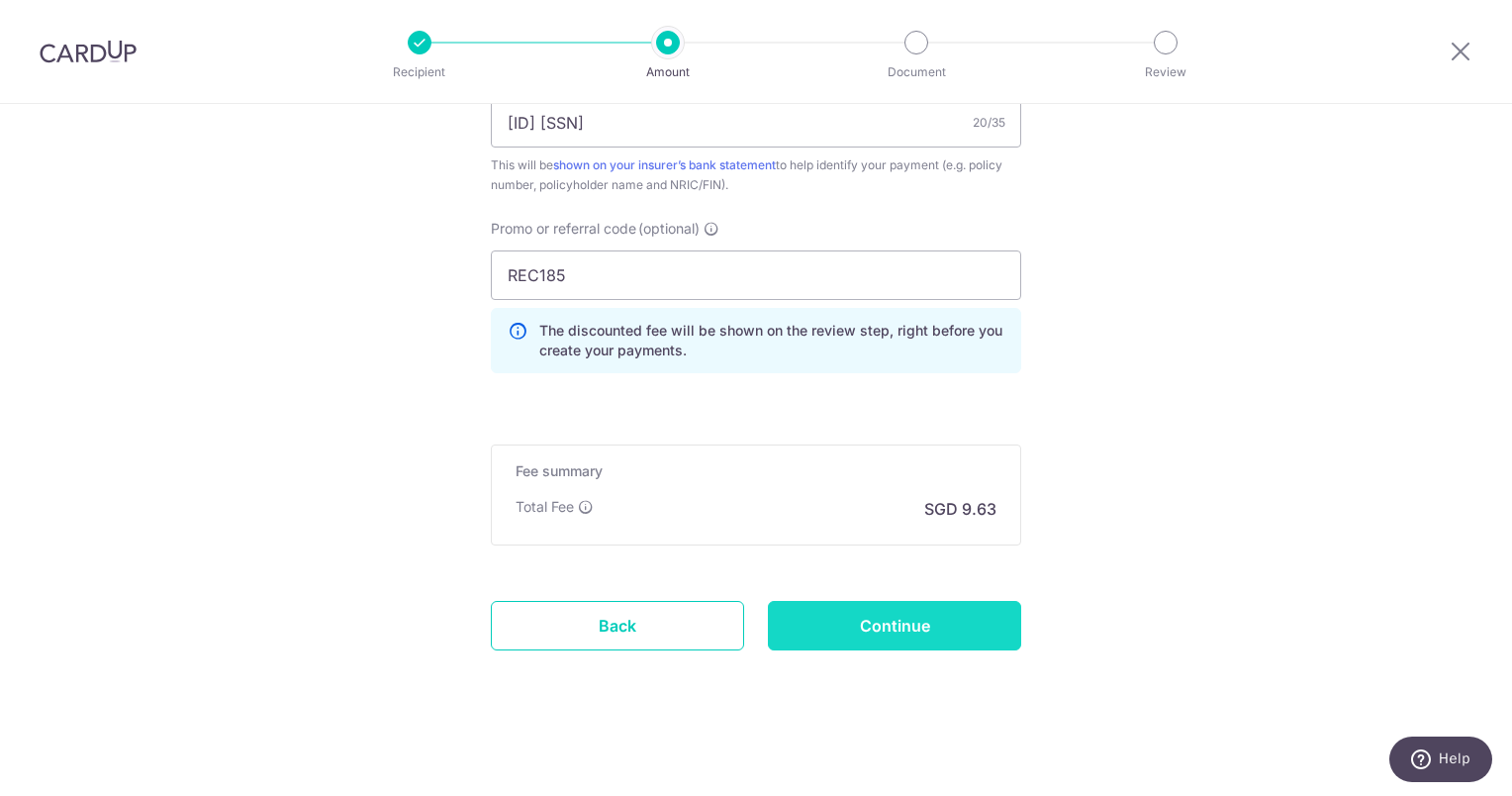 click on "Continue" at bounding box center [895, 626] 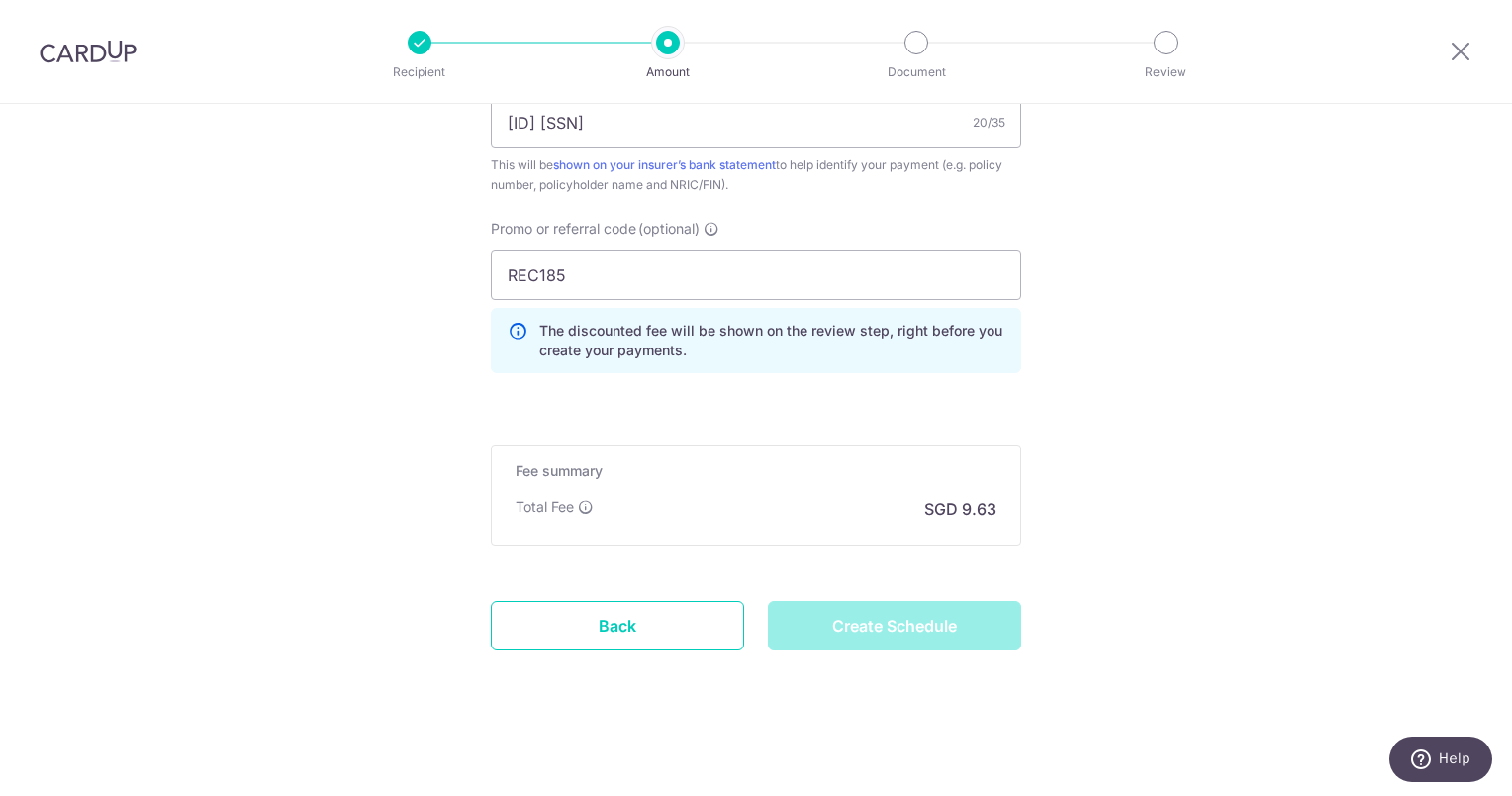 type on "Create Schedule" 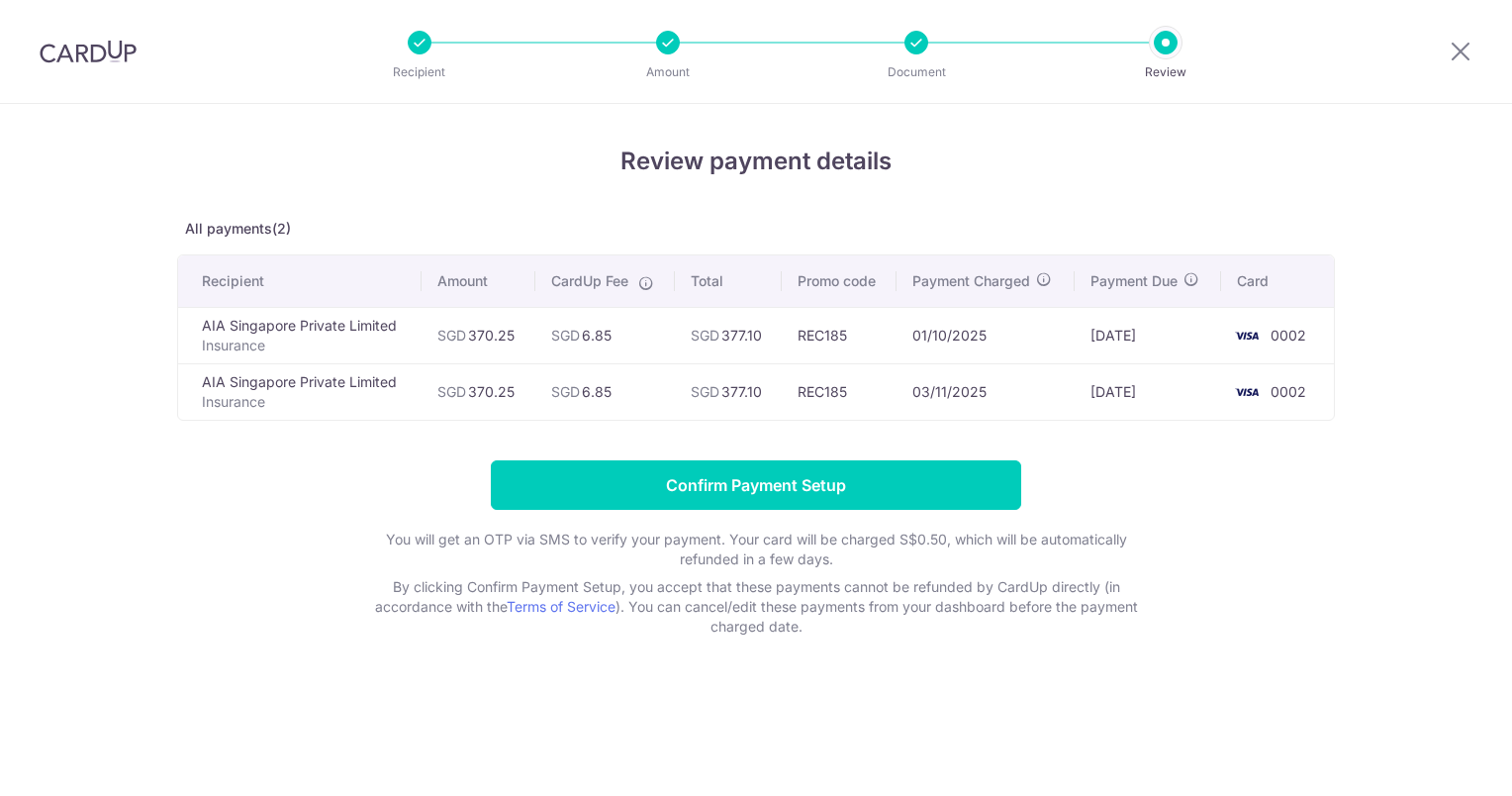 scroll, scrollTop: 0, scrollLeft: 0, axis: both 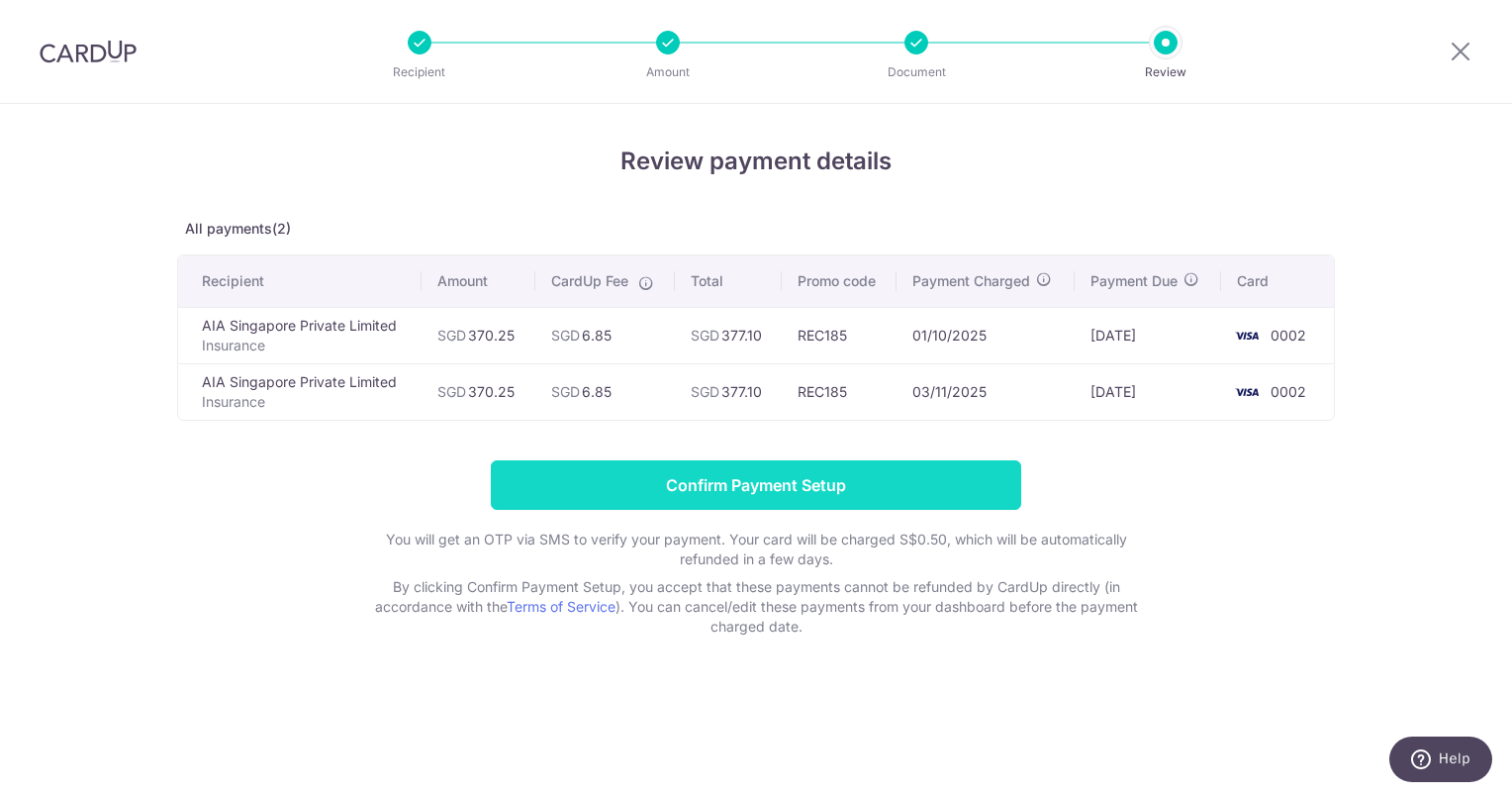 click on "Confirm Payment Setup" at bounding box center (756, 485) 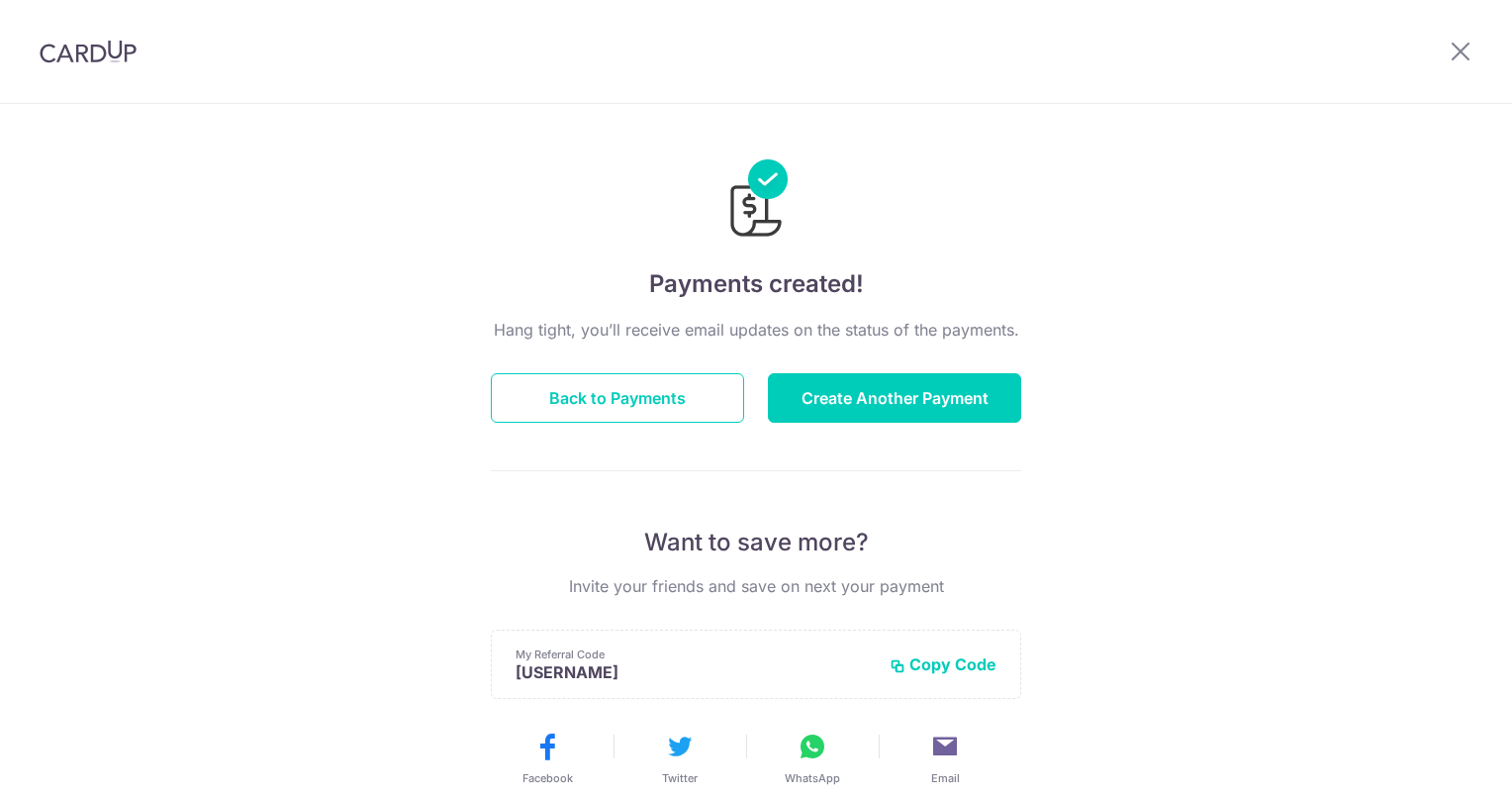 scroll, scrollTop: 0, scrollLeft: 0, axis: both 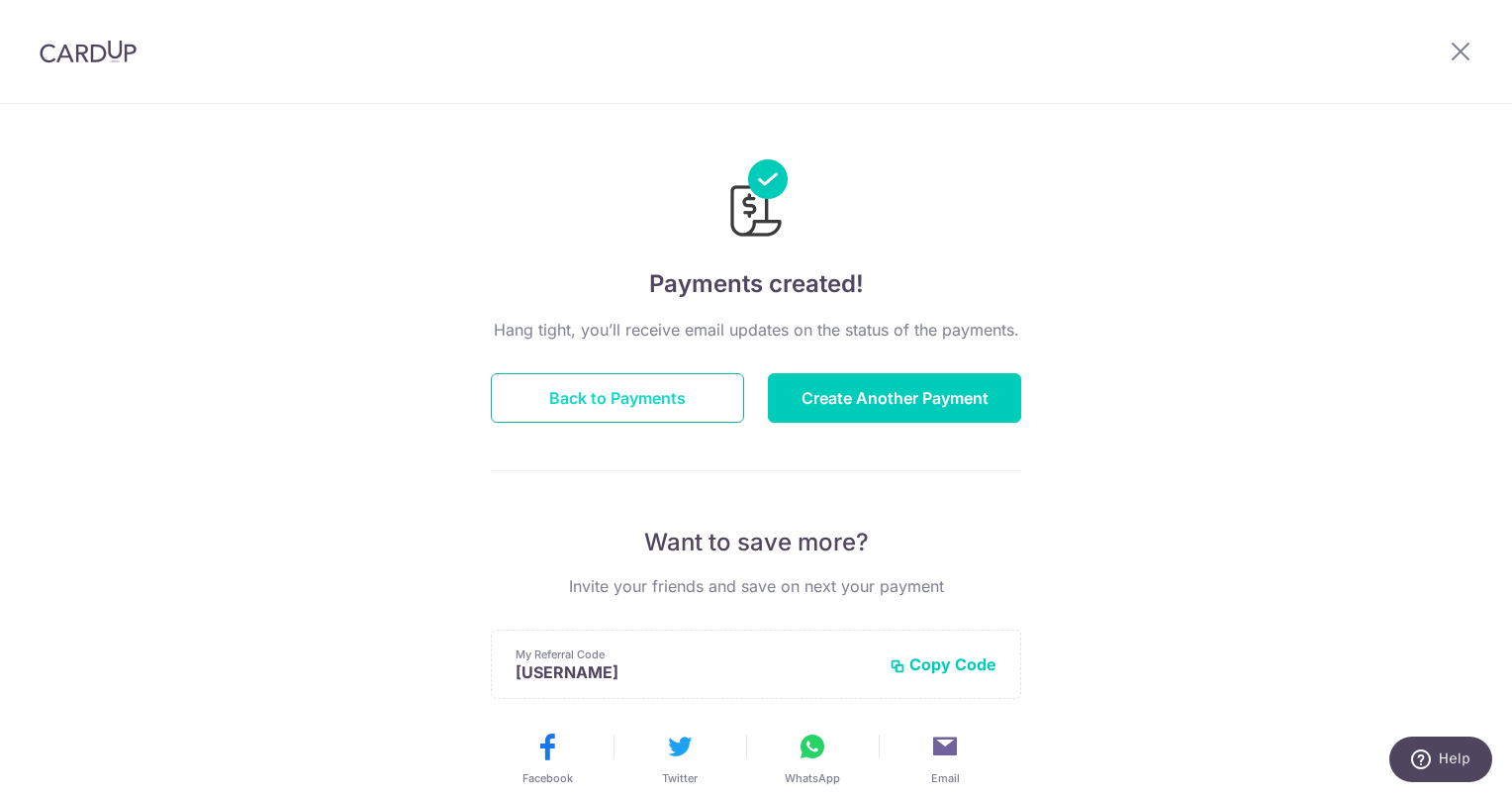 click on "Back to Payments" at bounding box center [617, 398] 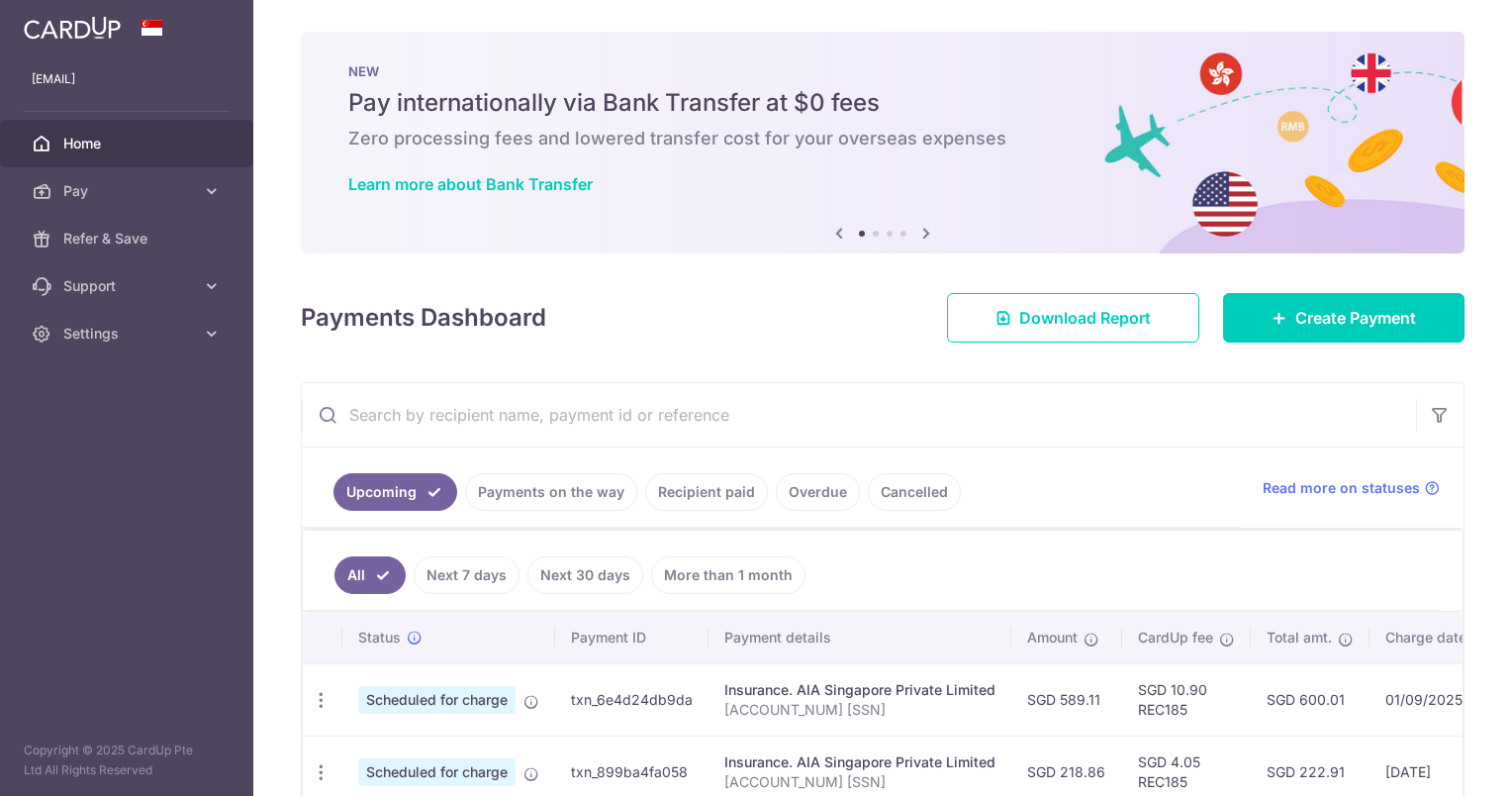 scroll, scrollTop: 0, scrollLeft: 0, axis: both 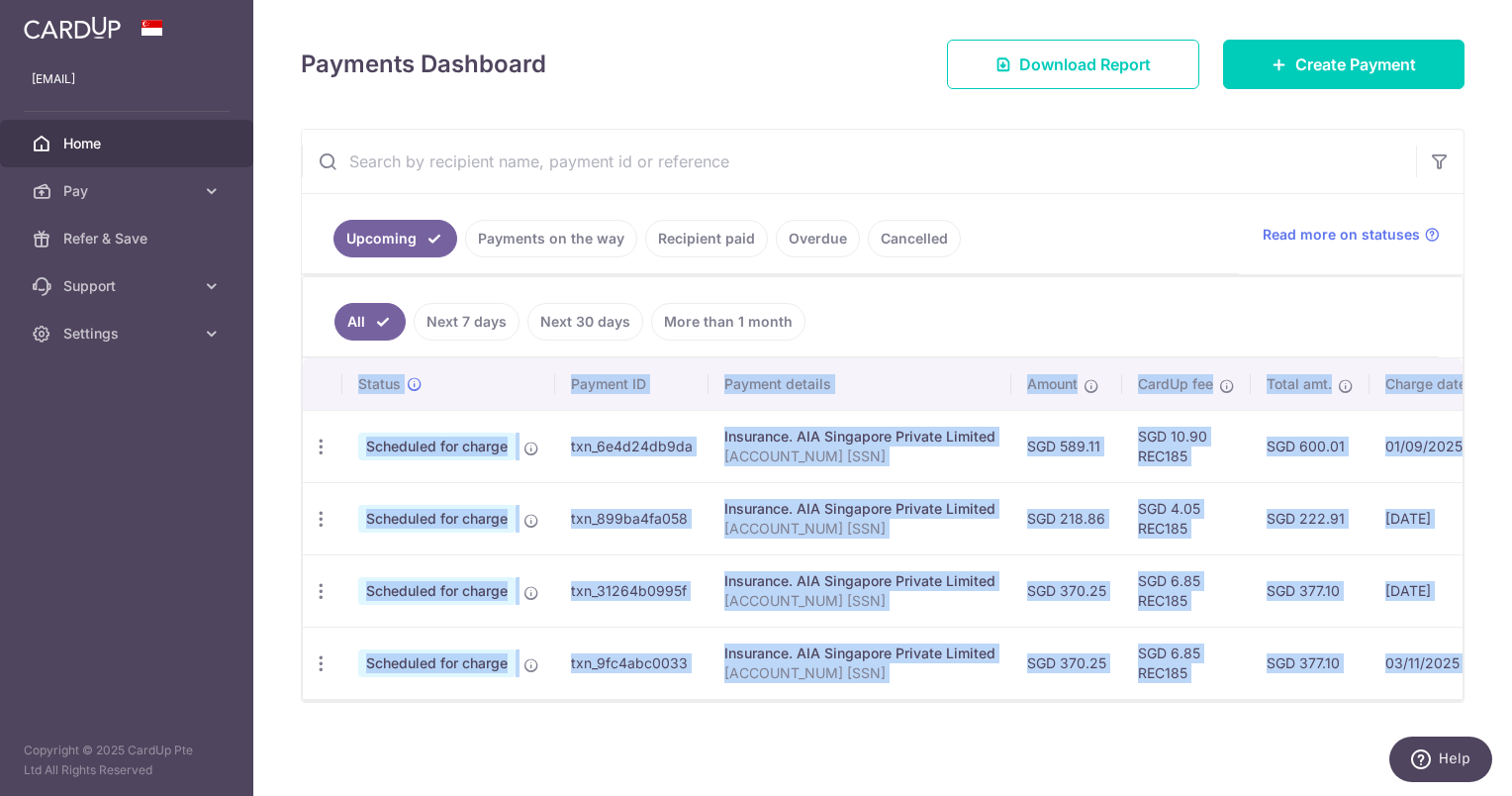 drag, startPoint x: 940, startPoint y: 703, endPoint x: 1032, endPoint y: 698, distance: 92.13577 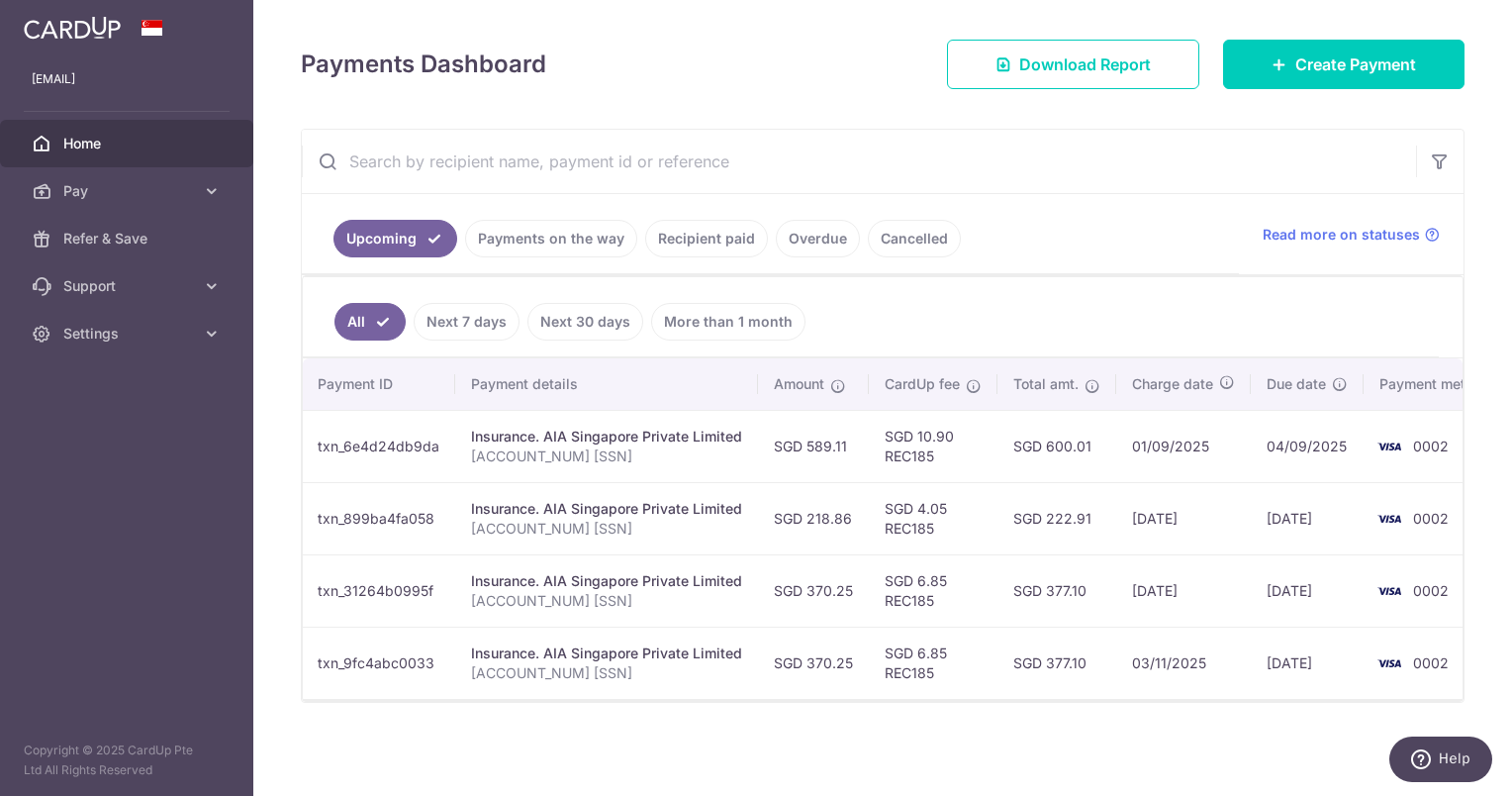 scroll, scrollTop: 0, scrollLeft: 194, axis: horizontal 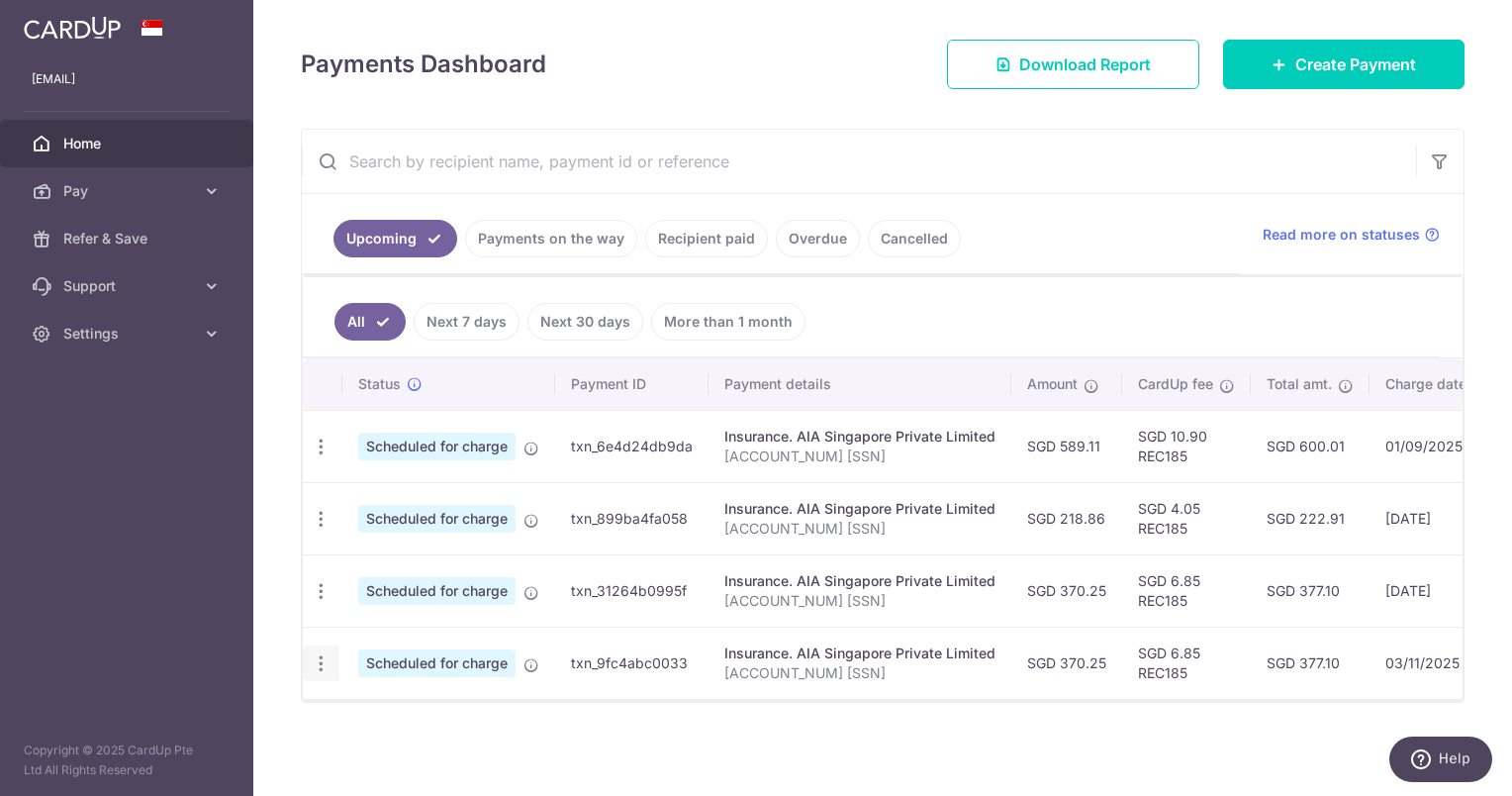 click at bounding box center (321, 447) 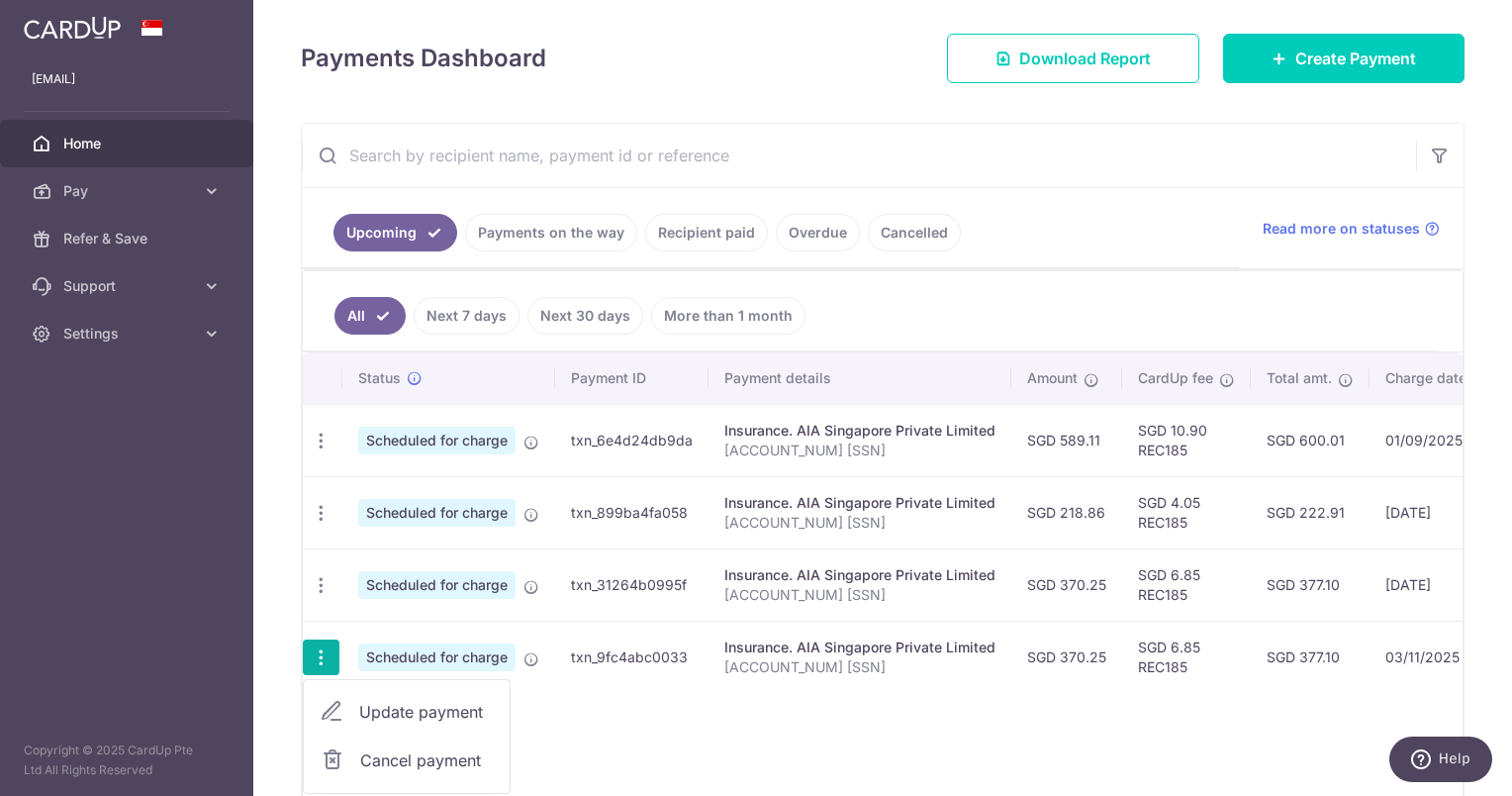 click on "Update payment" at bounding box center [407, 712] 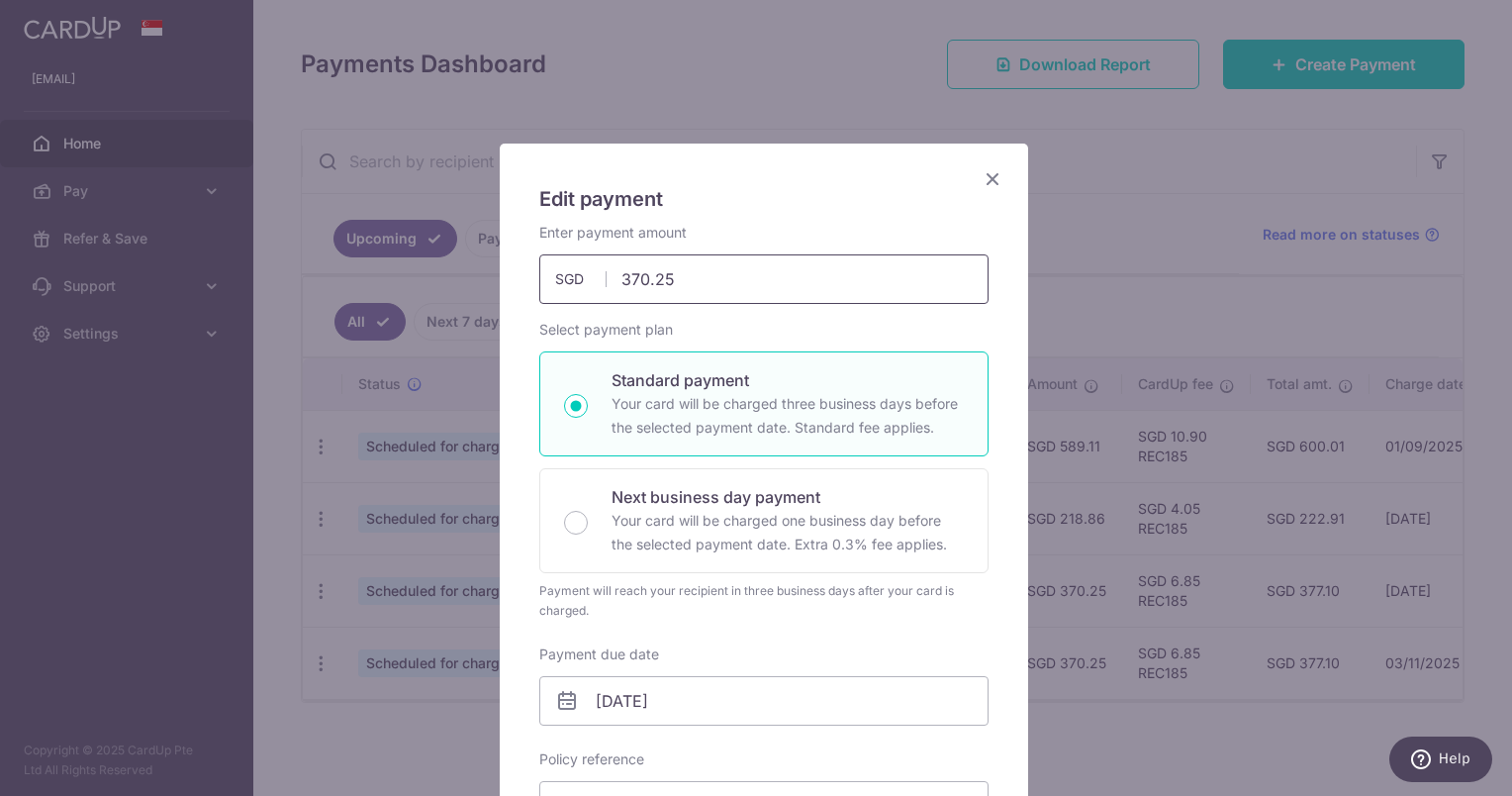 drag, startPoint x: 704, startPoint y: 284, endPoint x: 492, endPoint y: 279, distance: 212.05895 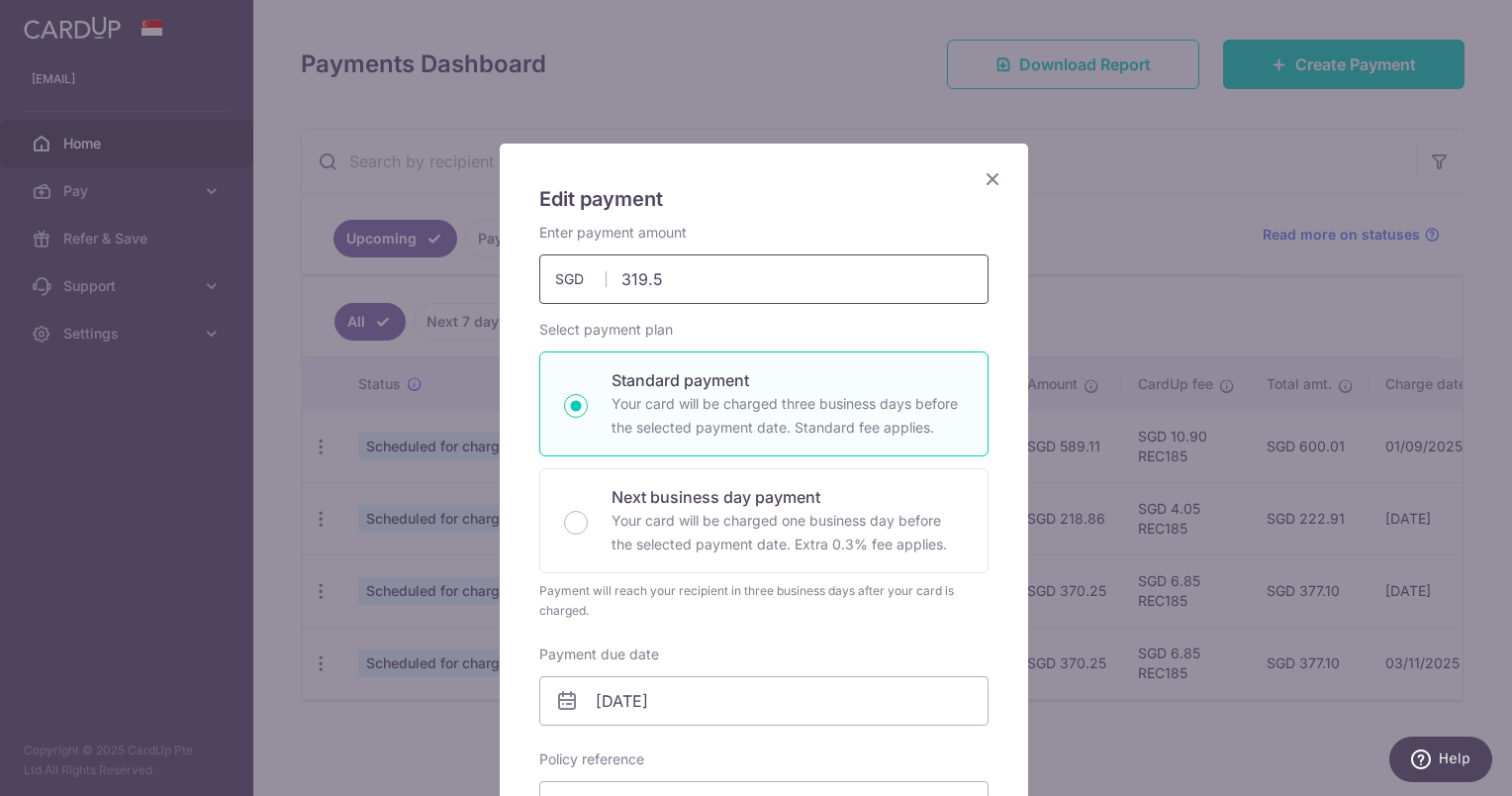 type on "319.55" 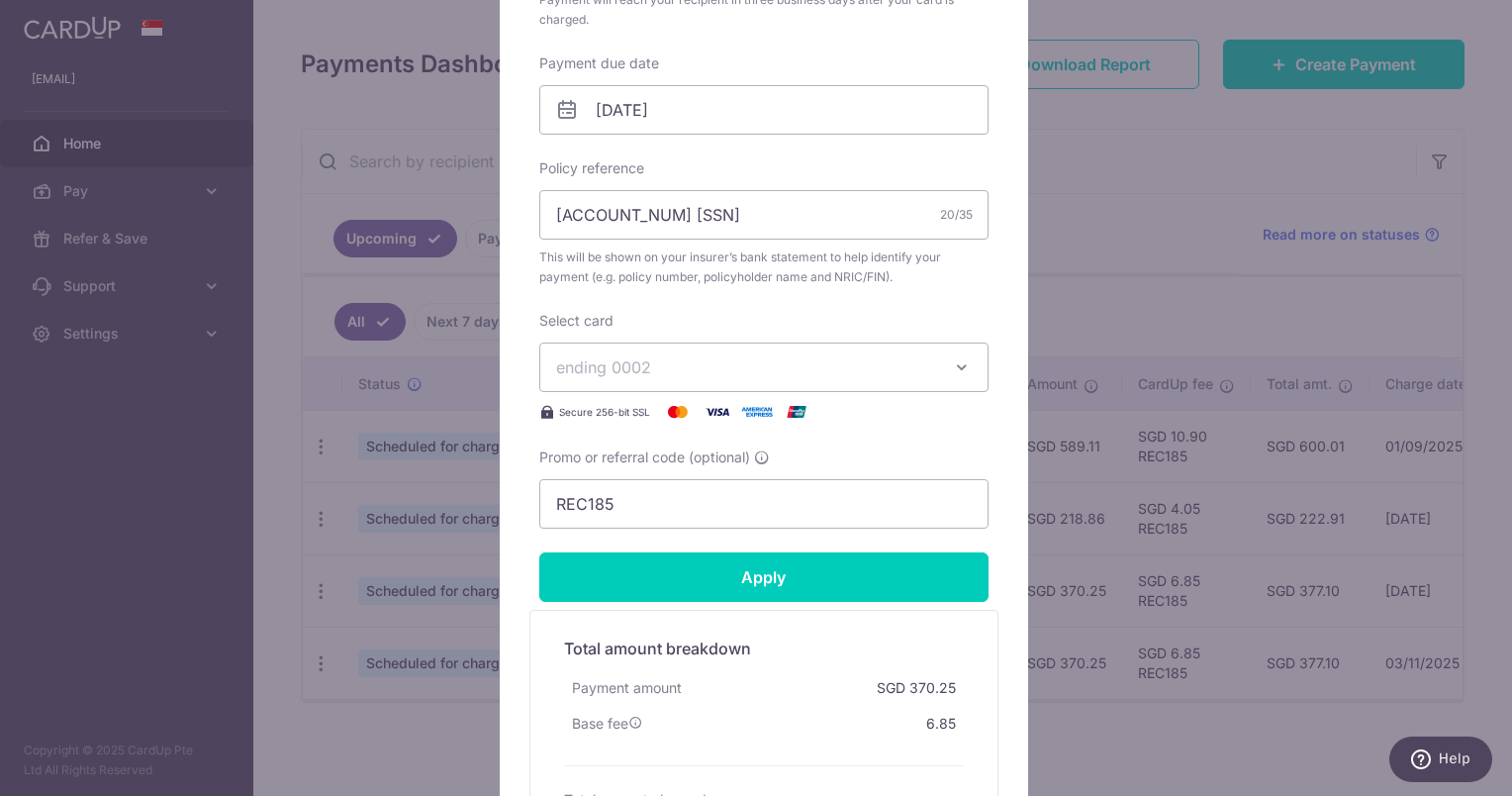 scroll, scrollTop: 594, scrollLeft: 0, axis: vertical 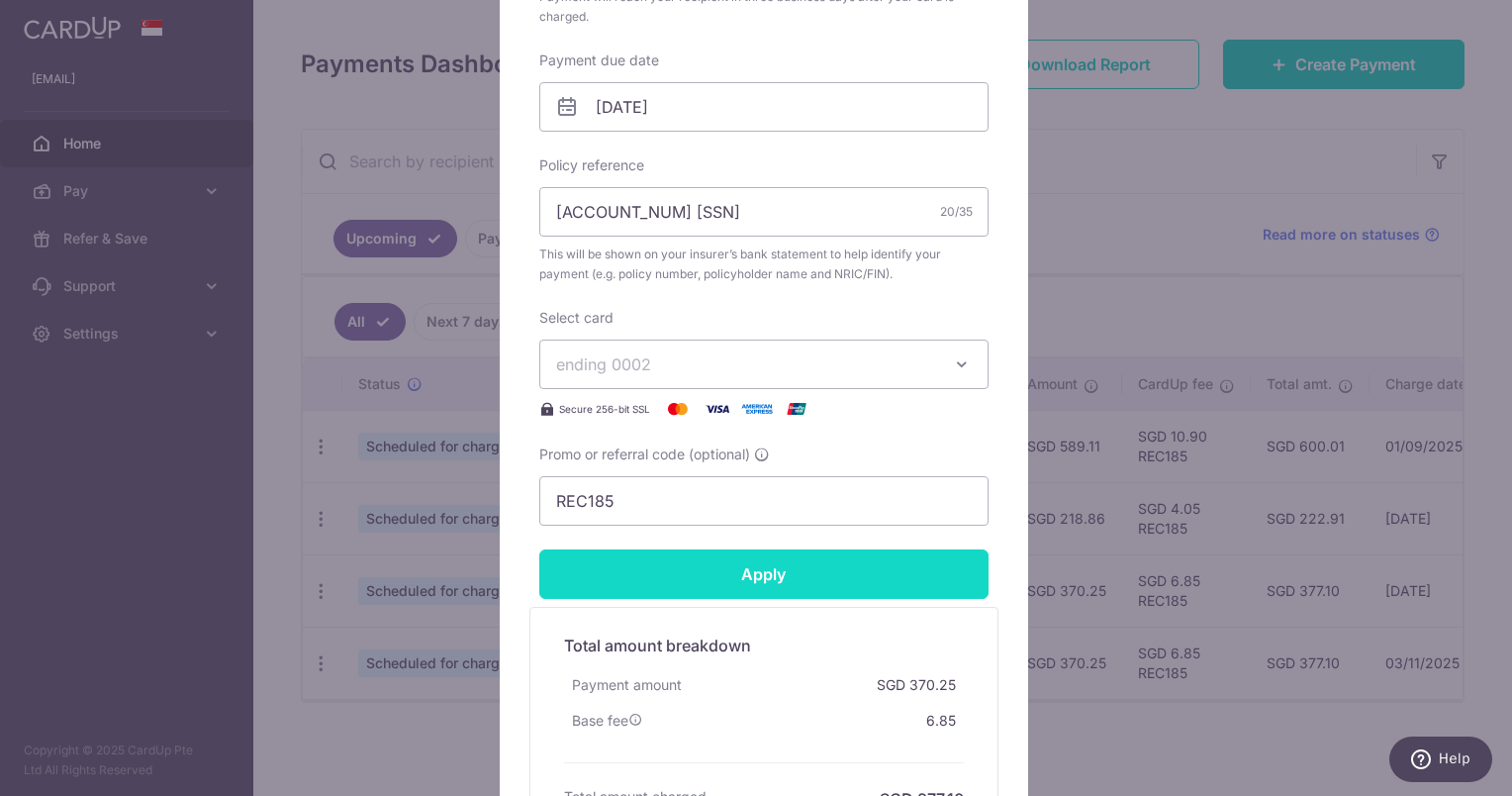 click on "Apply" at bounding box center (764, 574) 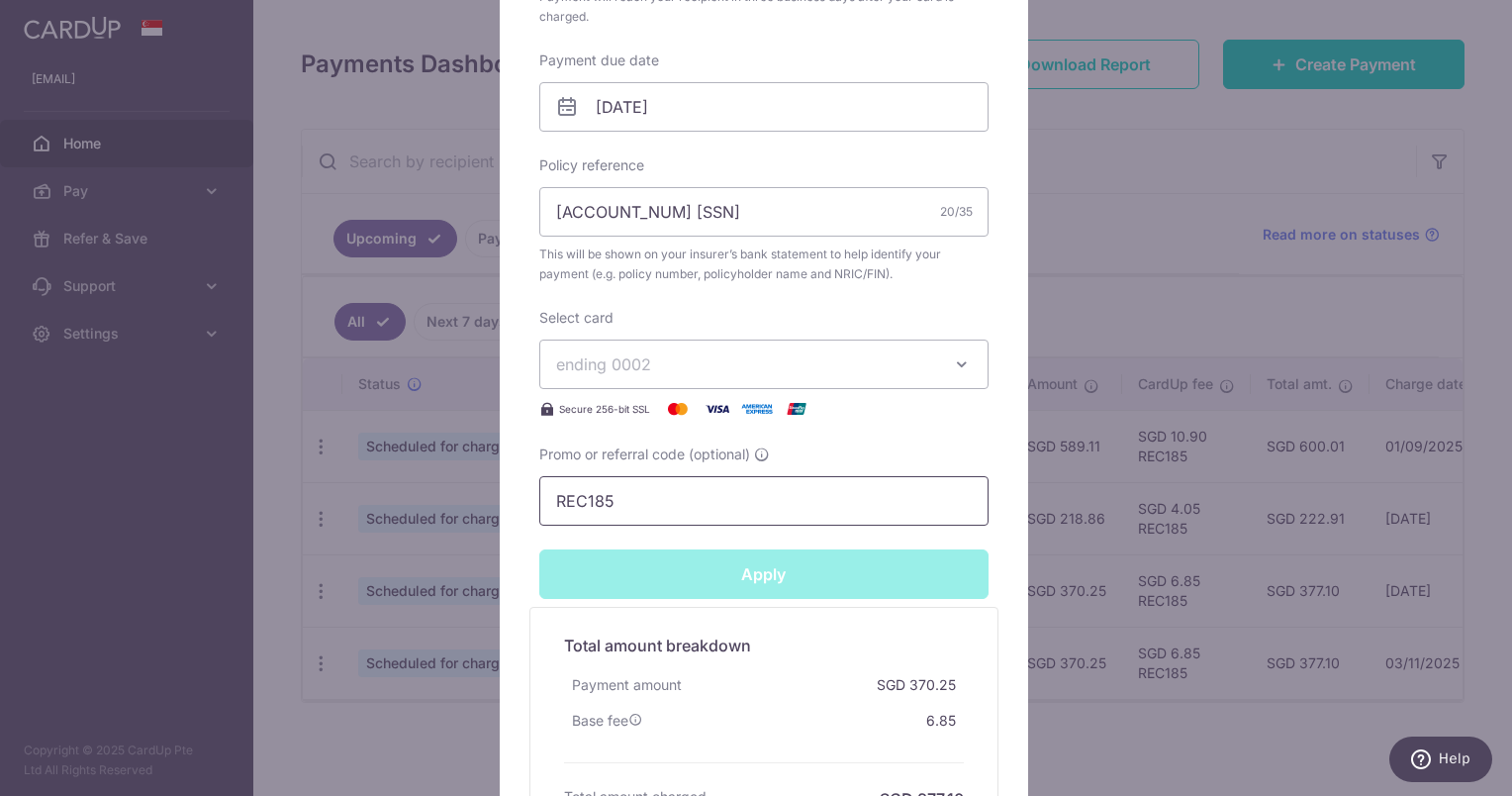 type on "Successfully Applied" 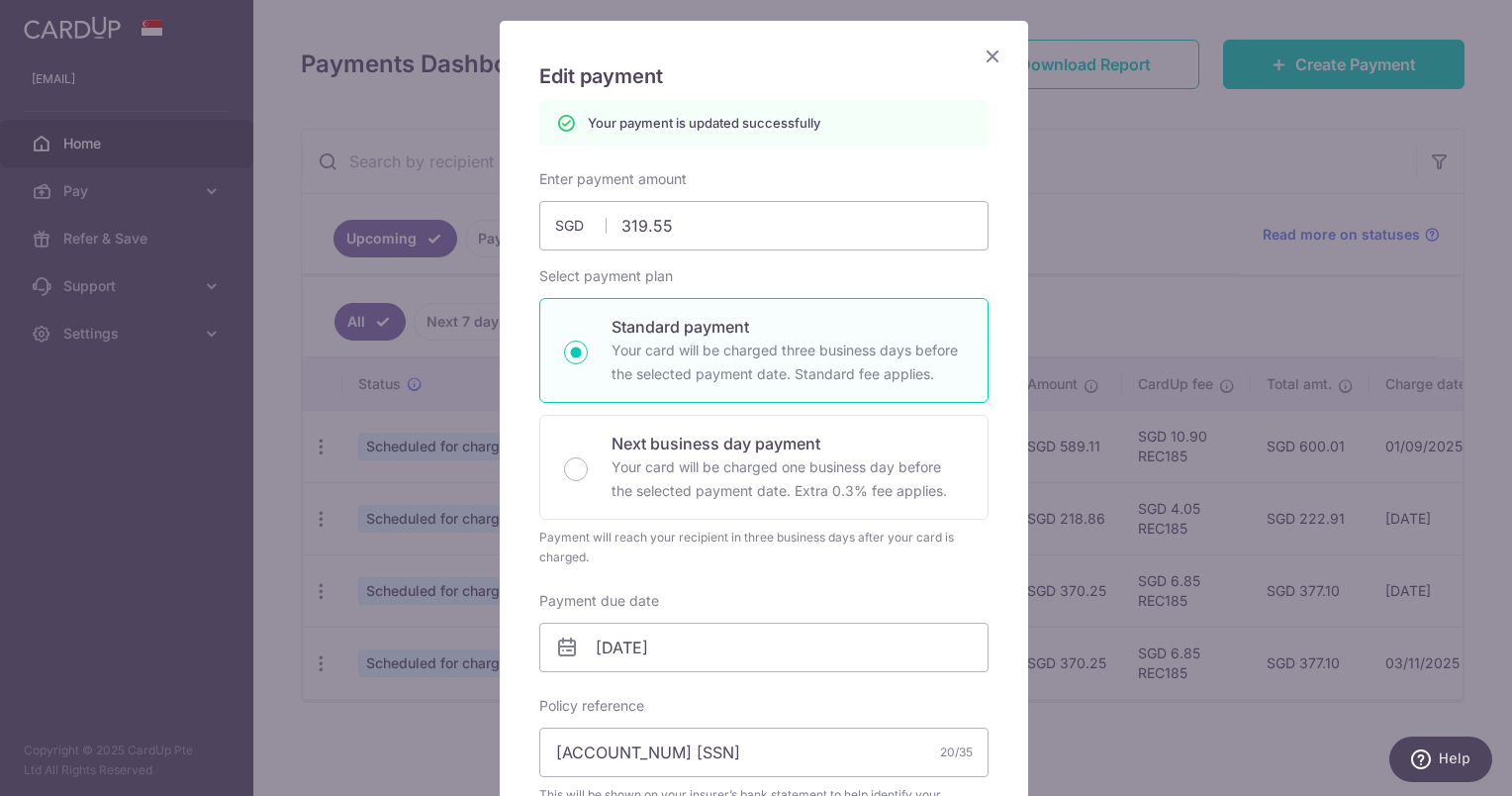 scroll, scrollTop: 0, scrollLeft: 0, axis: both 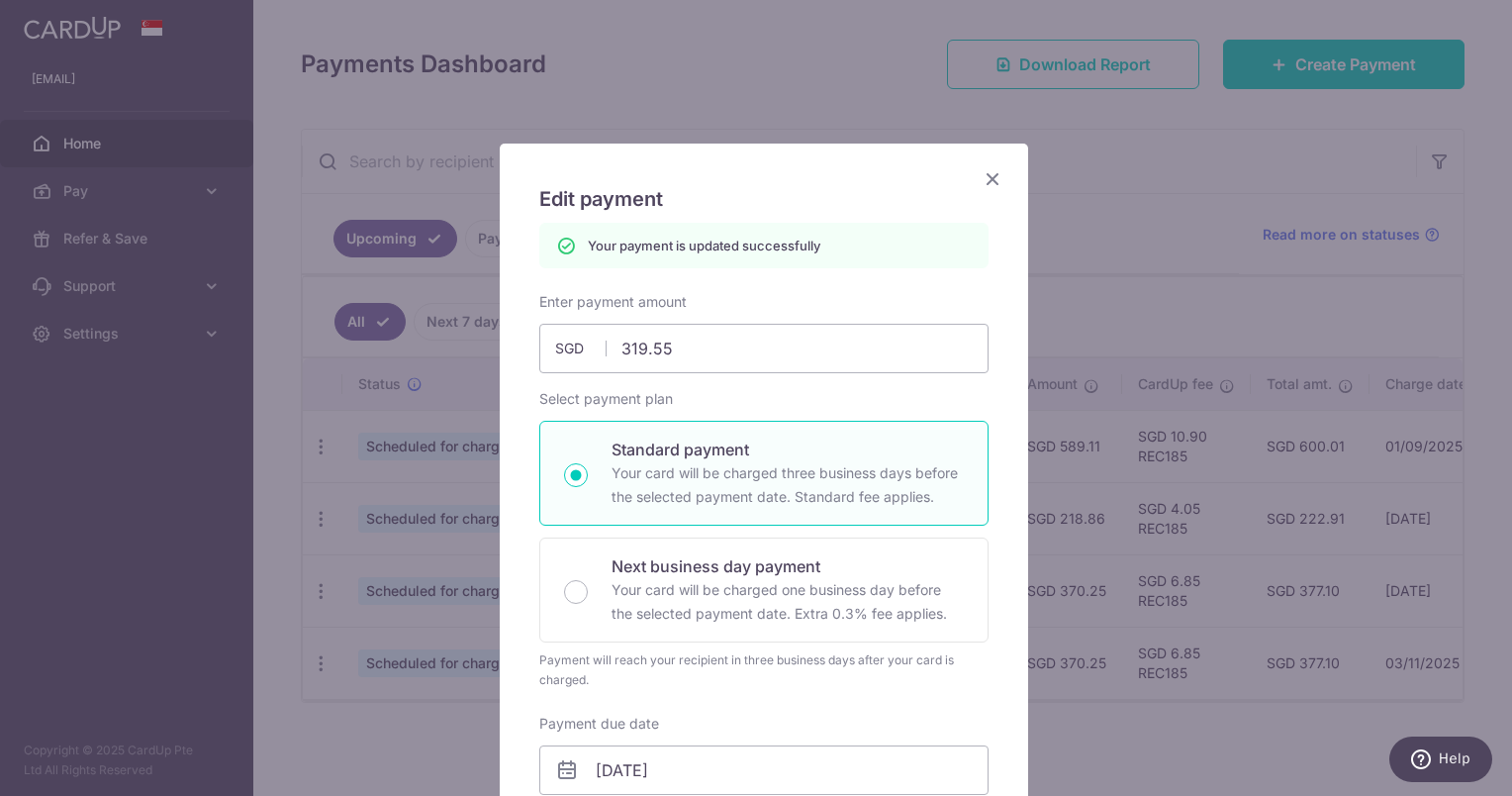click at bounding box center [992, 178] 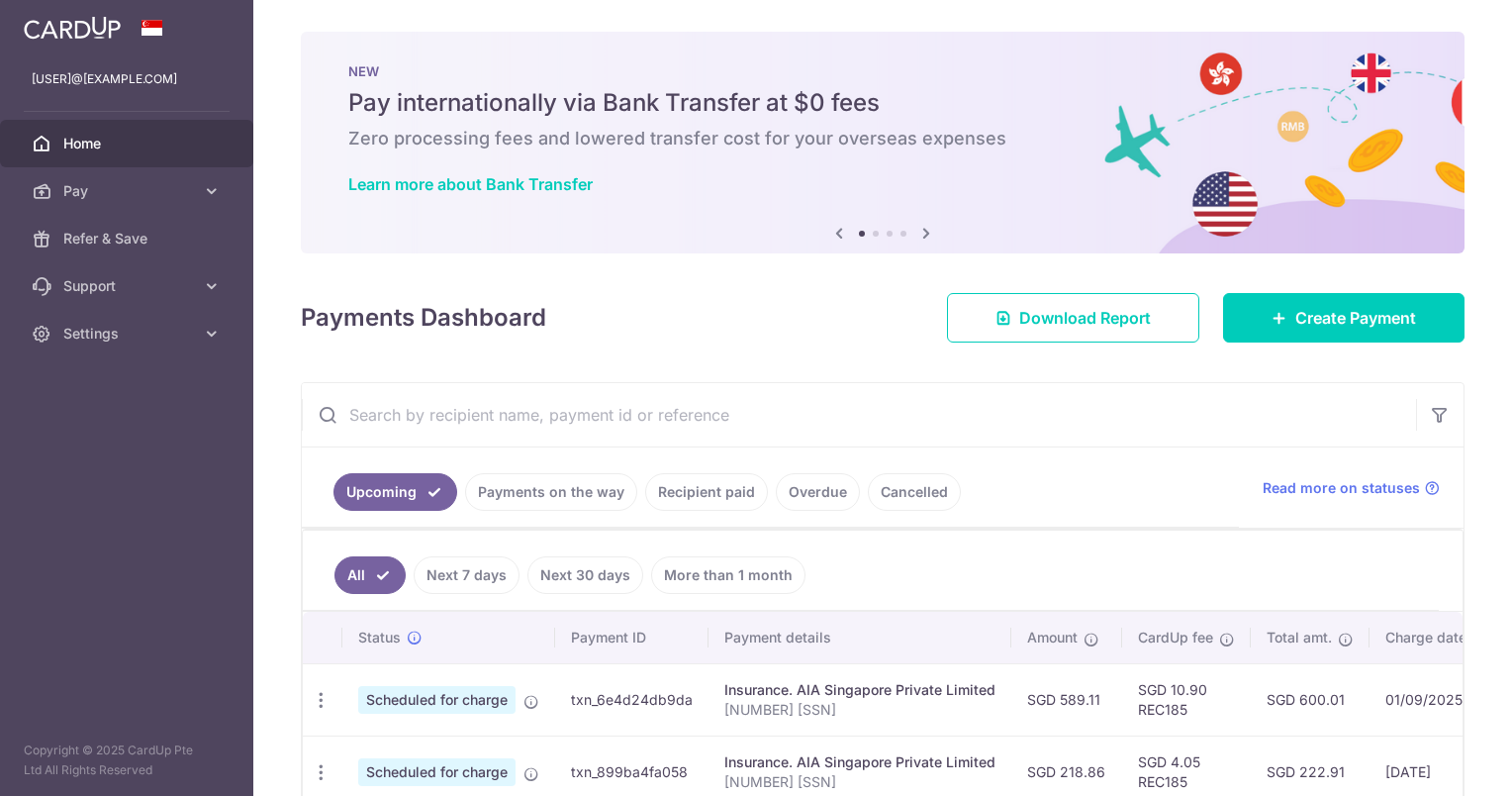 scroll, scrollTop: 0, scrollLeft: 0, axis: both 